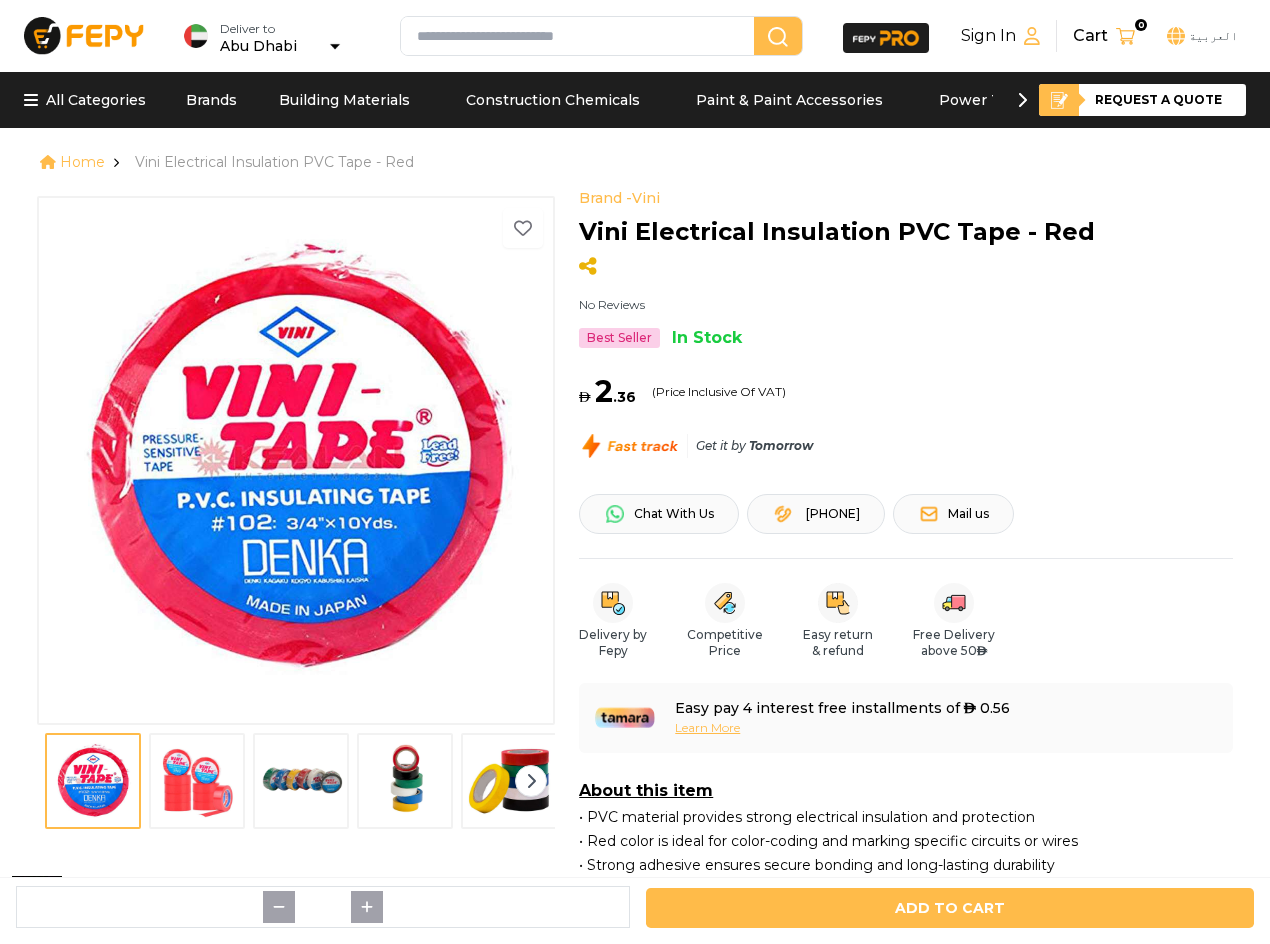 scroll, scrollTop: 0, scrollLeft: 0, axis: both 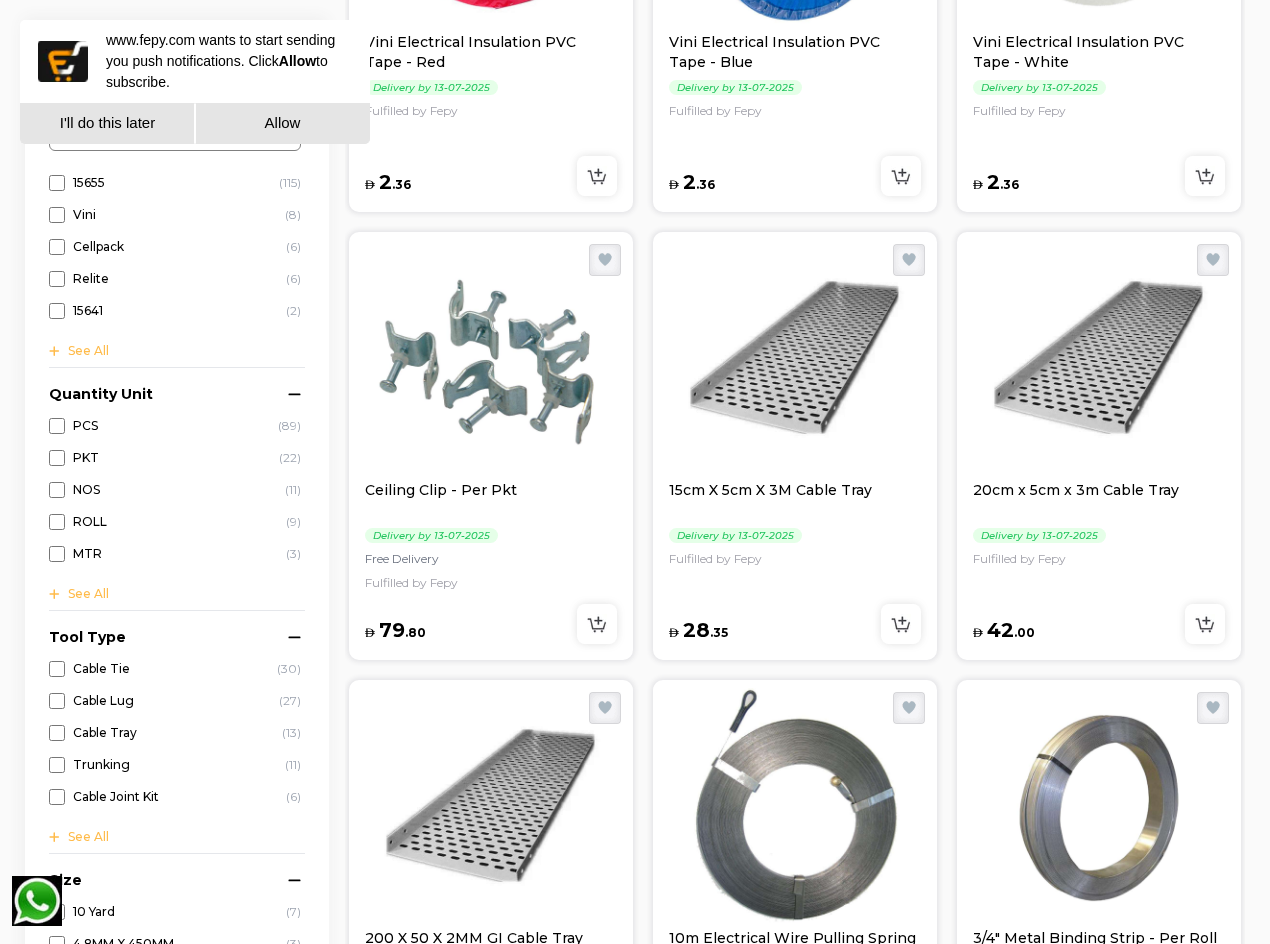 click at bounding box center (491, 360) 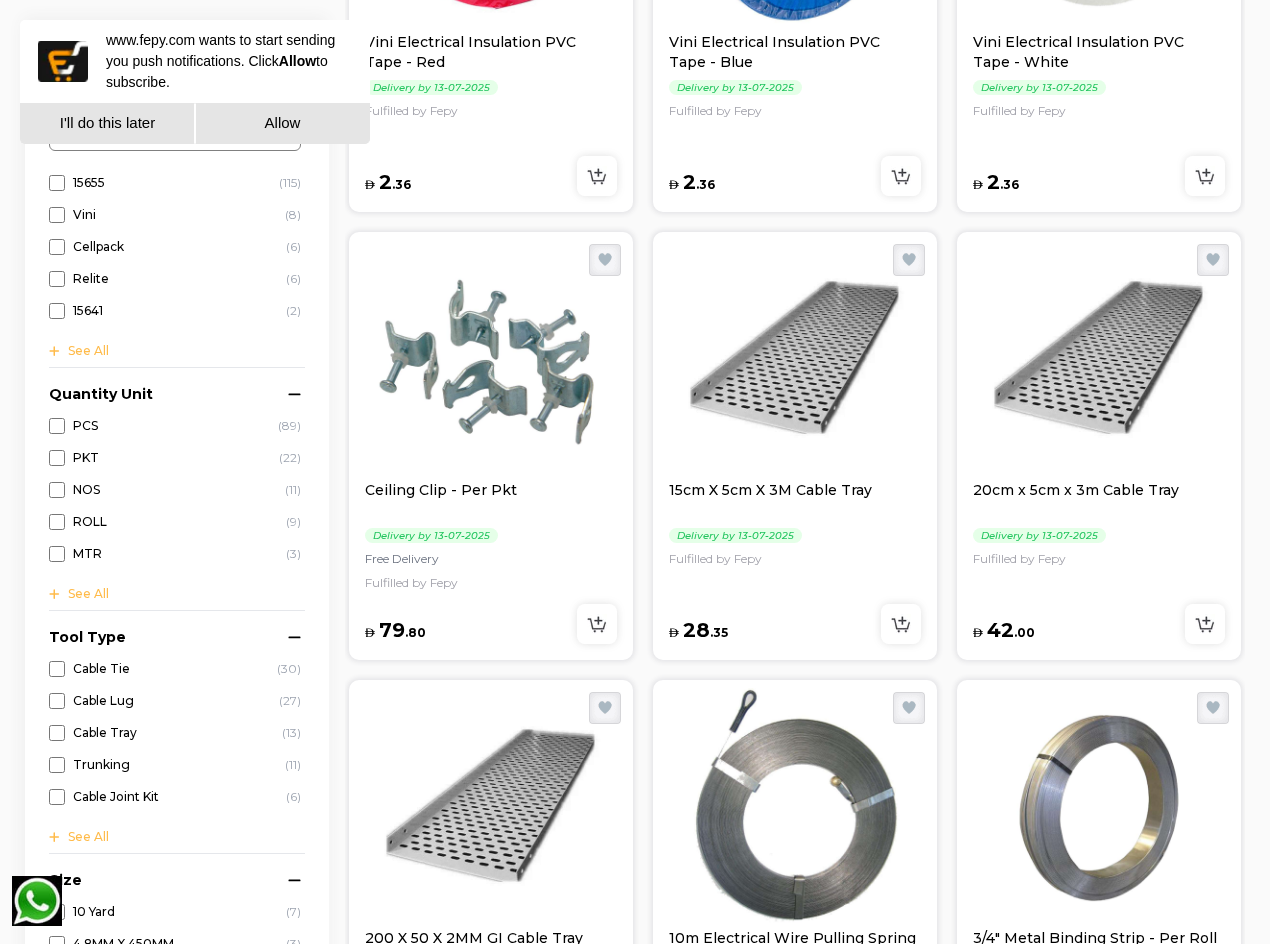scroll, scrollTop: 800, scrollLeft: 0, axis: vertical 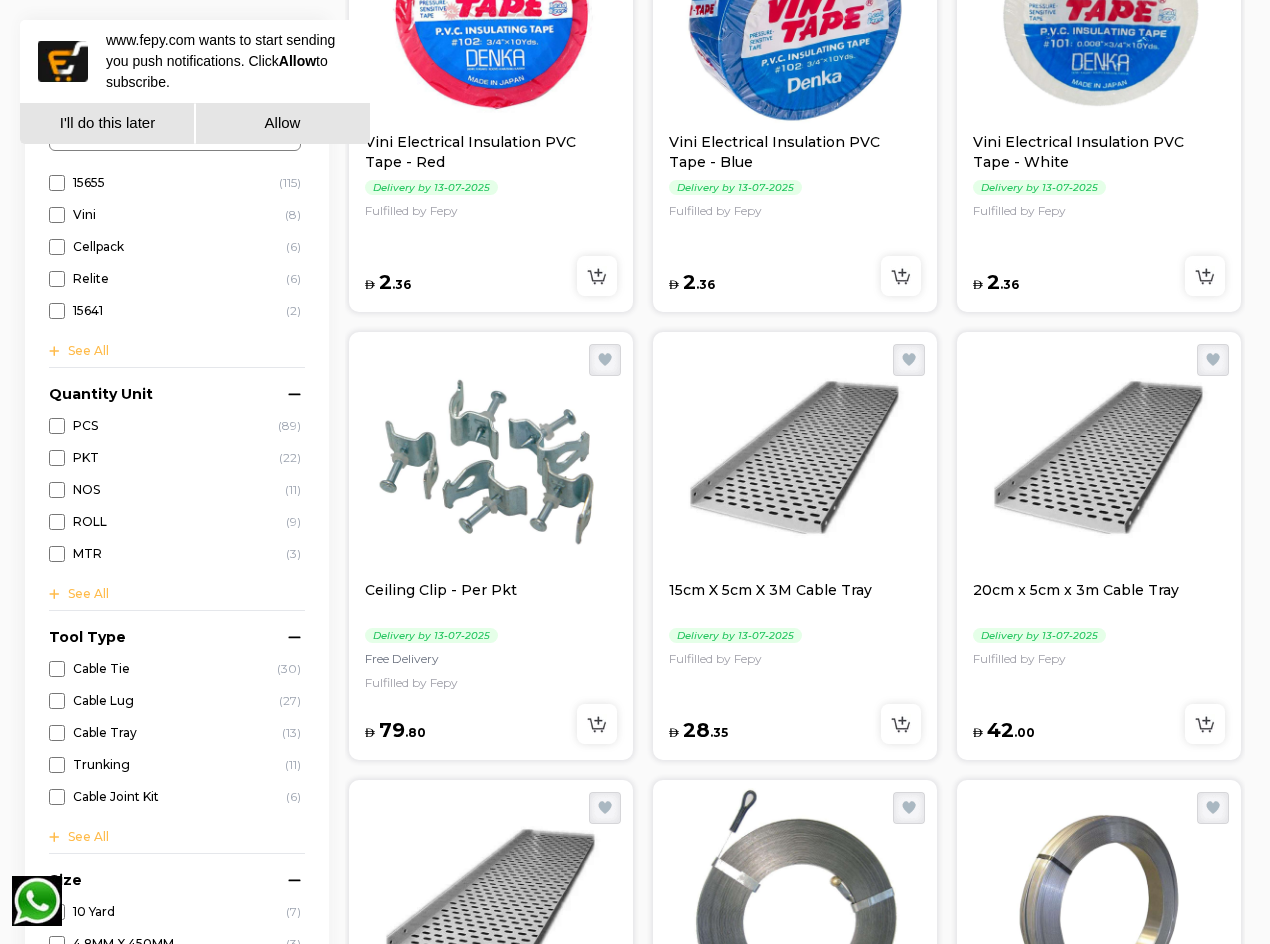 click at bounding box center (491, 460) 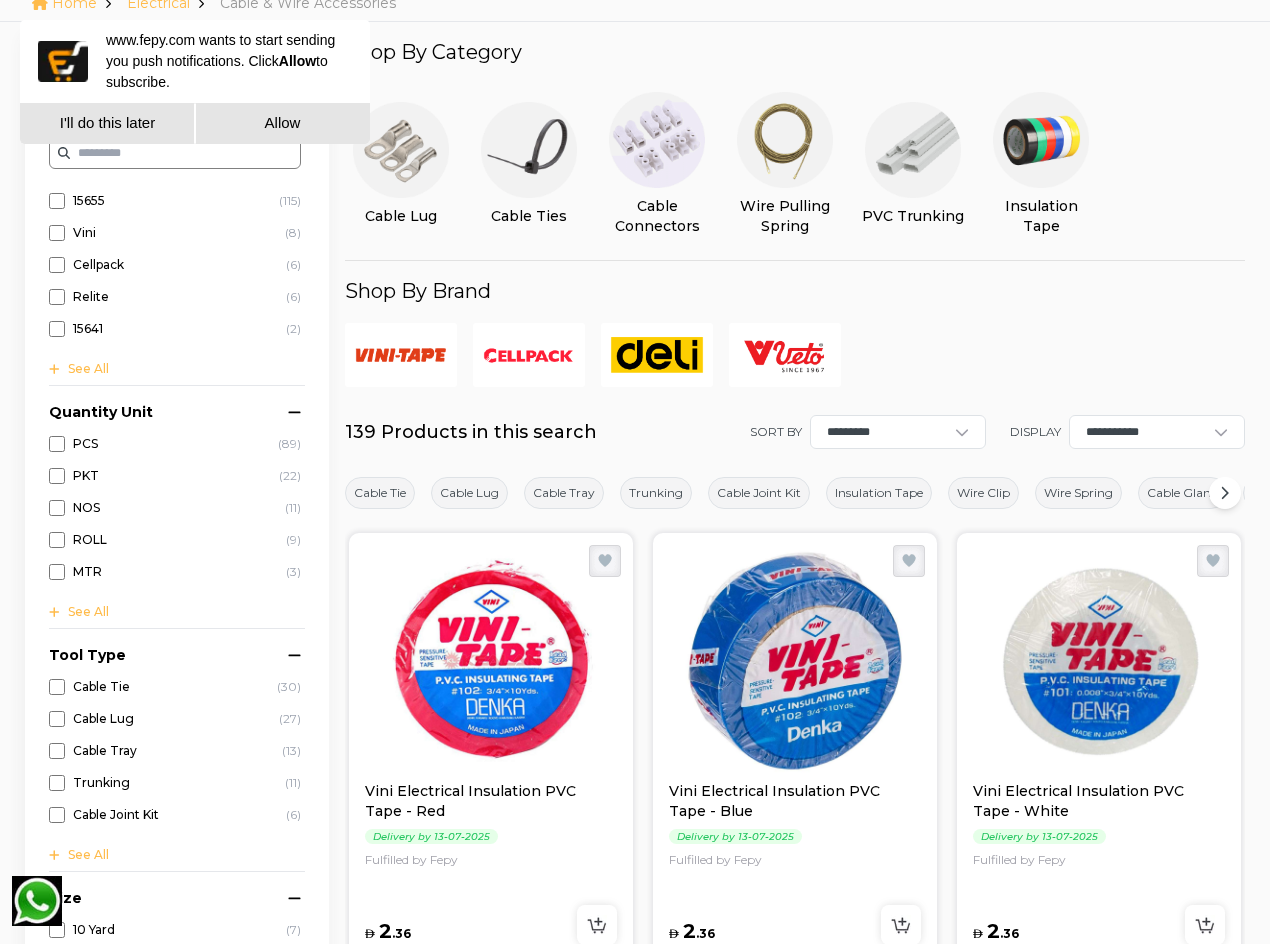 scroll, scrollTop: 0, scrollLeft: 0, axis: both 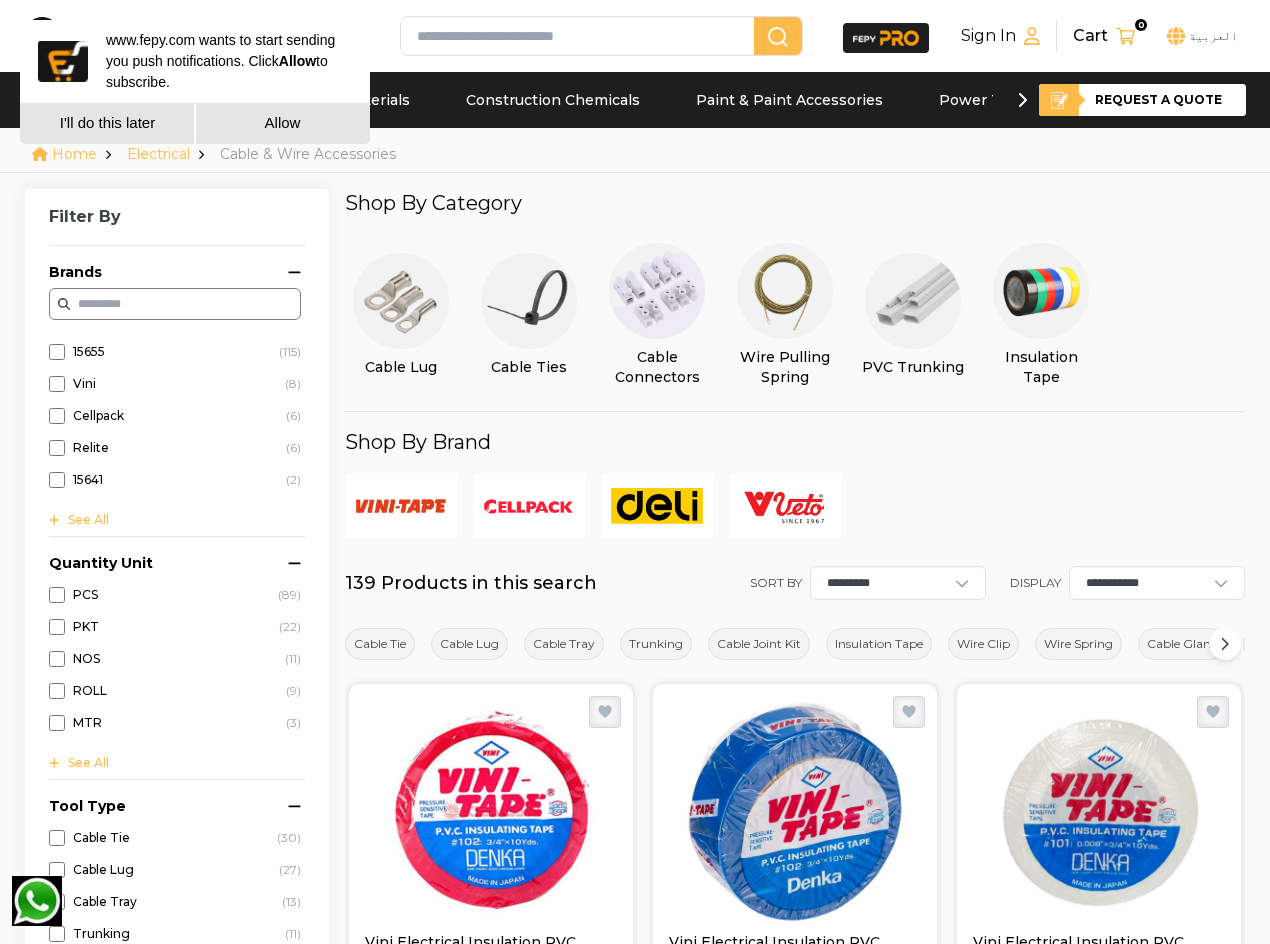 click at bounding box center (401, 301) 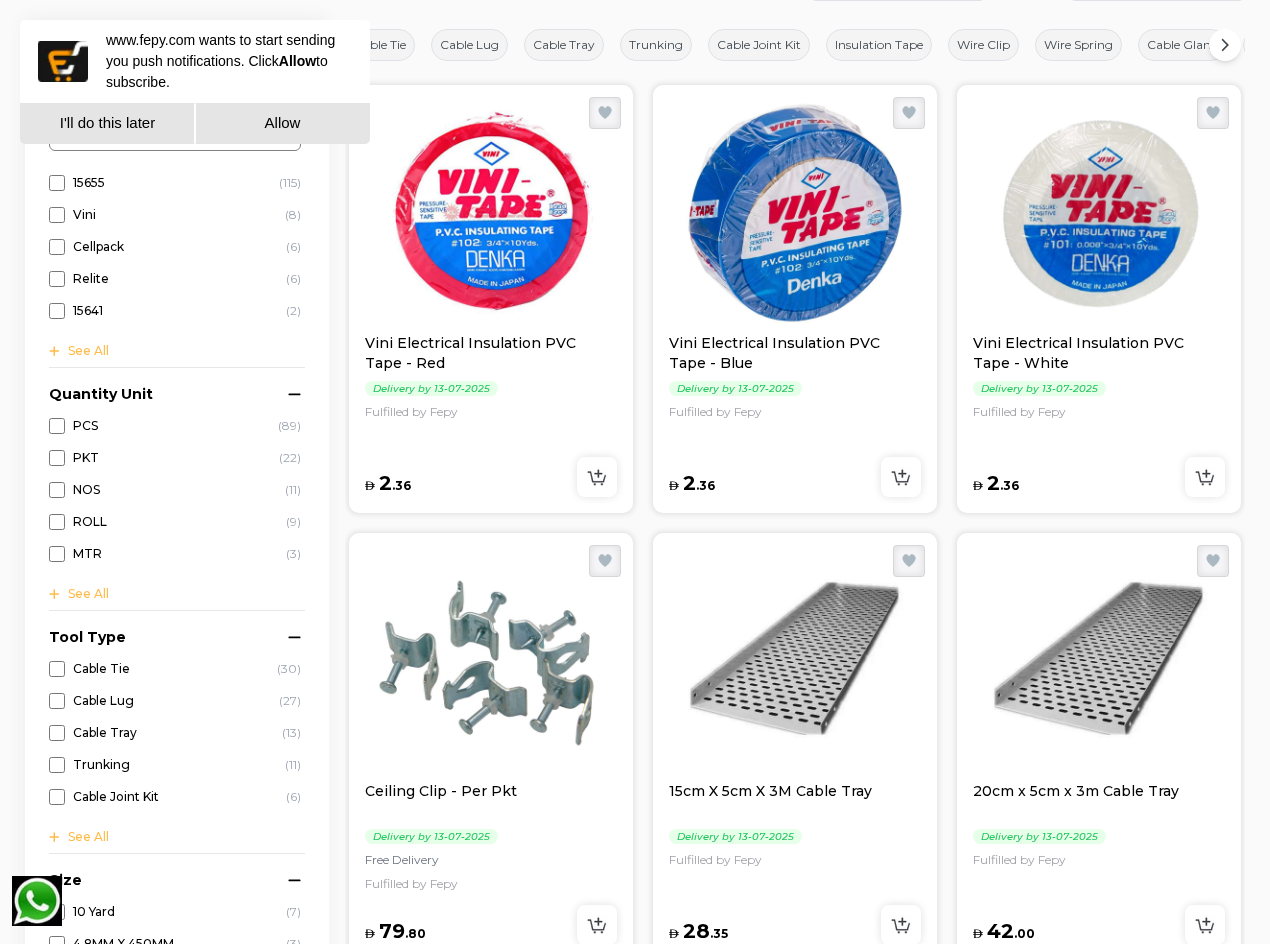 scroll, scrollTop: 600, scrollLeft: 0, axis: vertical 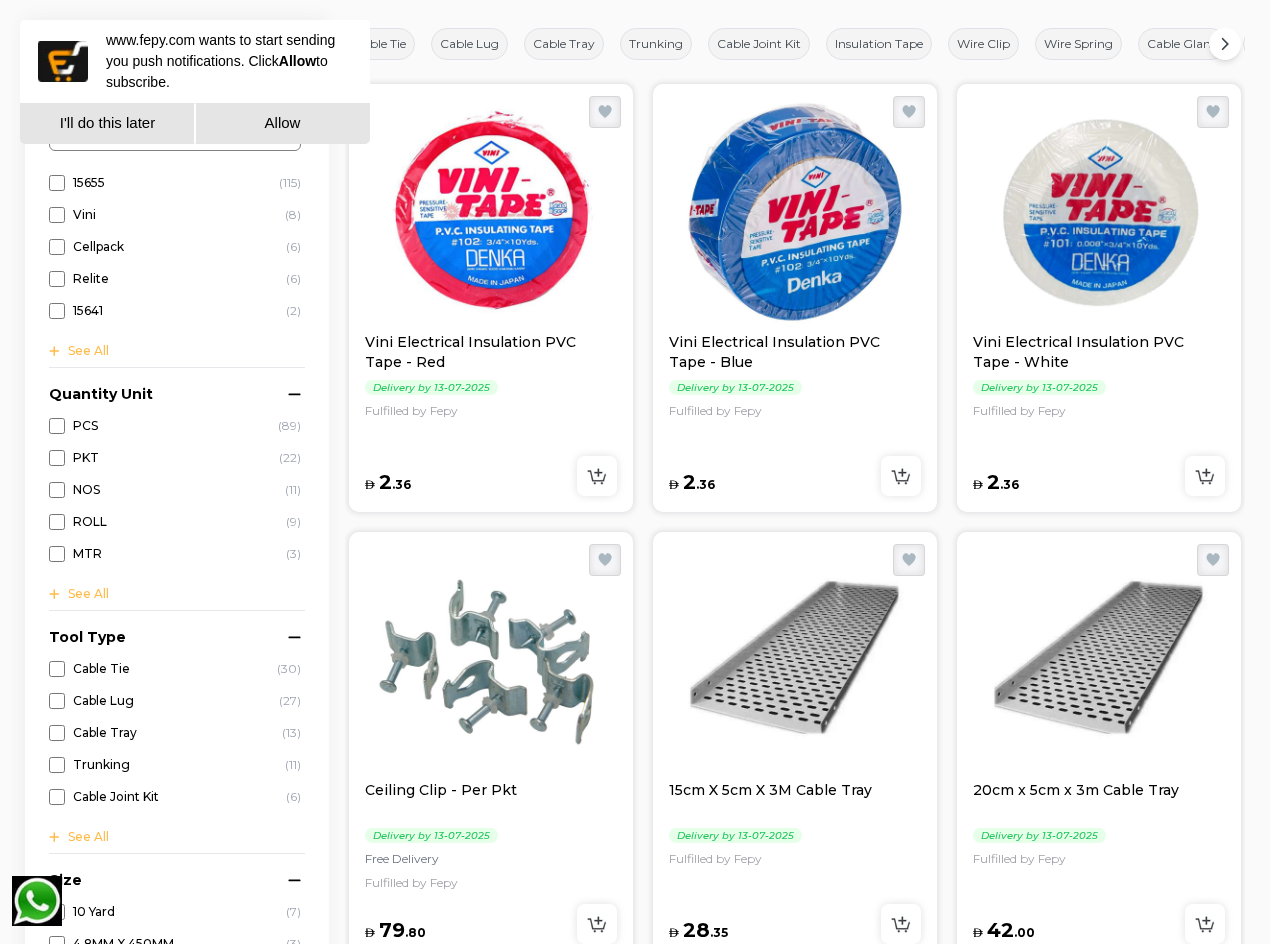 click at bounding box center (491, 660) 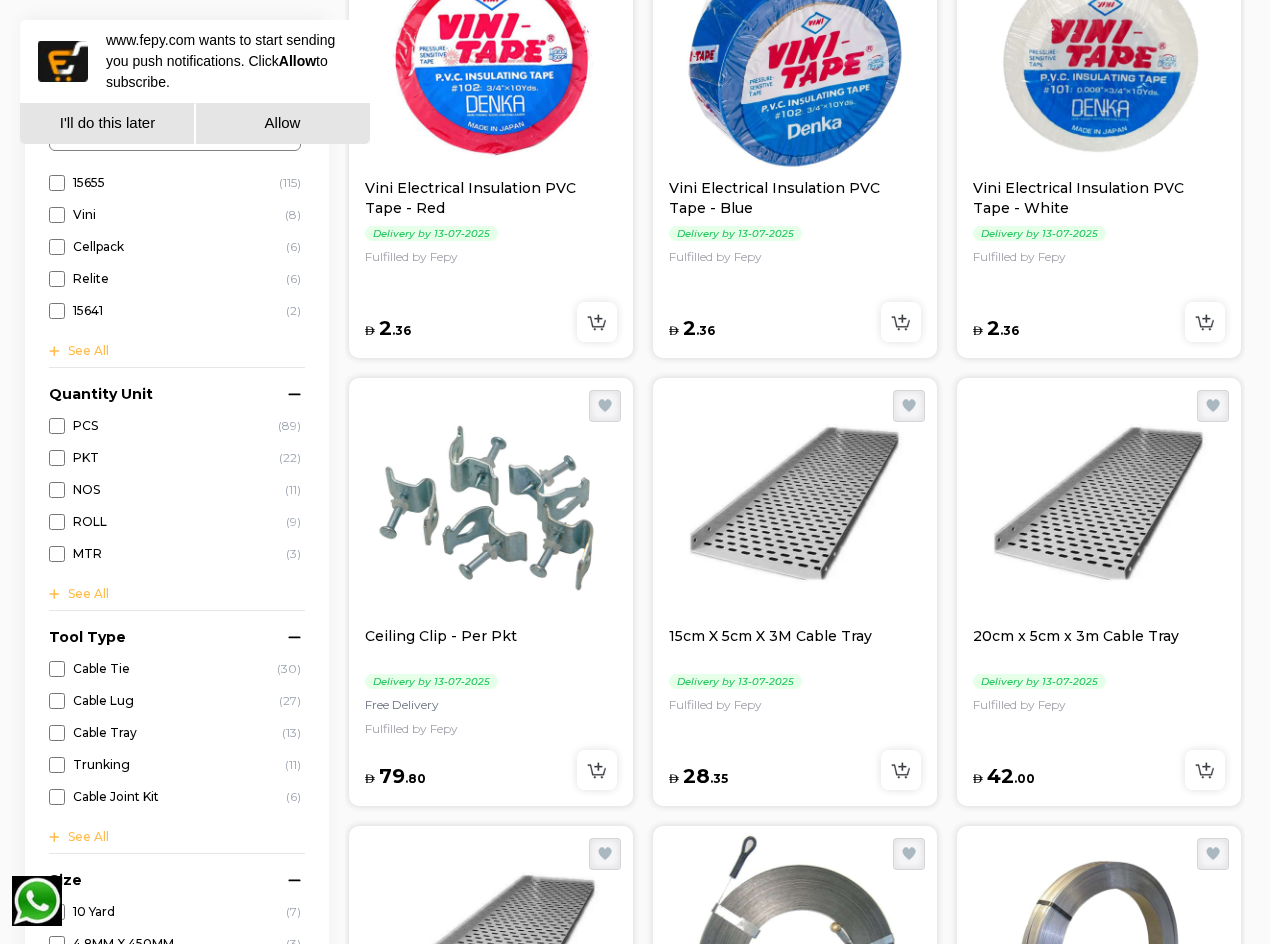 scroll, scrollTop: 1000, scrollLeft: 0, axis: vertical 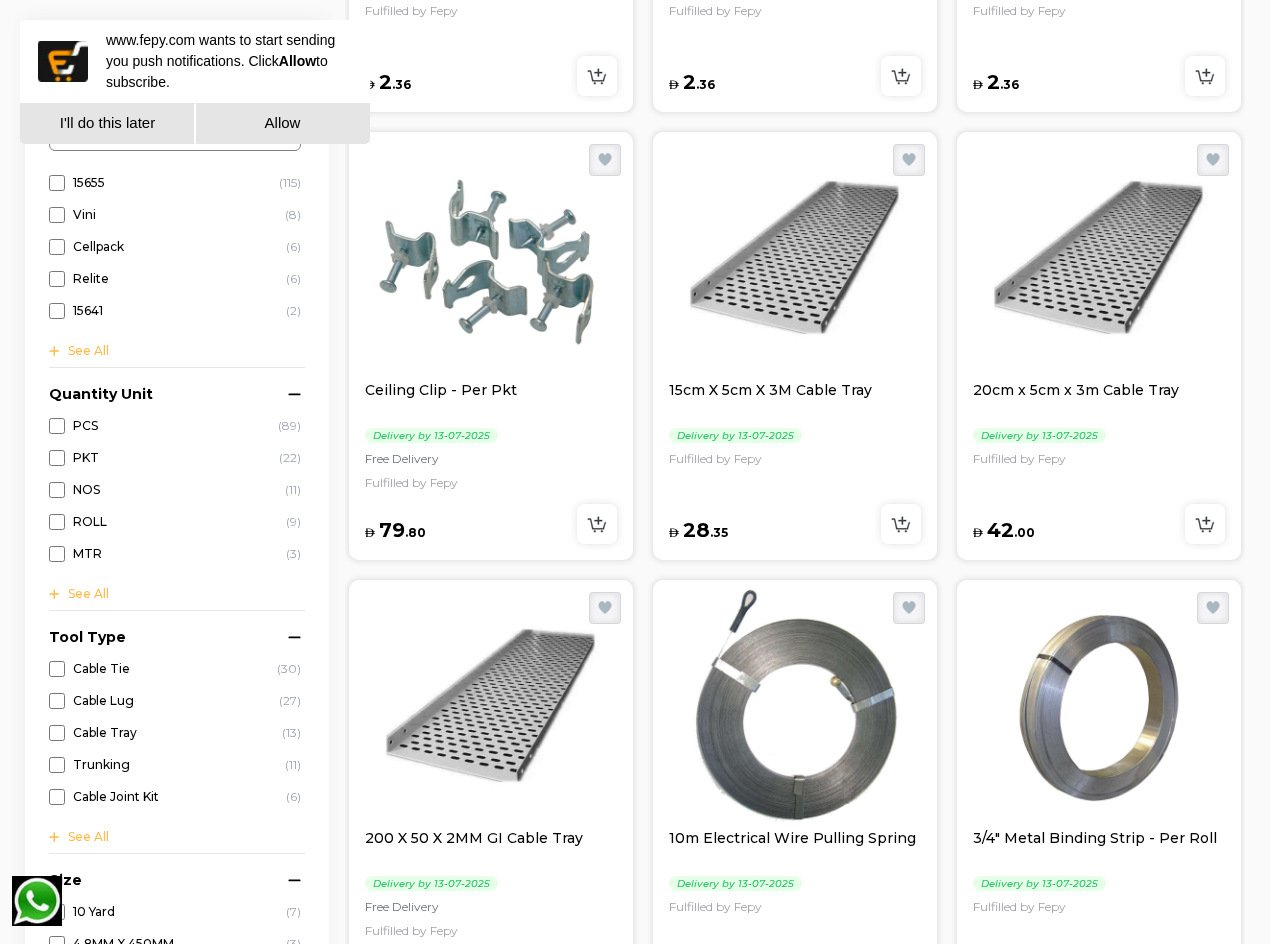 click at bounding box center [795, 260] 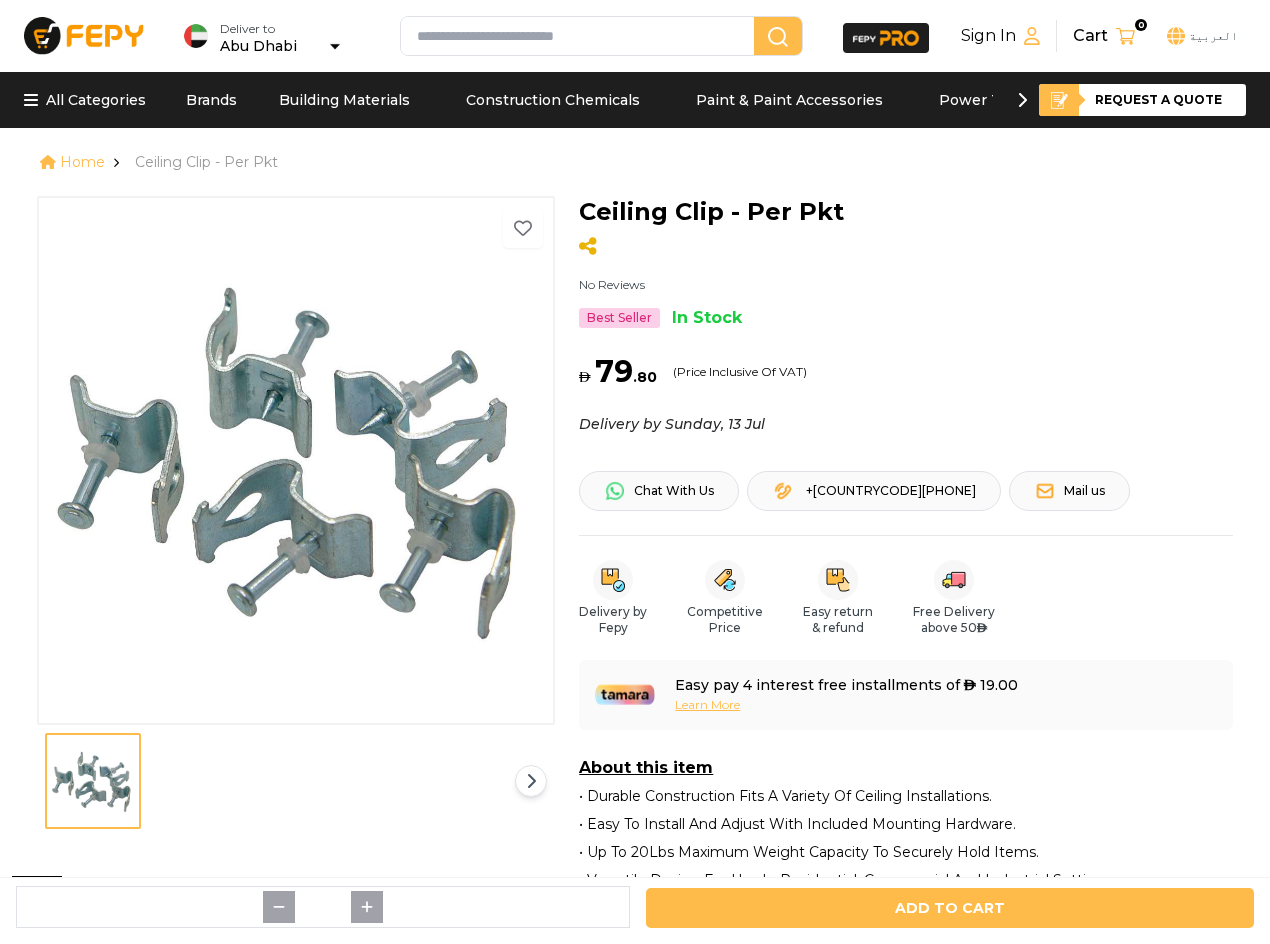 scroll, scrollTop: 0, scrollLeft: 0, axis: both 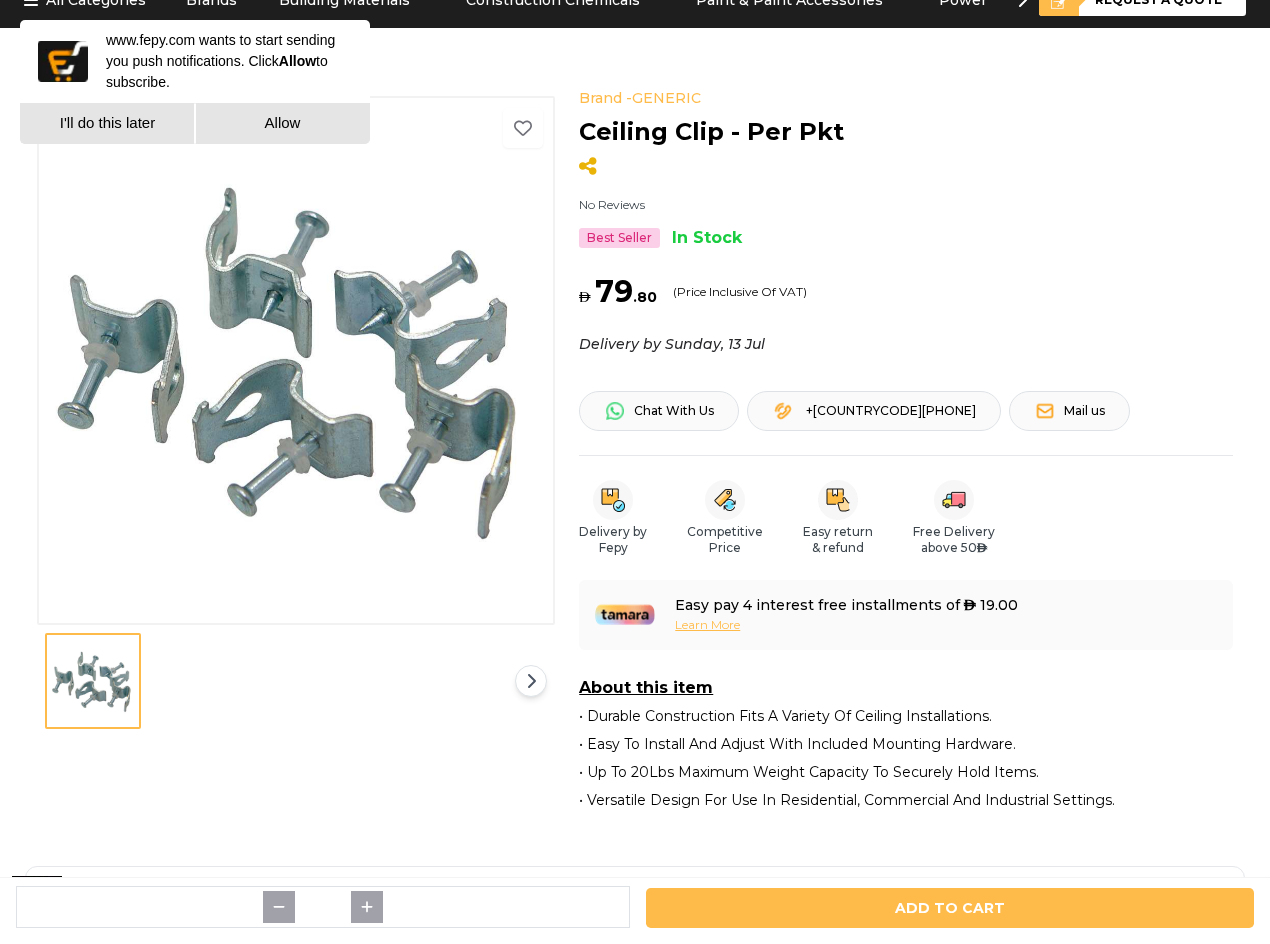 click on "Home Ceiling Clip - Per Pkt" at bounding box center (626, 62) 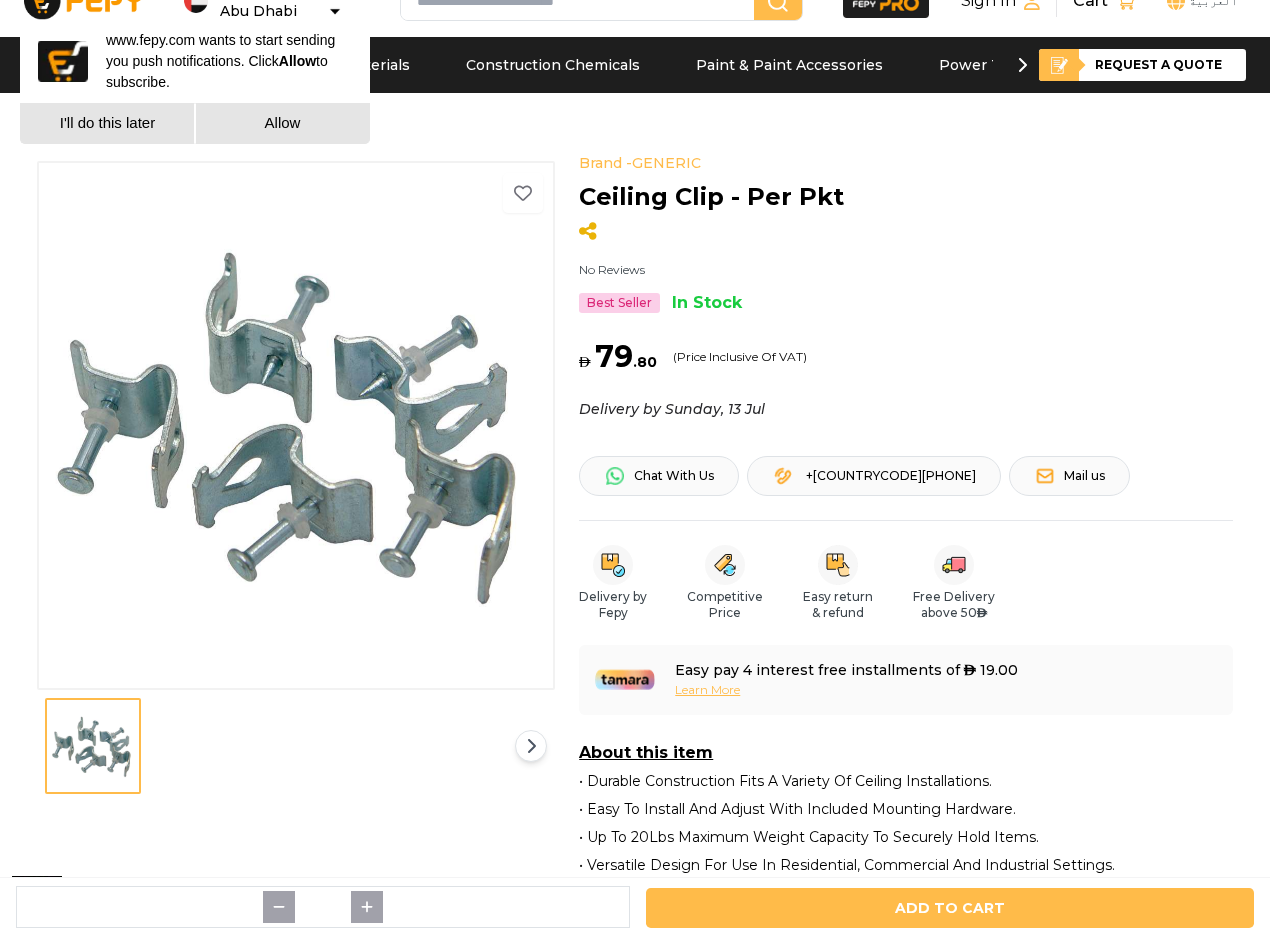 scroll, scrollTop: 0, scrollLeft: 0, axis: both 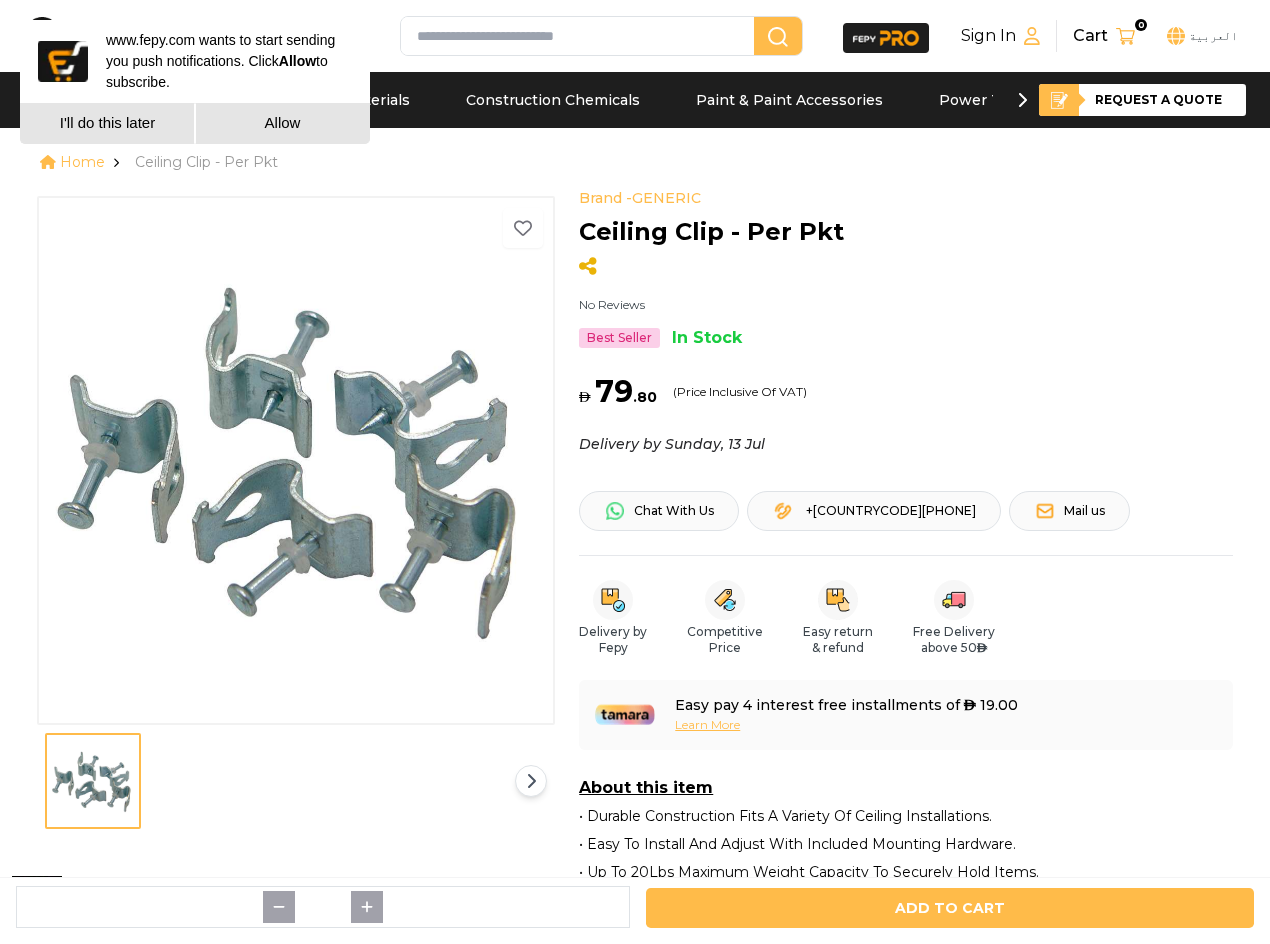 click on "I'll do this later" at bounding box center (107, 123) 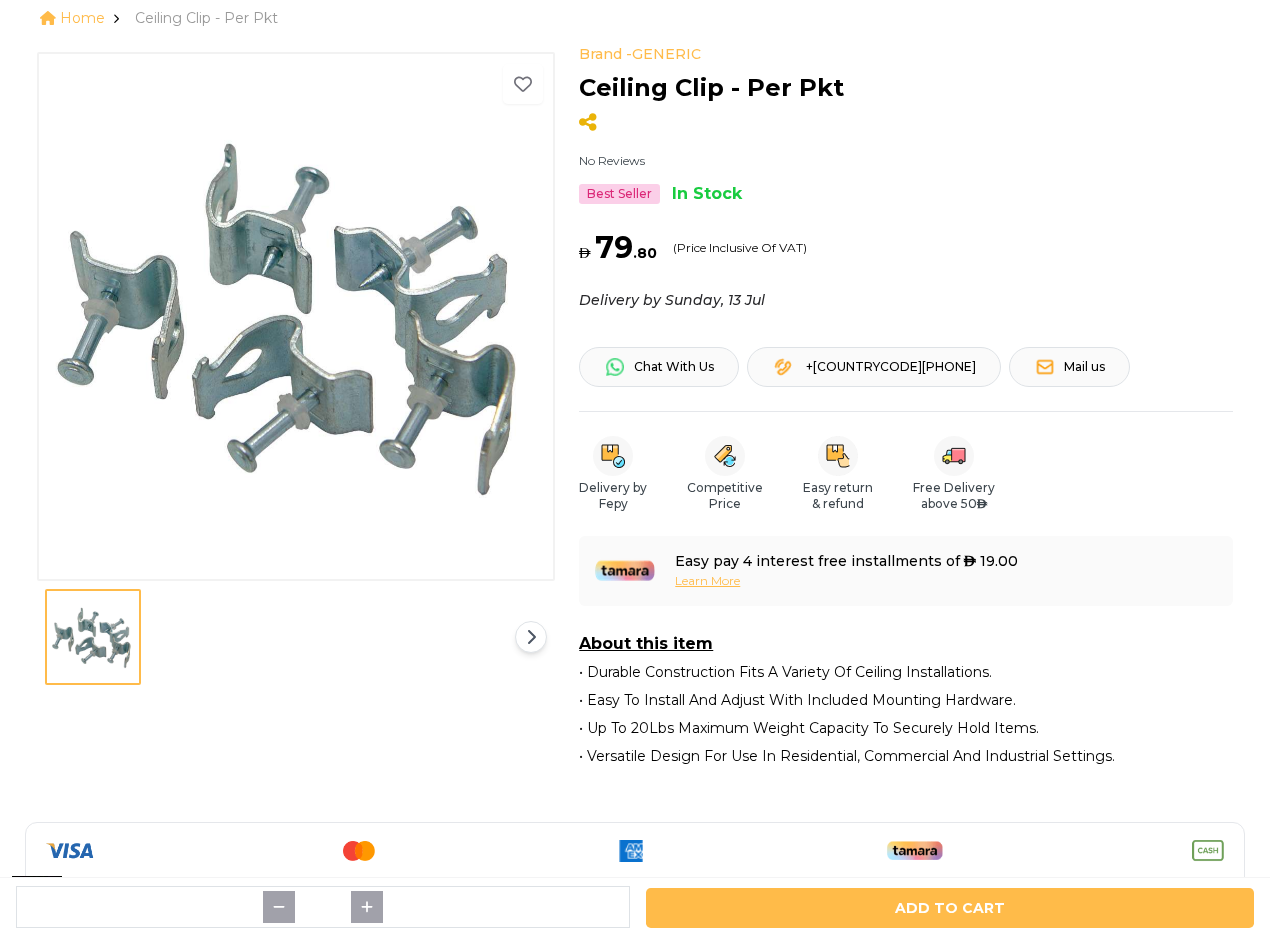 scroll, scrollTop: 0, scrollLeft: 0, axis: both 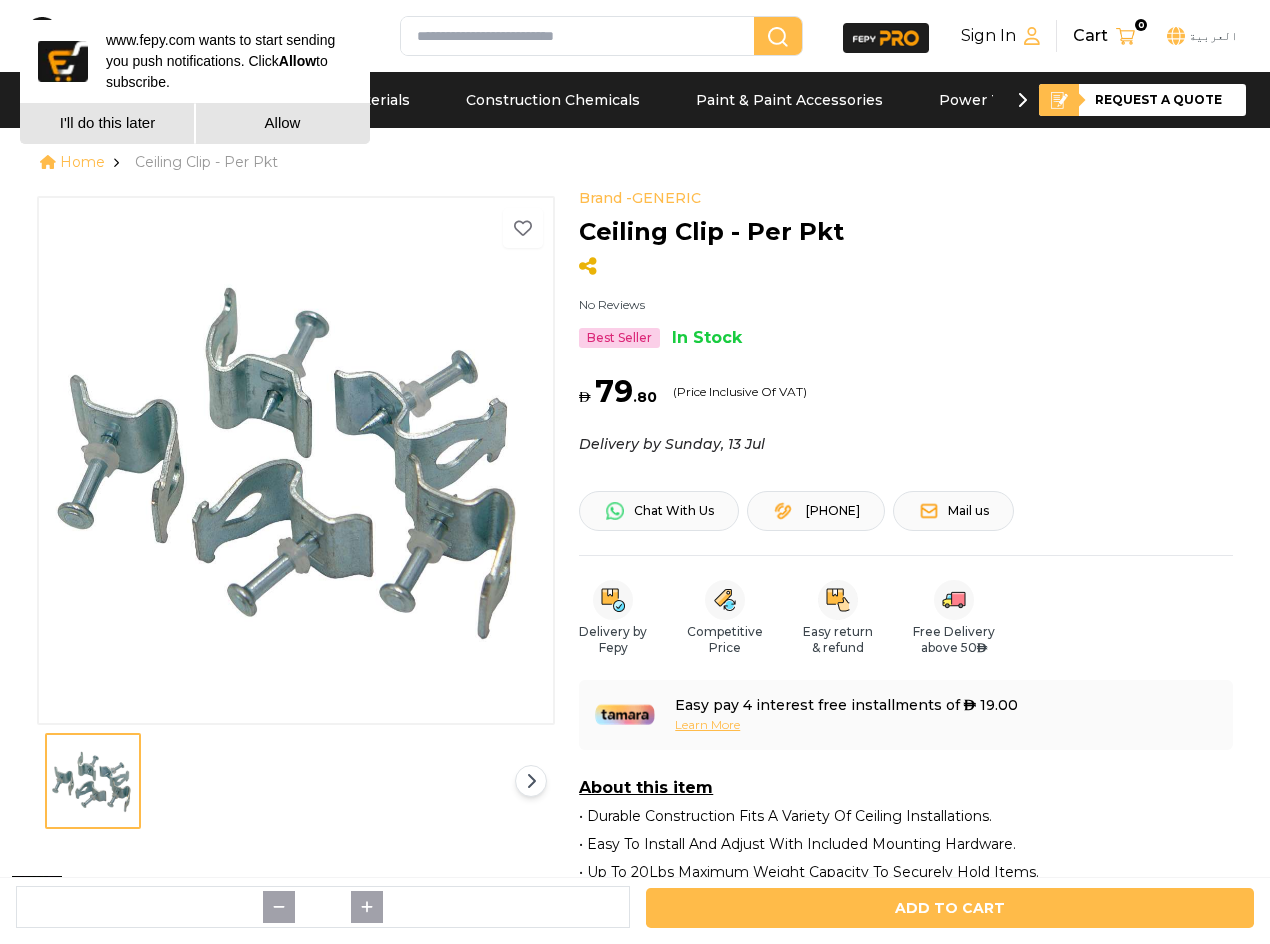 click on "I'll do this later" at bounding box center (107, 123) 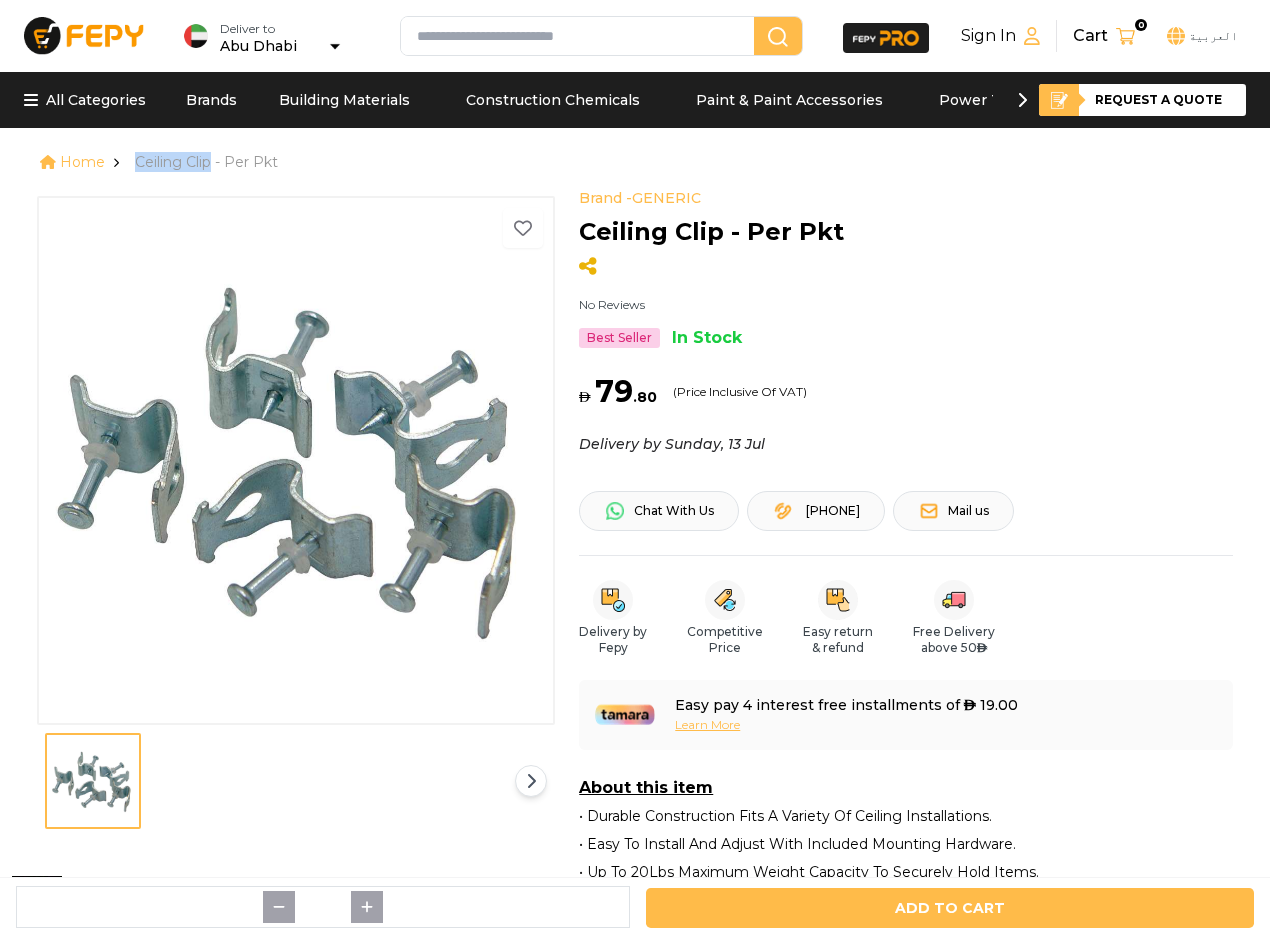 drag, startPoint x: 210, startPoint y: 166, endPoint x: 135, endPoint y: 166, distance: 75 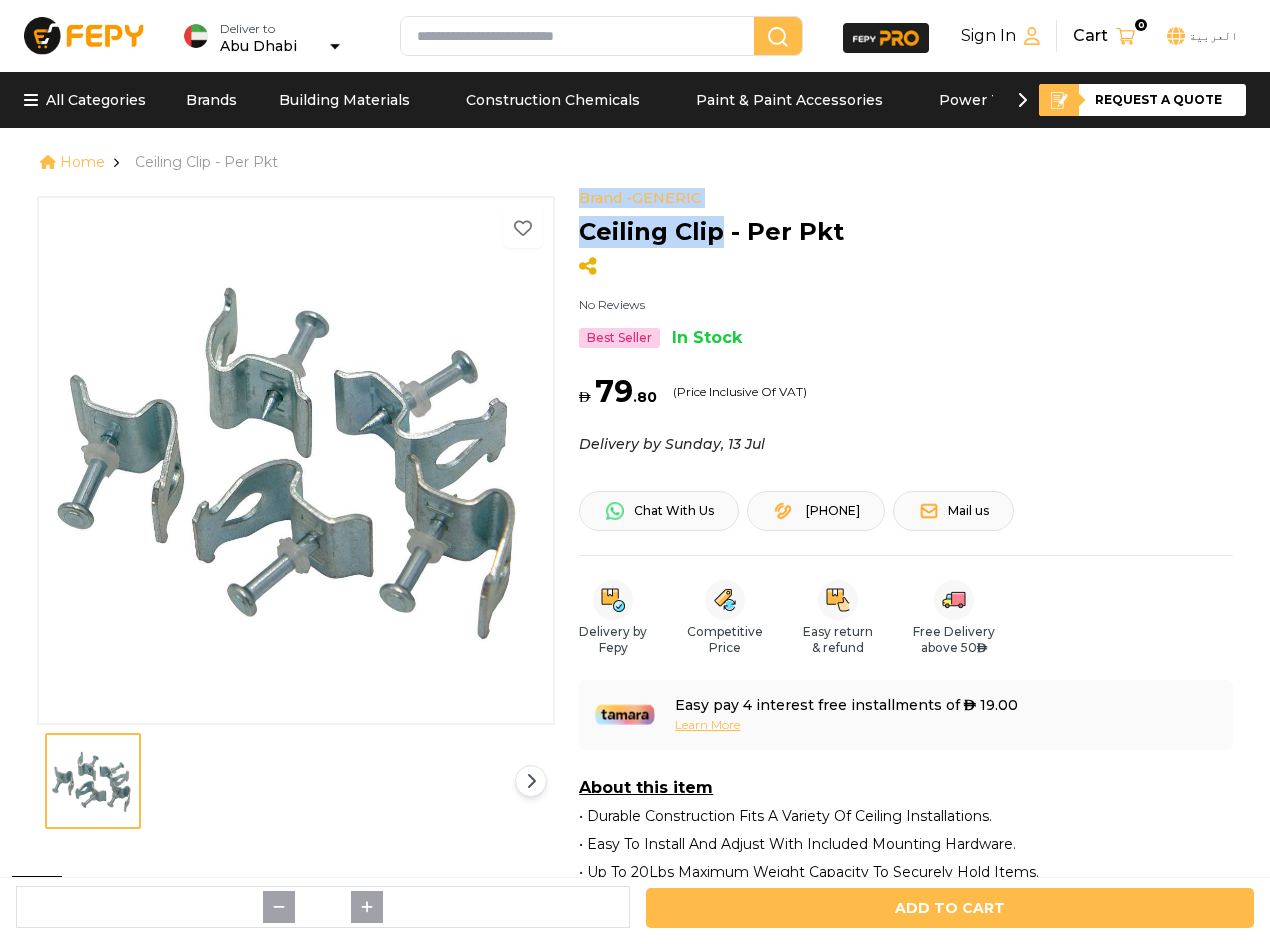 drag, startPoint x: 721, startPoint y: 235, endPoint x: 553, endPoint y: 237, distance: 168.0119 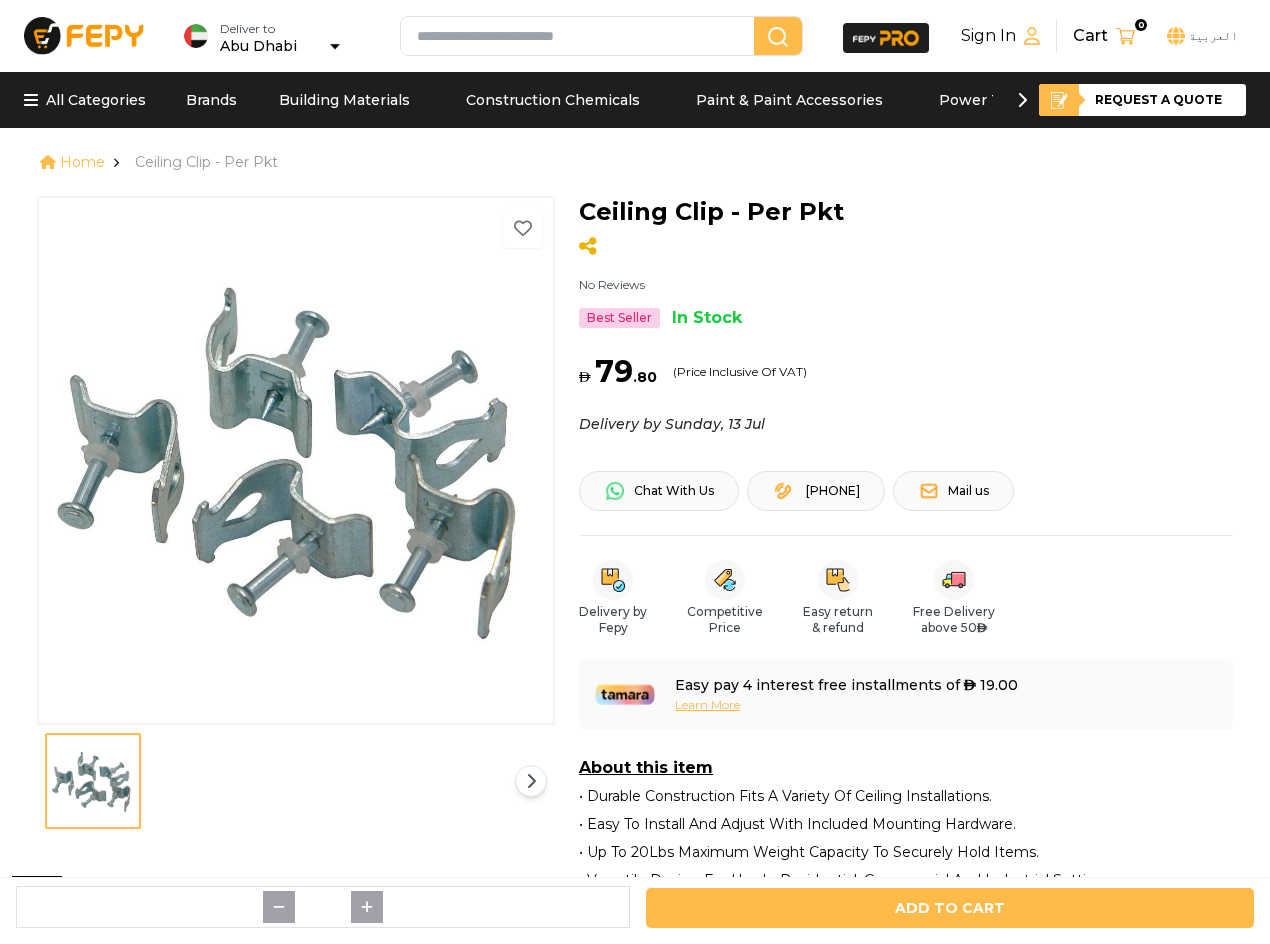 scroll, scrollTop: 0, scrollLeft: 0, axis: both 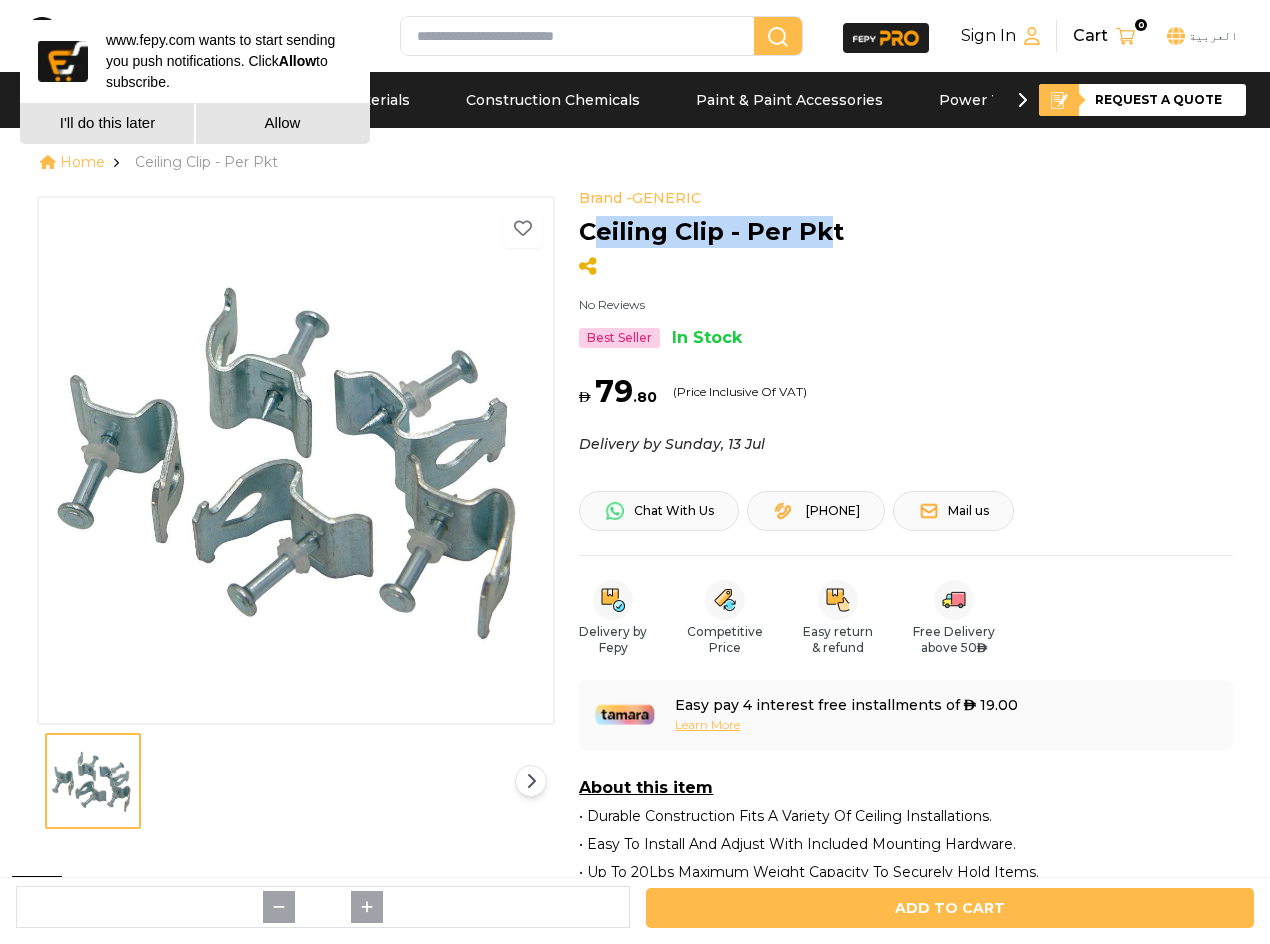drag, startPoint x: 832, startPoint y: 234, endPoint x: 590, endPoint y: 242, distance: 242.1322 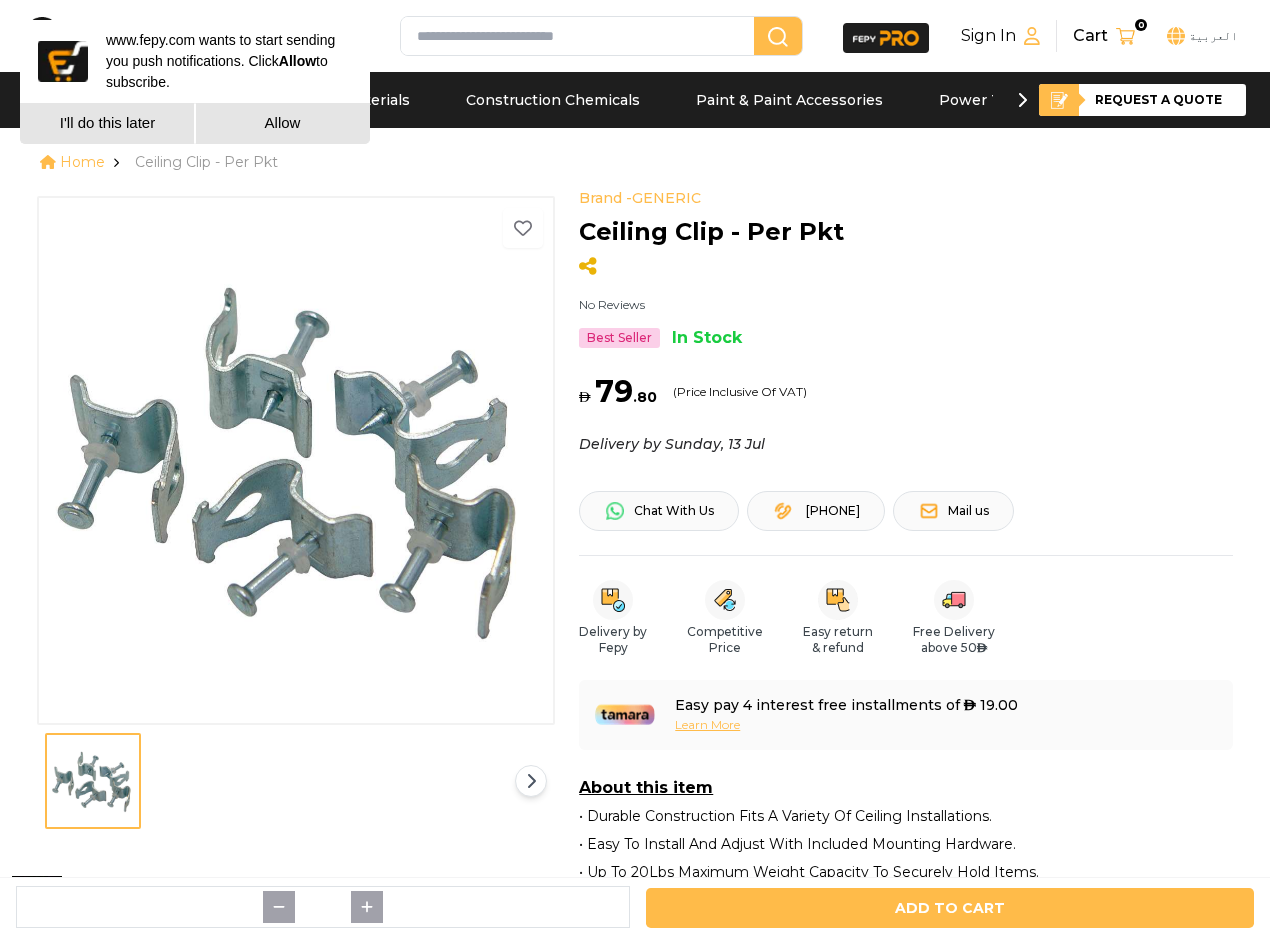 click on "Ceiling Clip - Per Pkt" at bounding box center (905, 236) 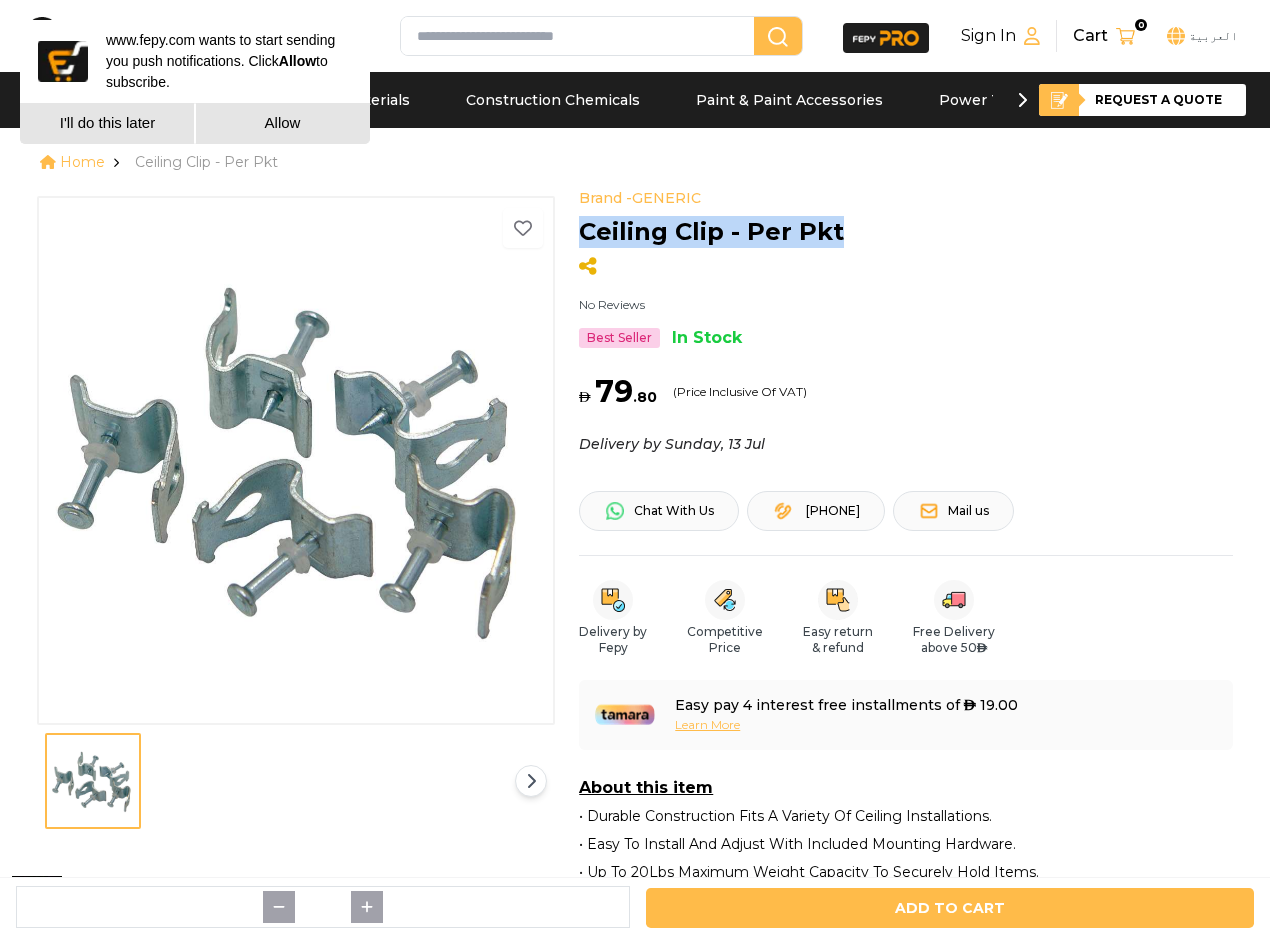 drag, startPoint x: 853, startPoint y: 224, endPoint x: 568, endPoint y: 251, distance: 286.2761 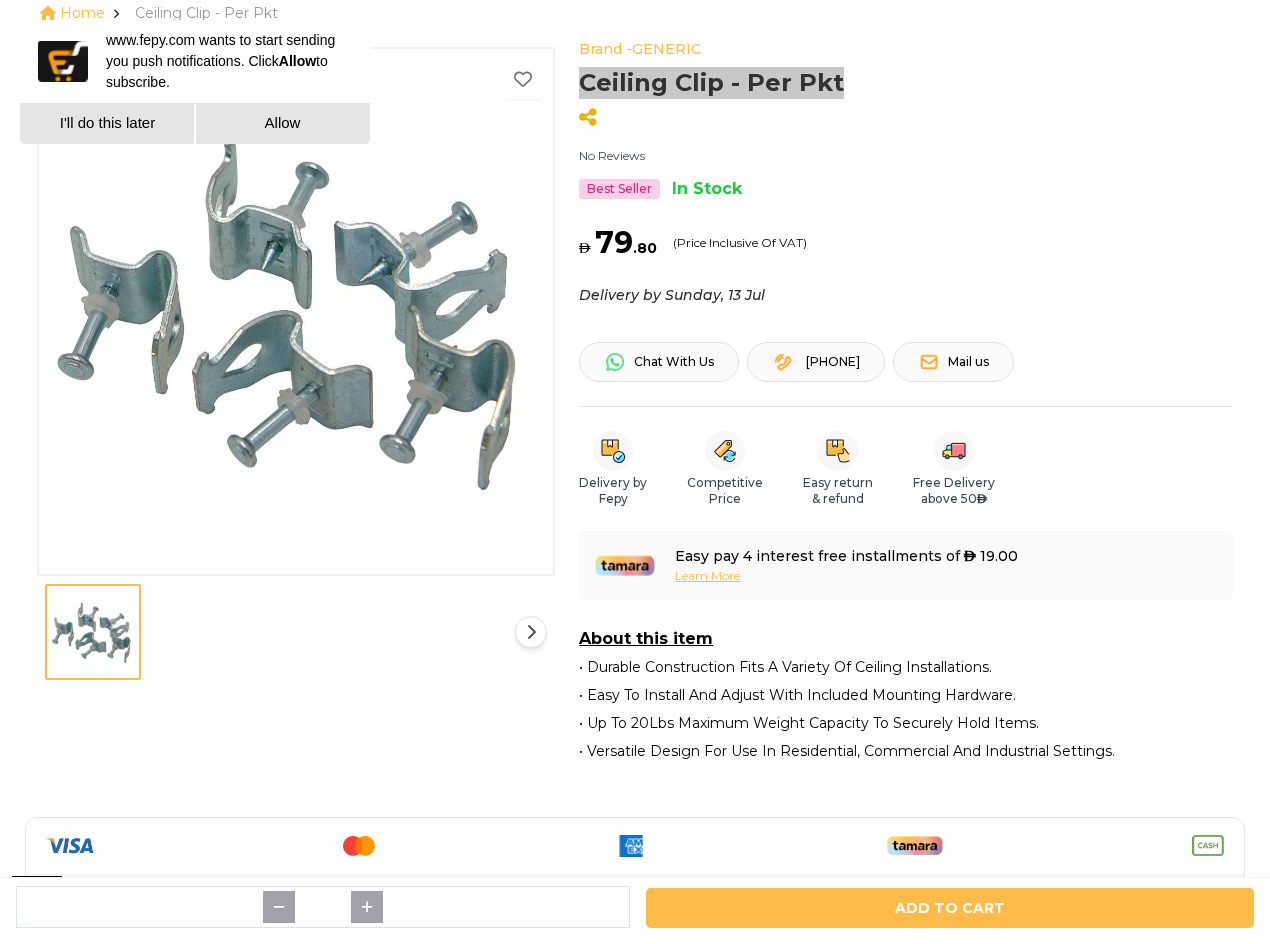 scroll, scrollTop: 100, scrollLeft: 0, axis: vertical 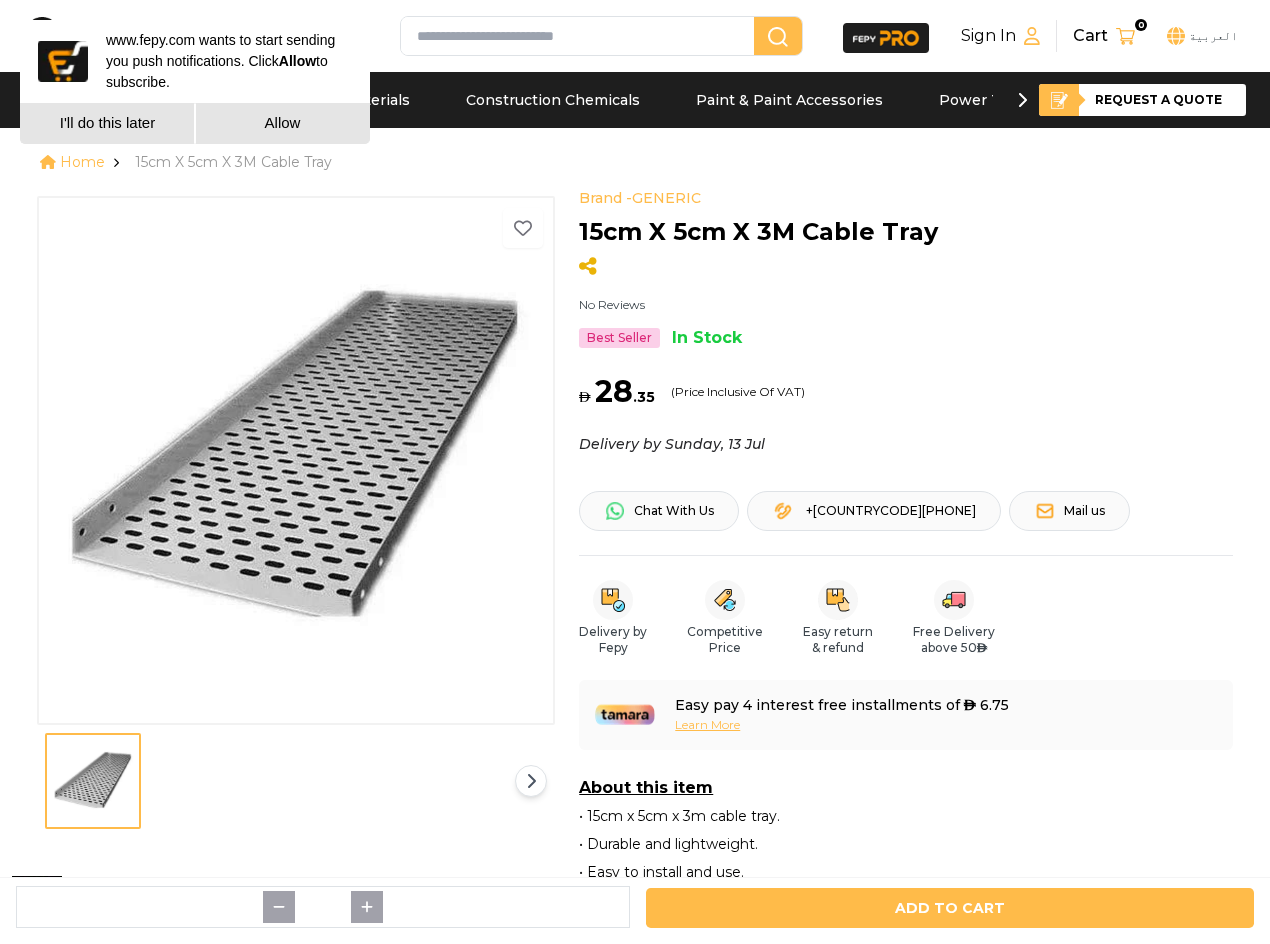 click at bounding box center (296, 459) 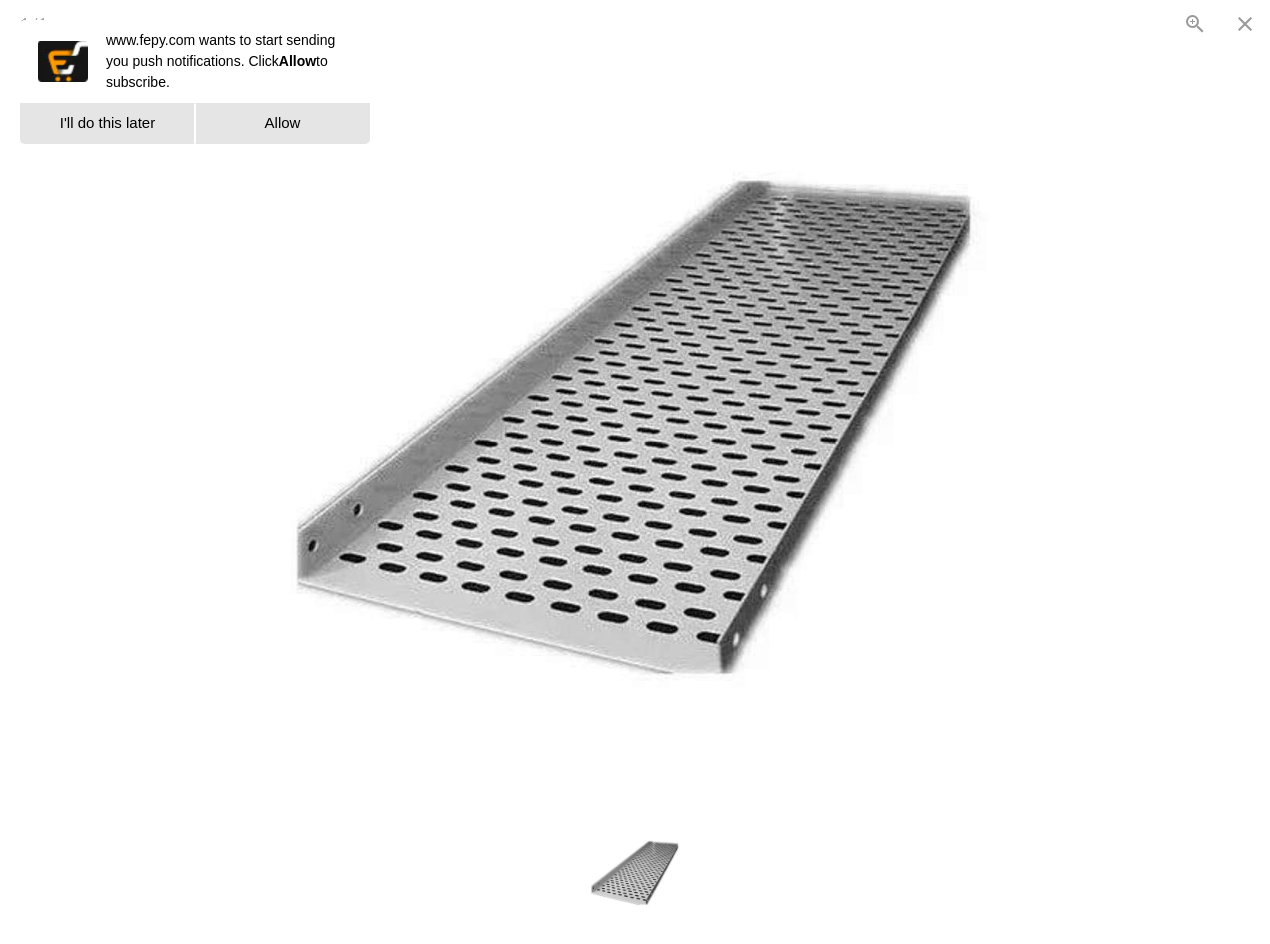click on "Allow" at bounding box center (282, 123) 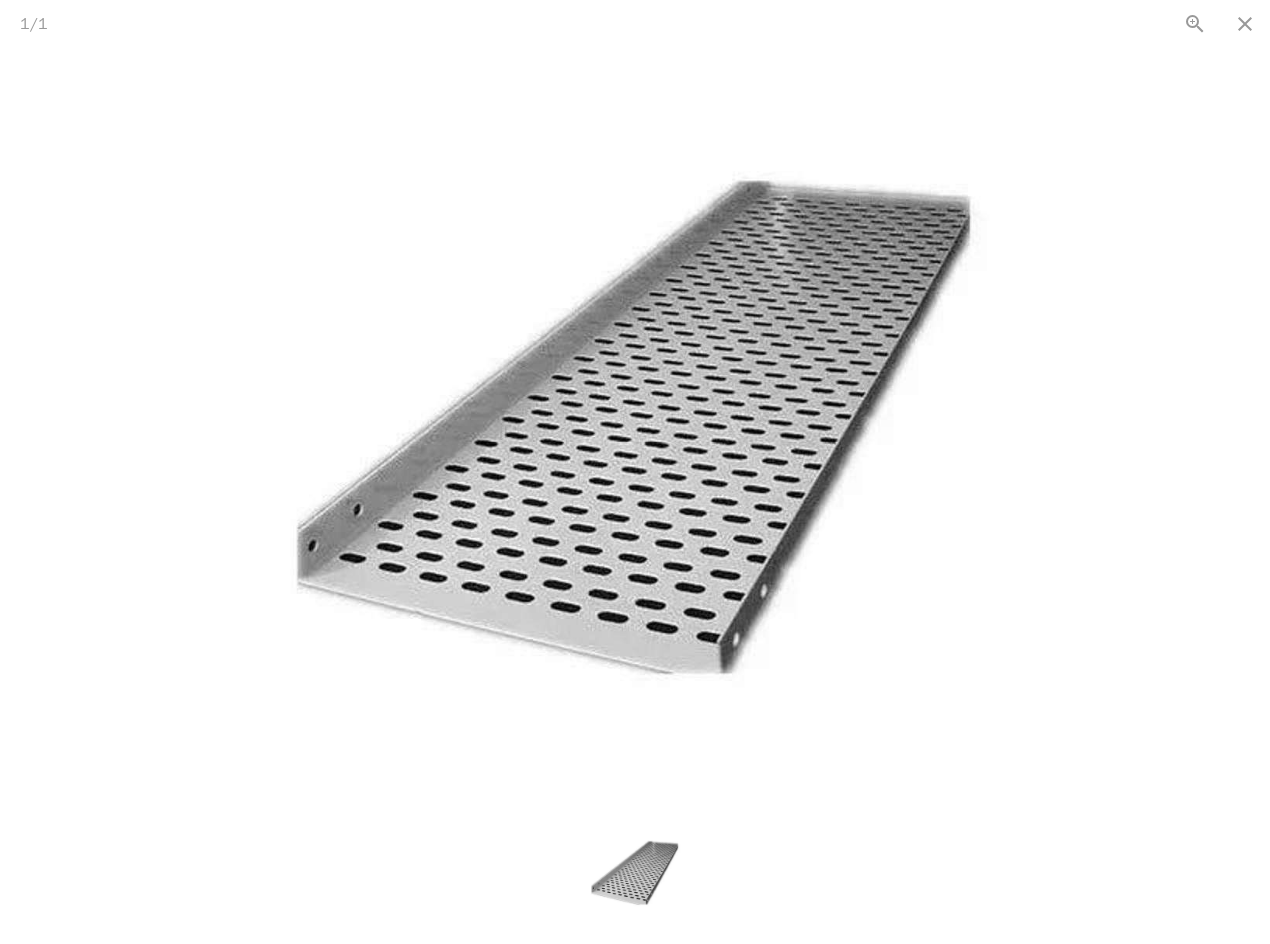 click at bounding box center (635, 435) 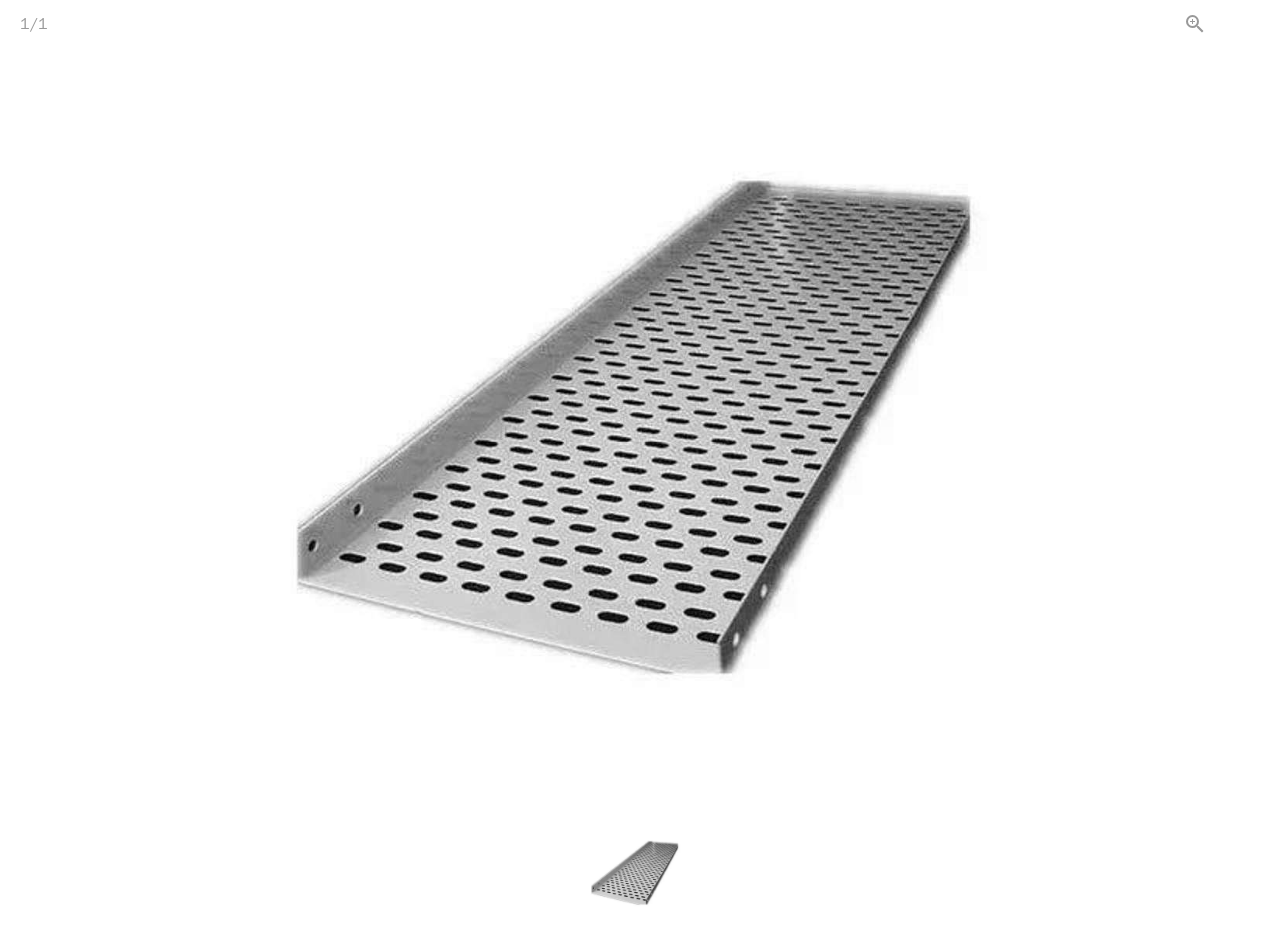 click at bounding box center (1245, 23) 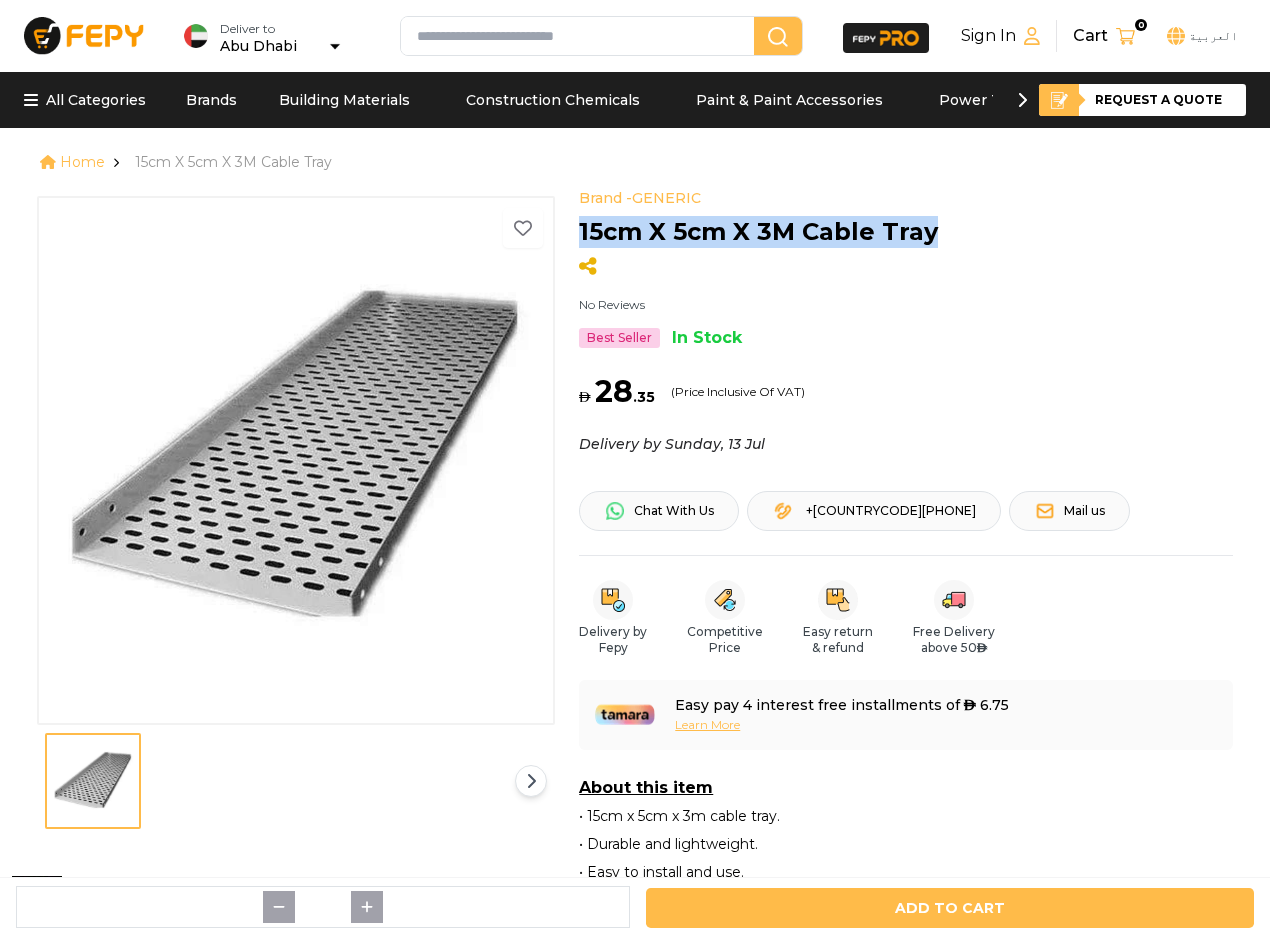 drag, startPoint x: 959, startPoint y: 233, endPoint x: 583, endPoint y: 238, distance: 376.03323 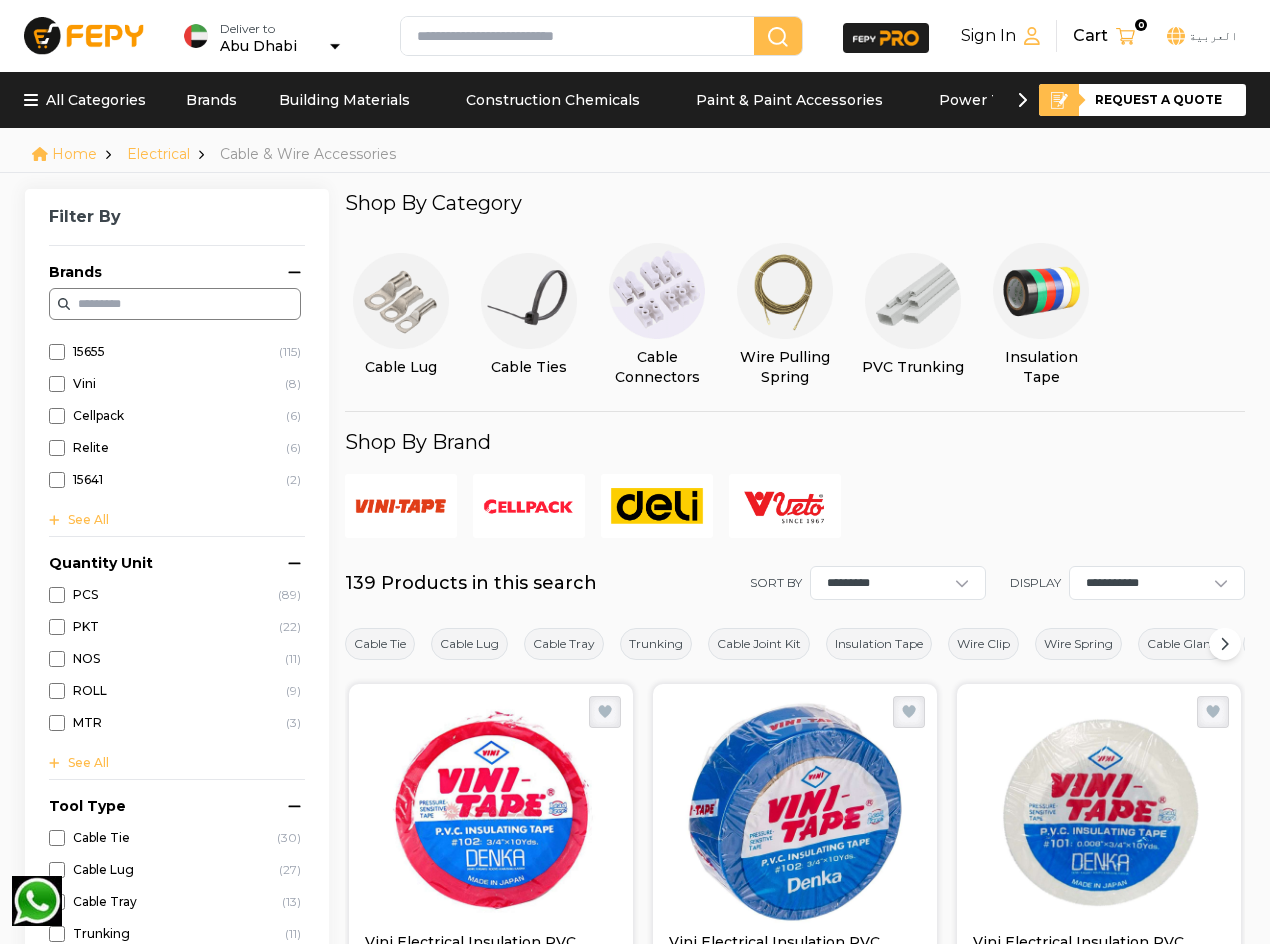 scroll, scrollTop: 0, scrollLeft: 0, axis: both 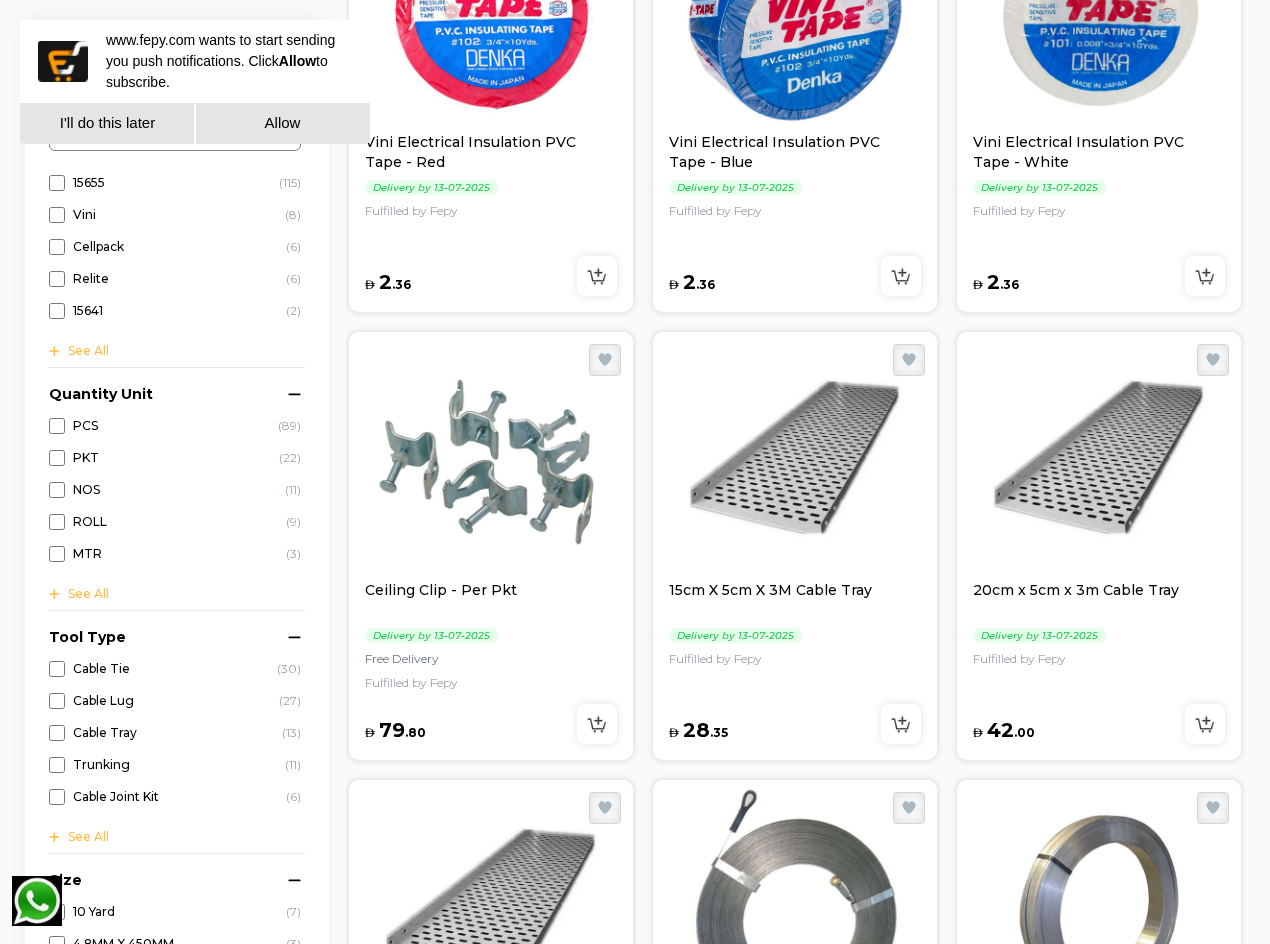 click at bounding box center (795, 460) 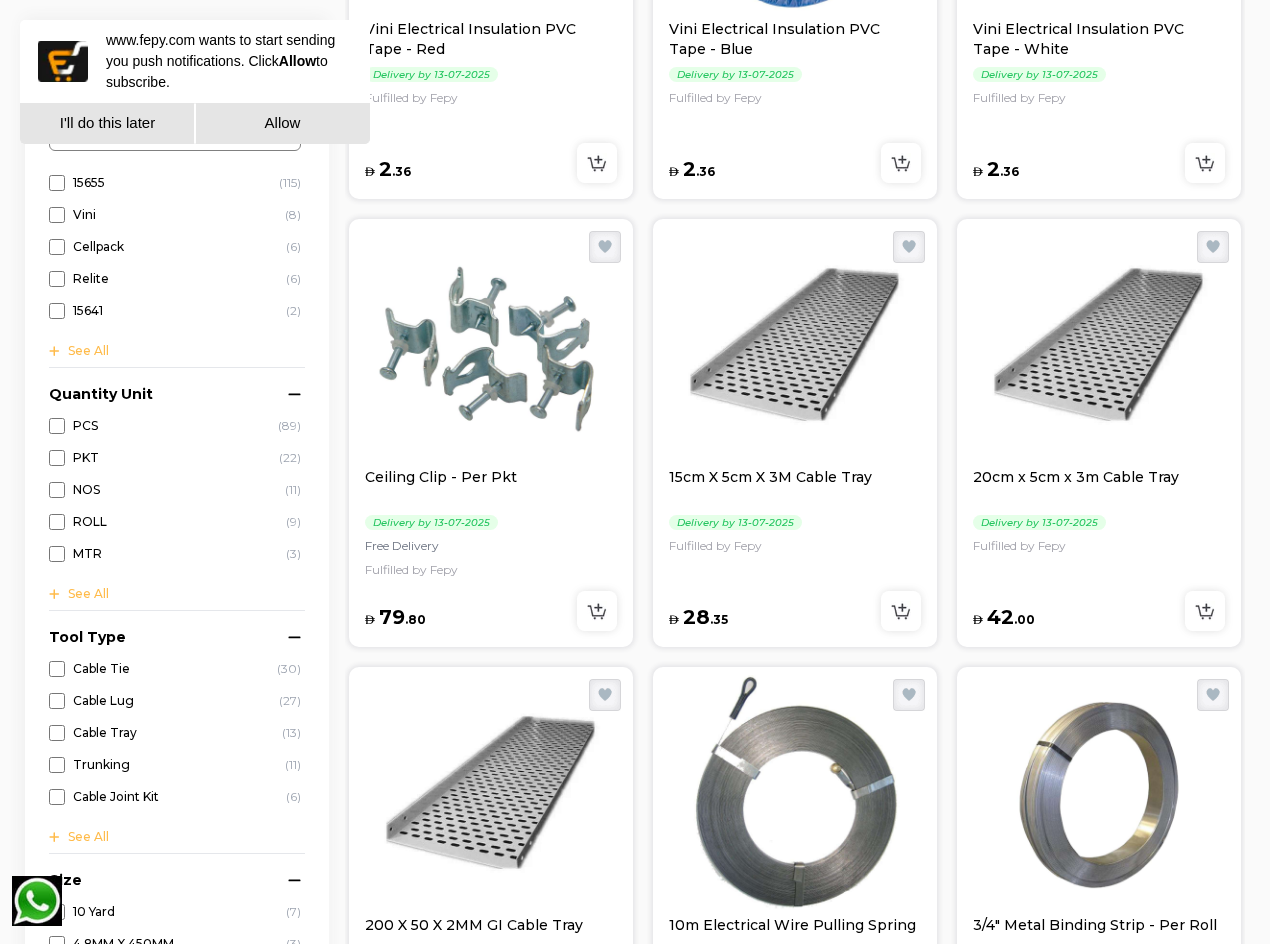scroll, scrollTop: 1100, scrollLeft: 0, axis: vertical 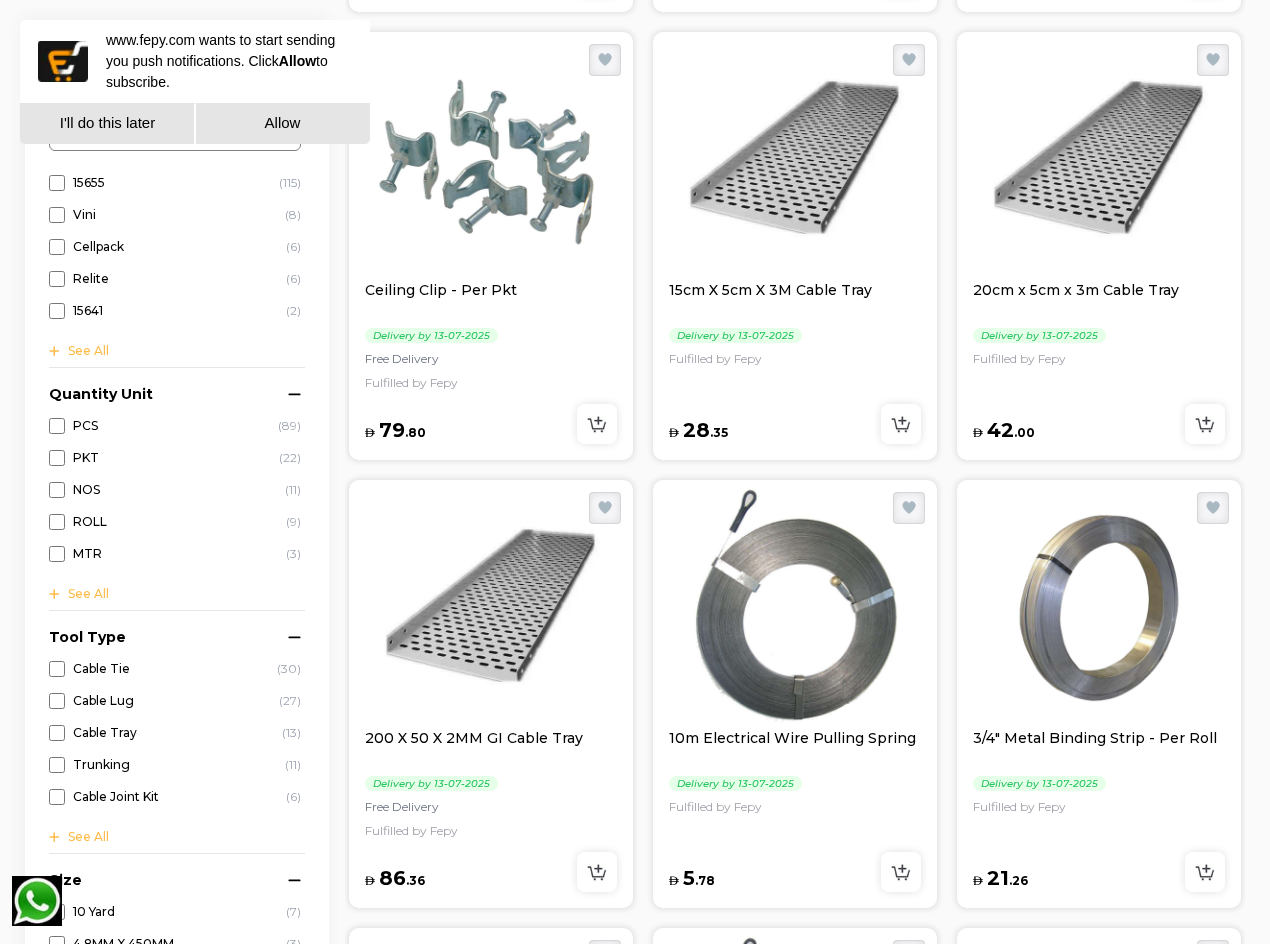 click at bounding box center (1099, 160) 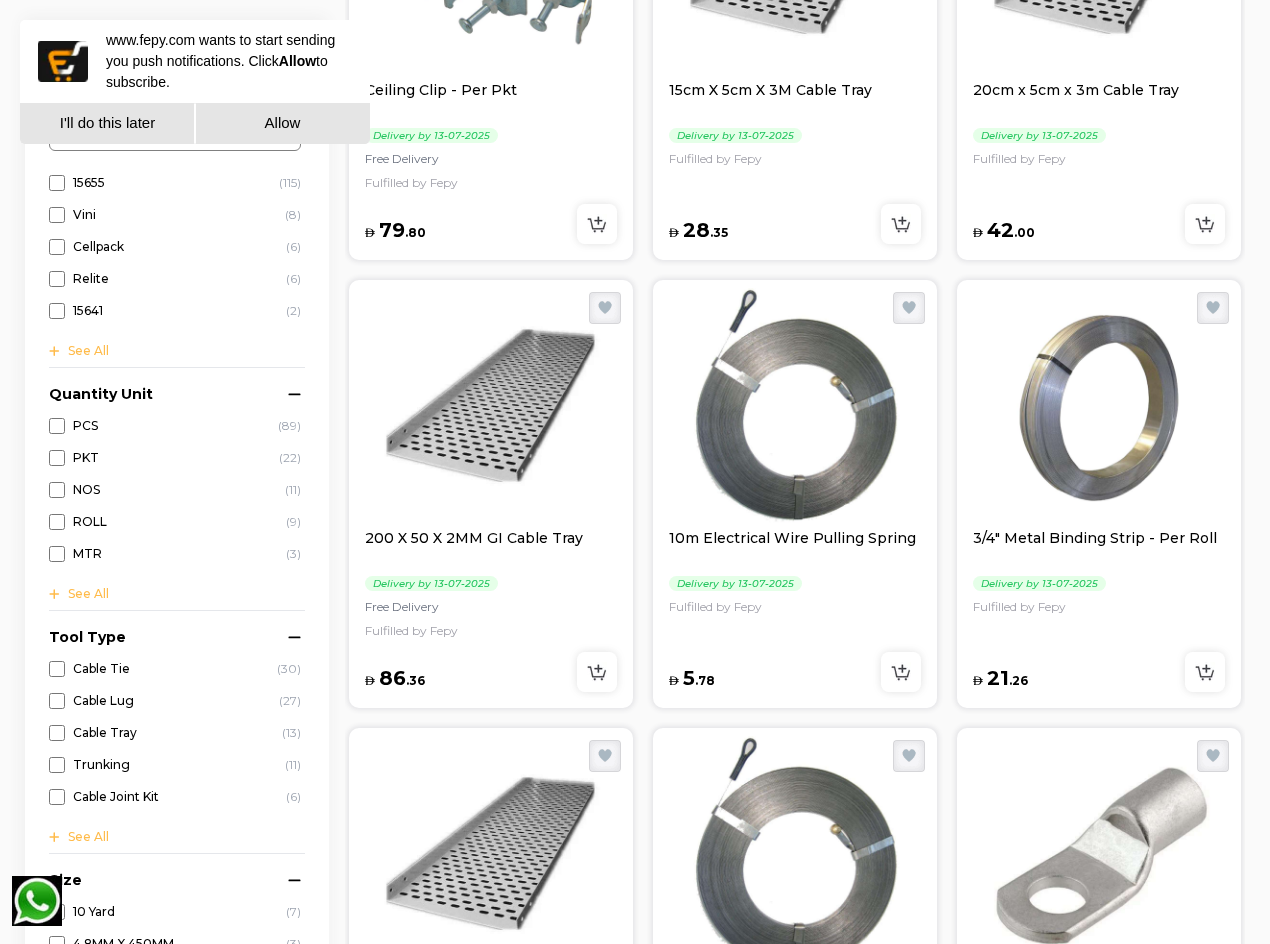 click at bounding box center [491, 408] 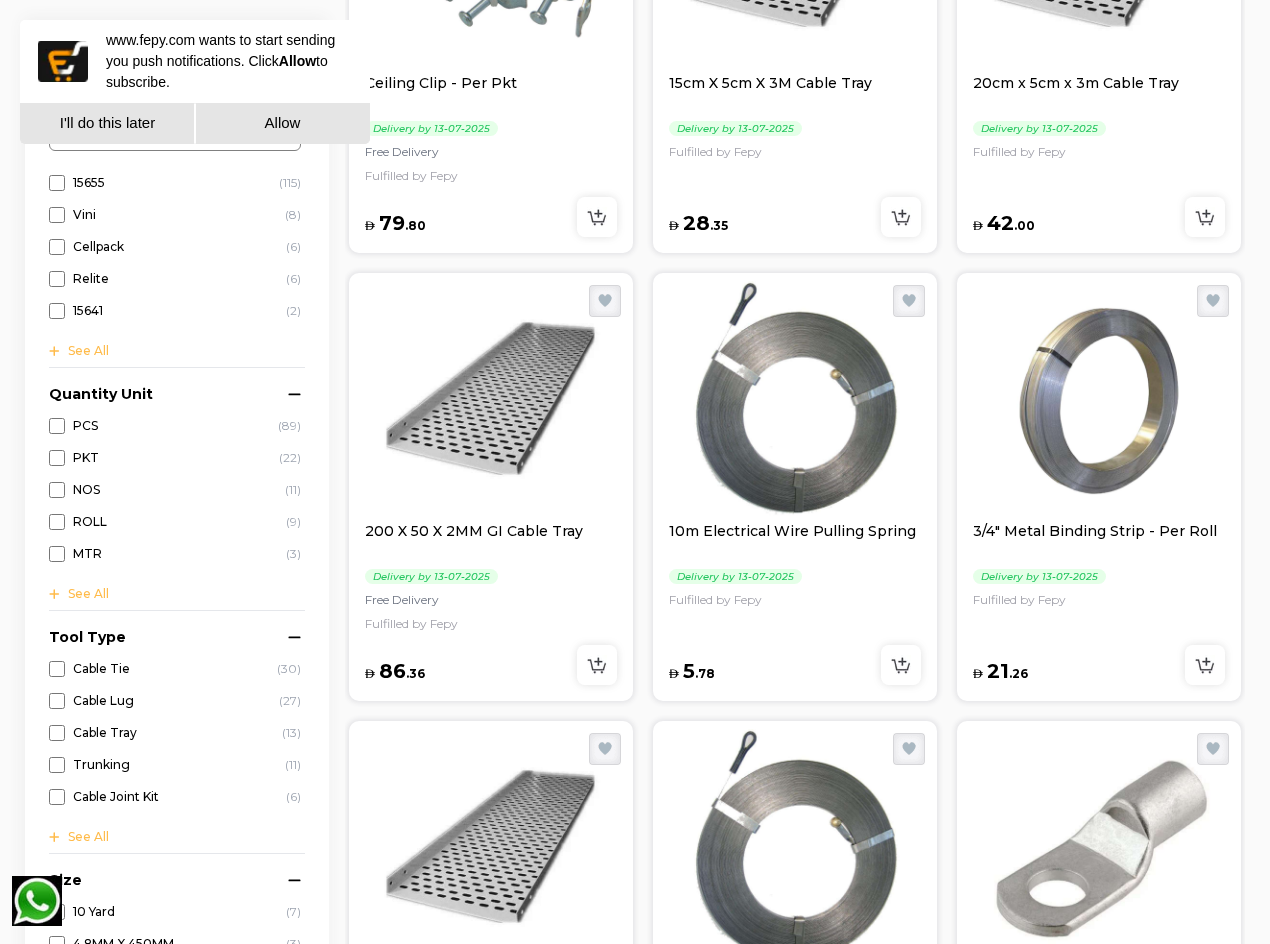 scroll, scrollTop: 1400, scrollLeft: 0, axis: vertical 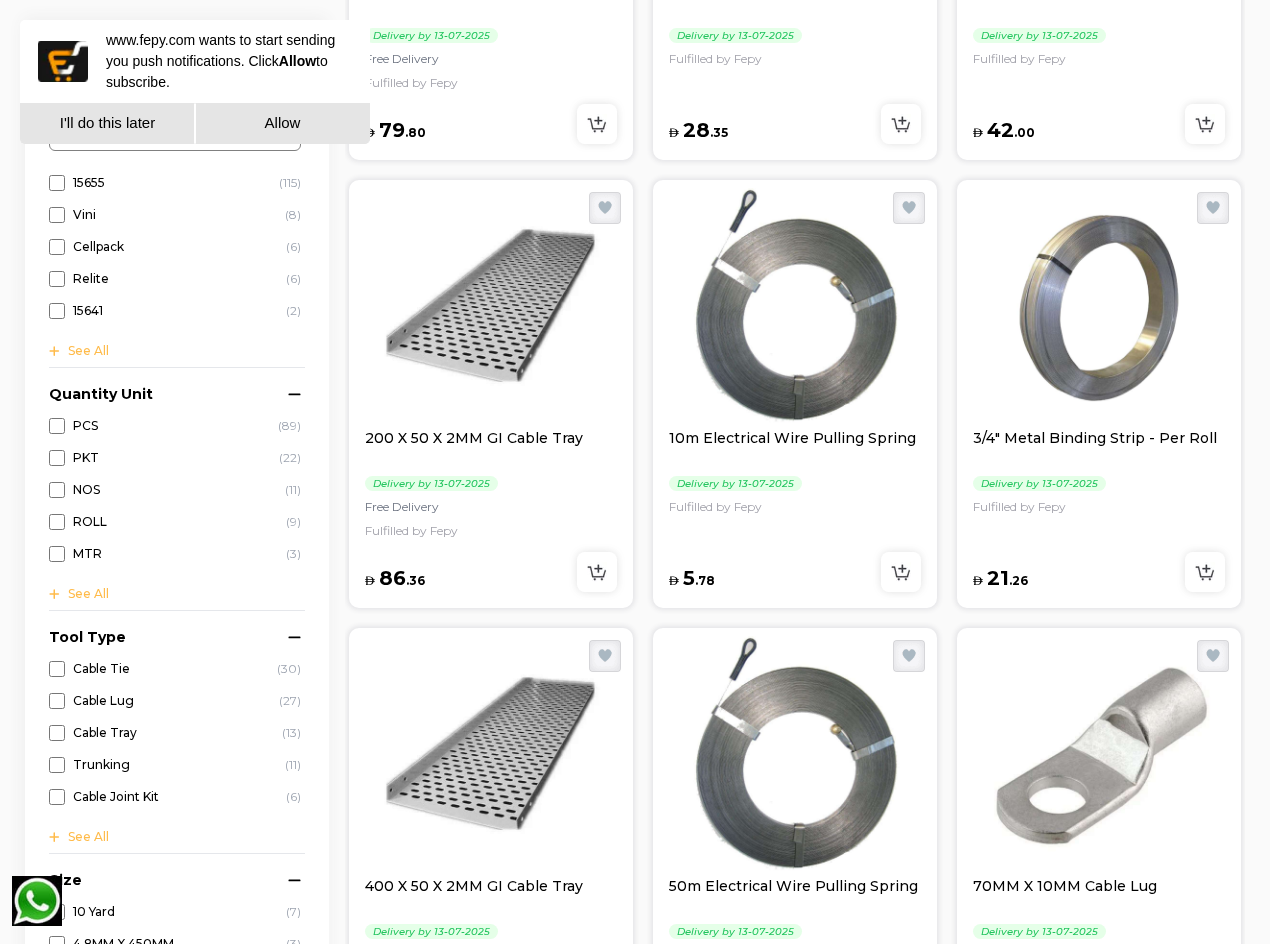 click at bounding box center (795, 308) 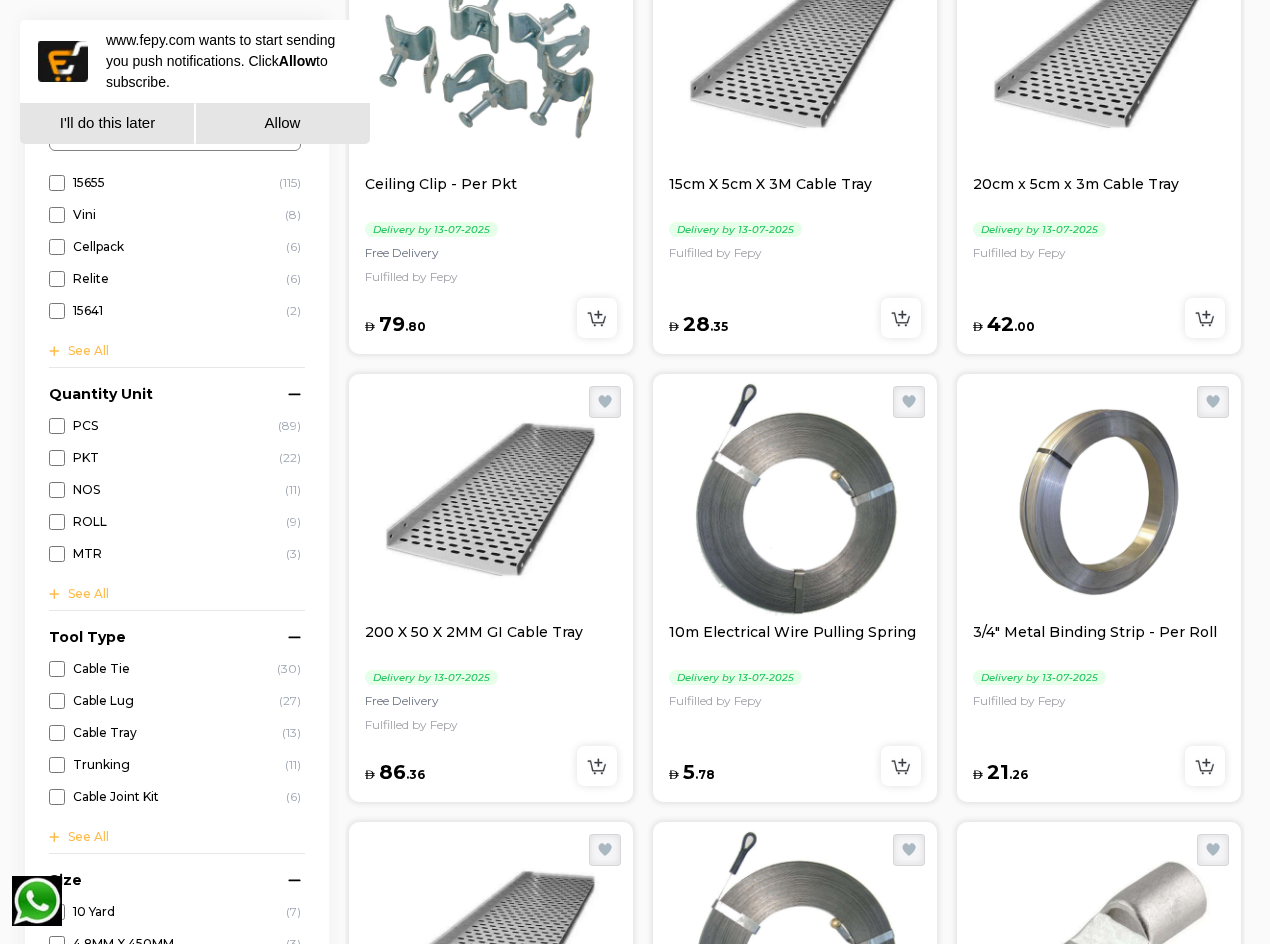 scroll, scrollTop: 1200, scrollLeft: 0, axis: vertical 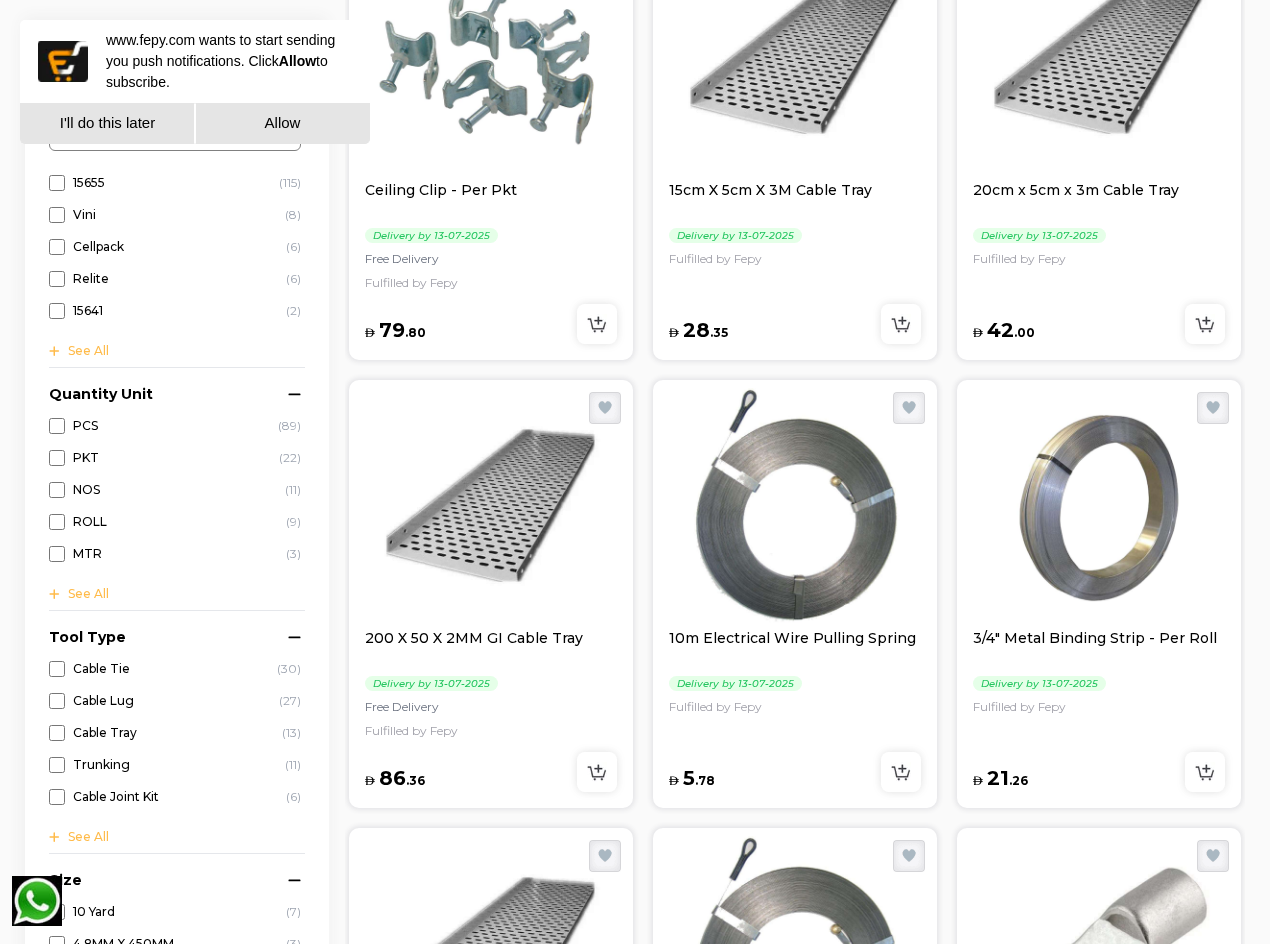 click at bounding box center (795, 508) 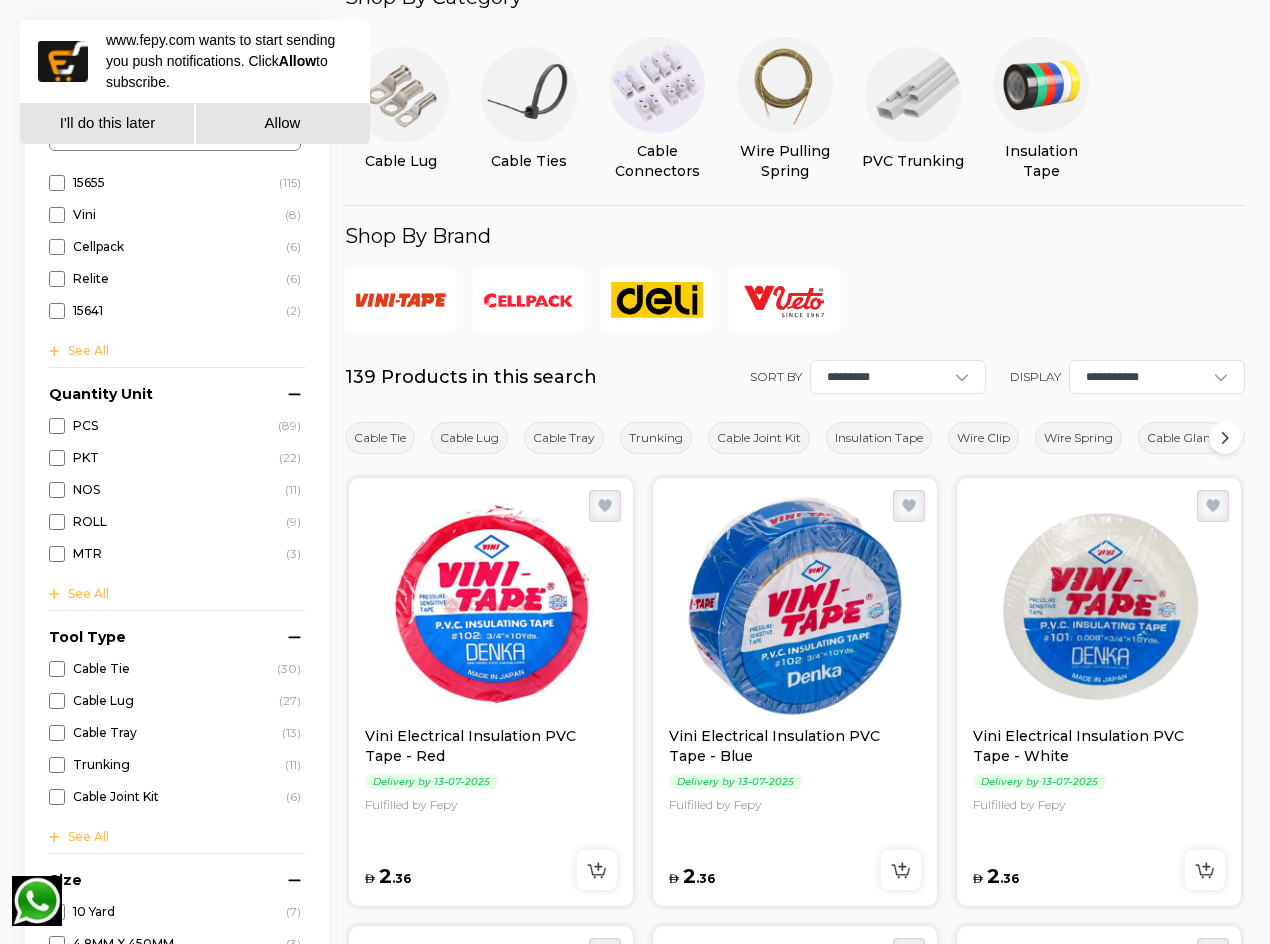 scroll, scrollTop: 0, scrollLeft: 0, axis: both 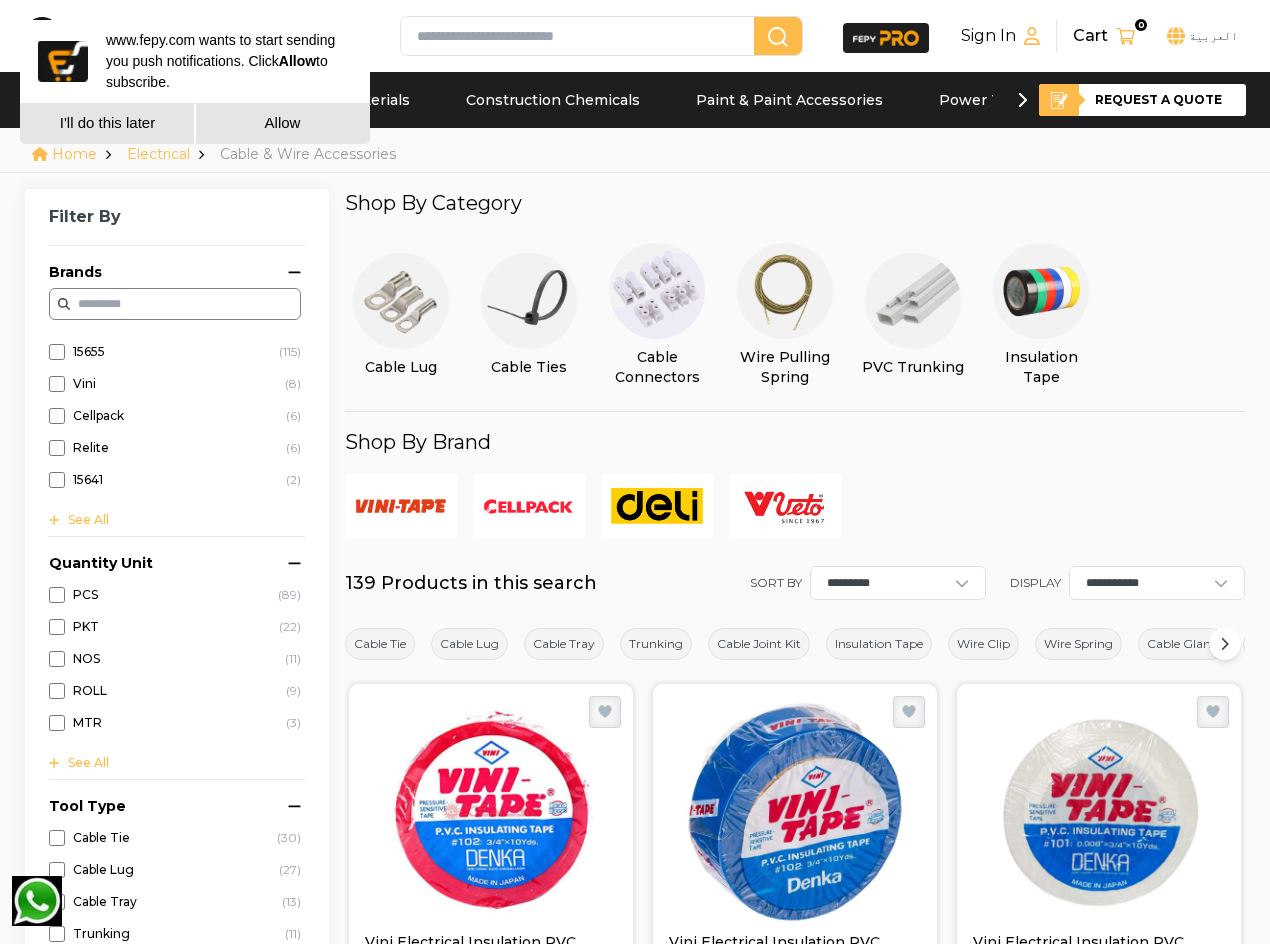 click at bounding box center (401, 301) 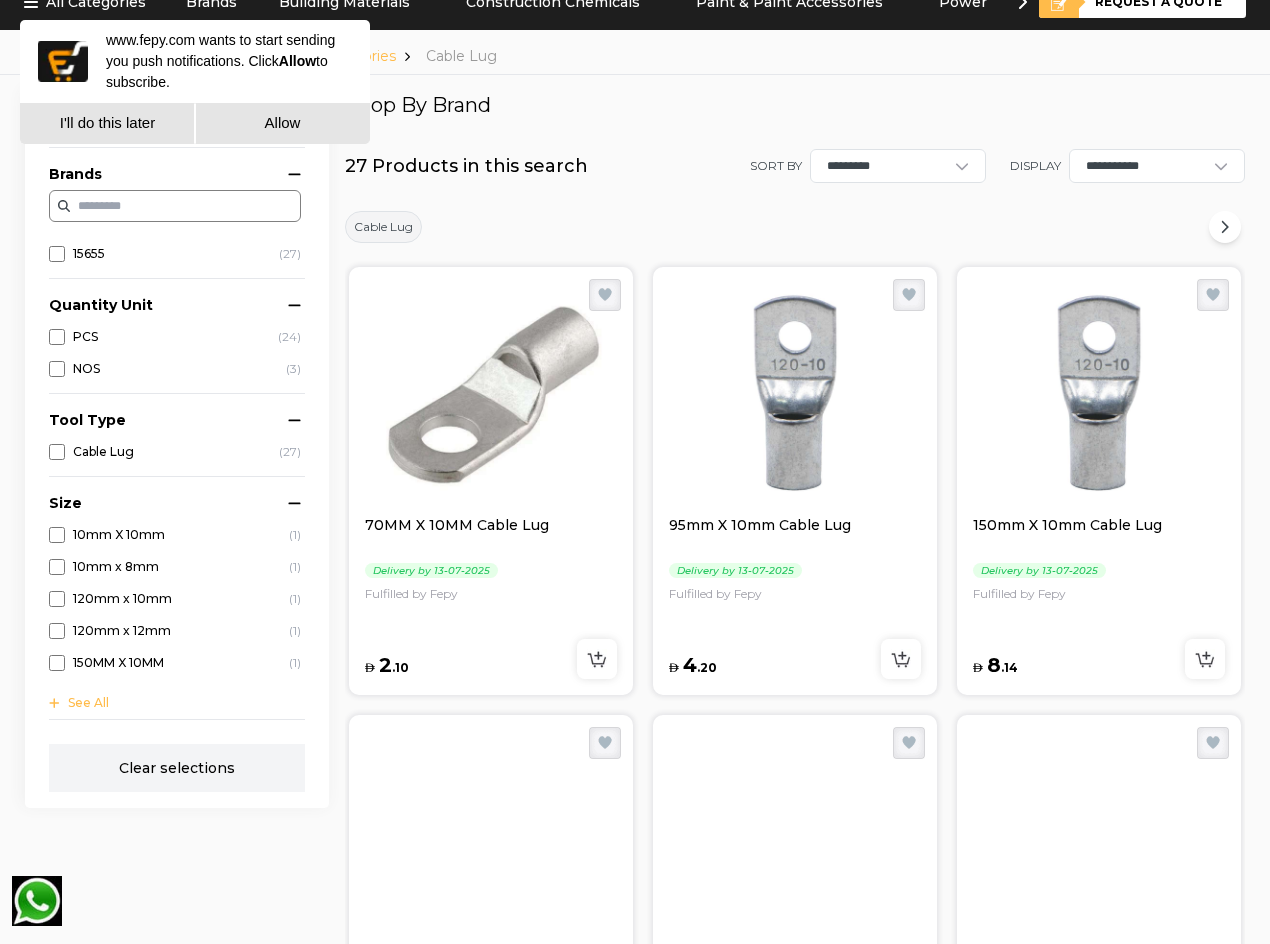 scroll, scrollTop: 0, scrollLeft: 0, axis: both 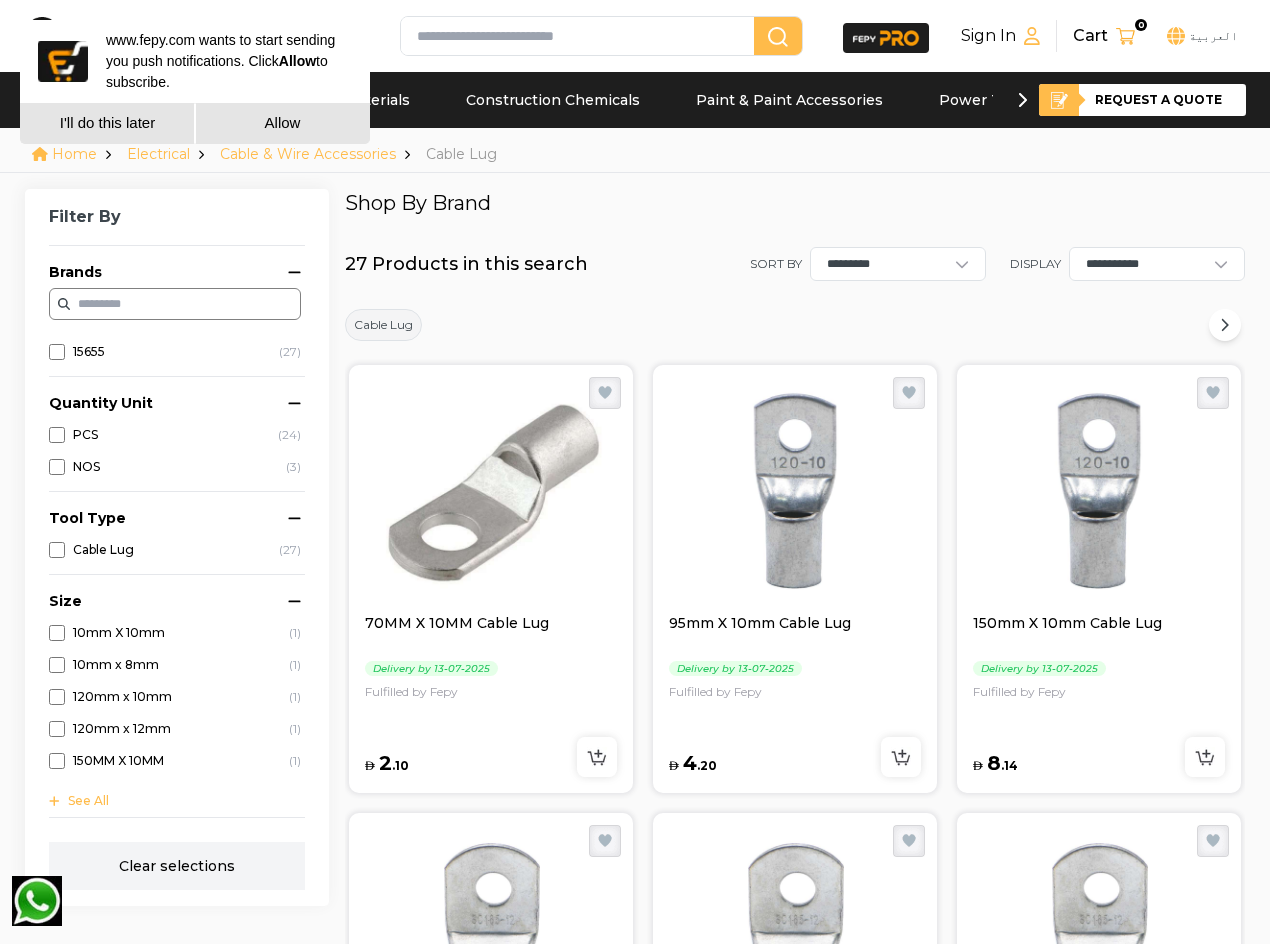 click on "Allow" at bounding box center [282, 123] 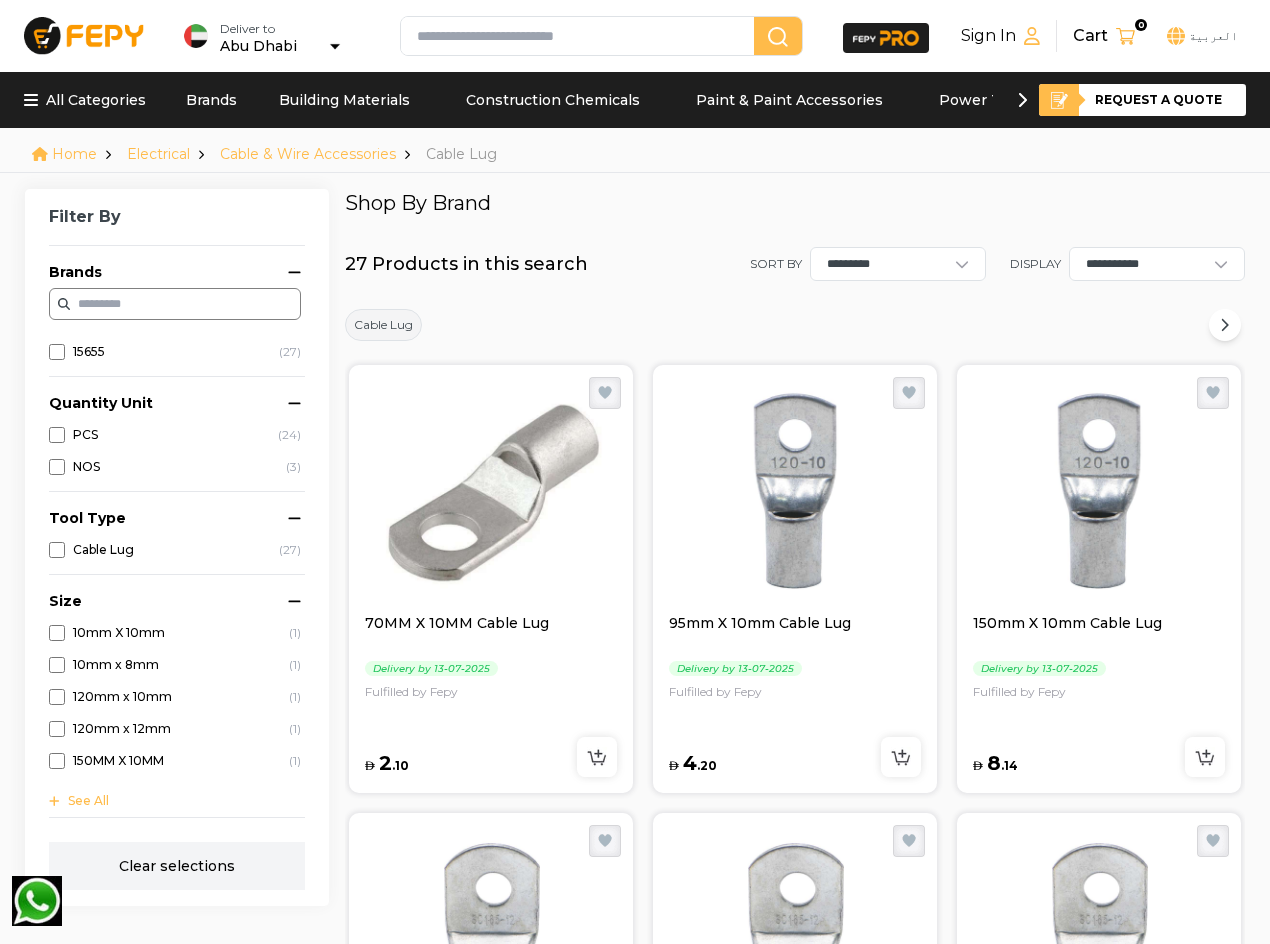 click at bounding box center (491, 493) 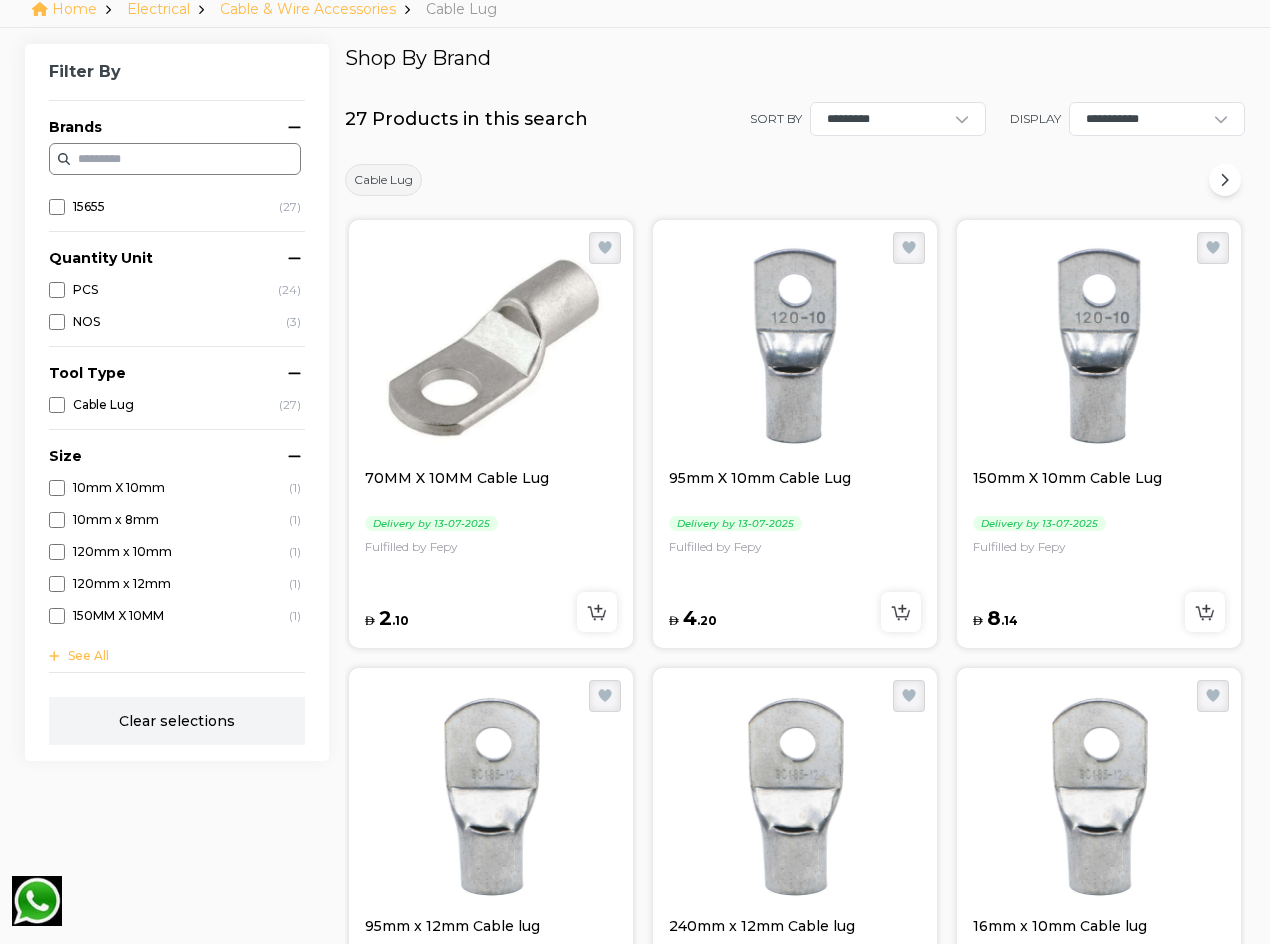 scroll, scrollTop: 300, scrollLeft: 0, axis: vertical 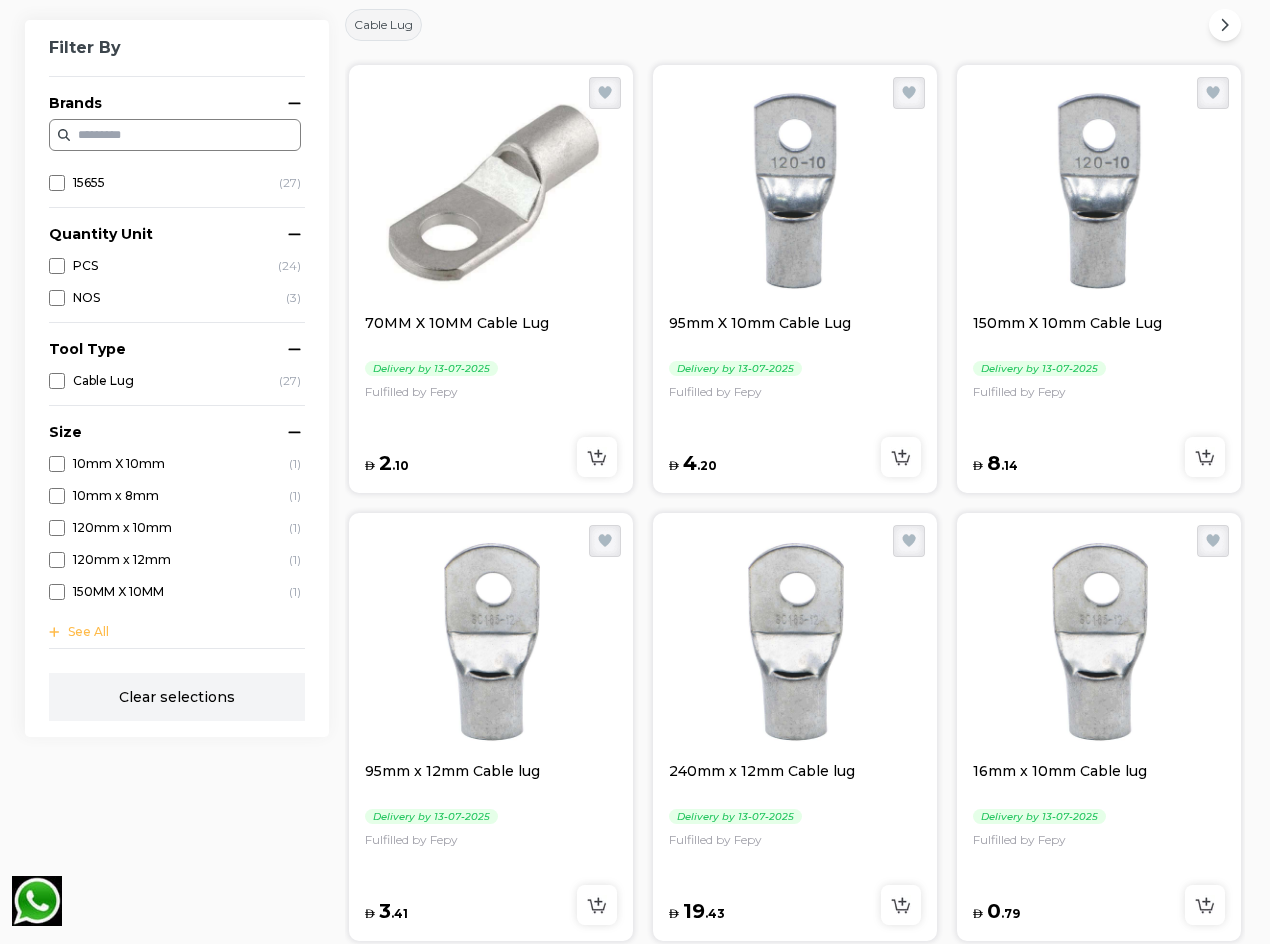 click at bounding box center [795, 193] 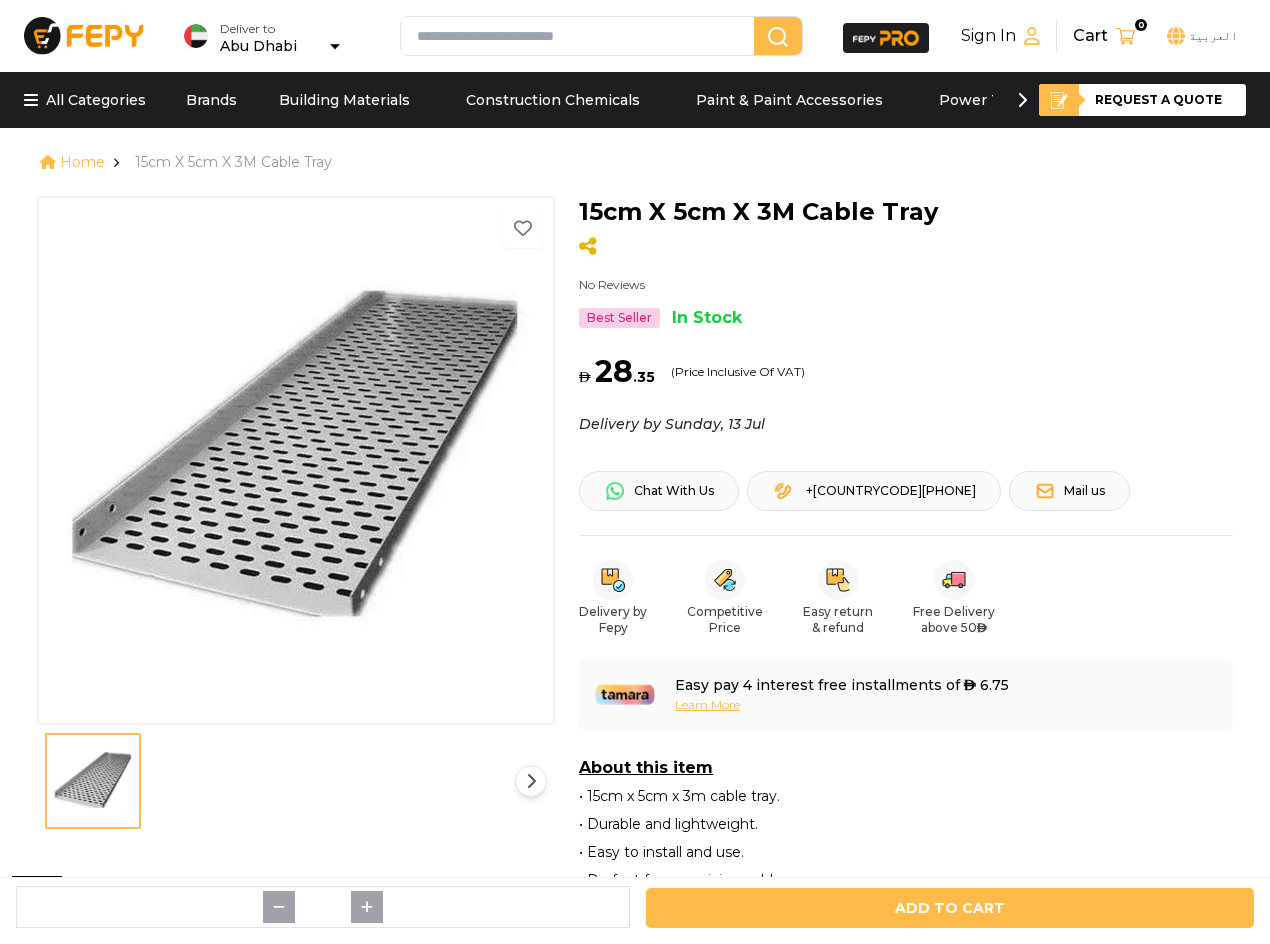 scroll, scrollTop: 0, scrollLeft: 0, axis: both 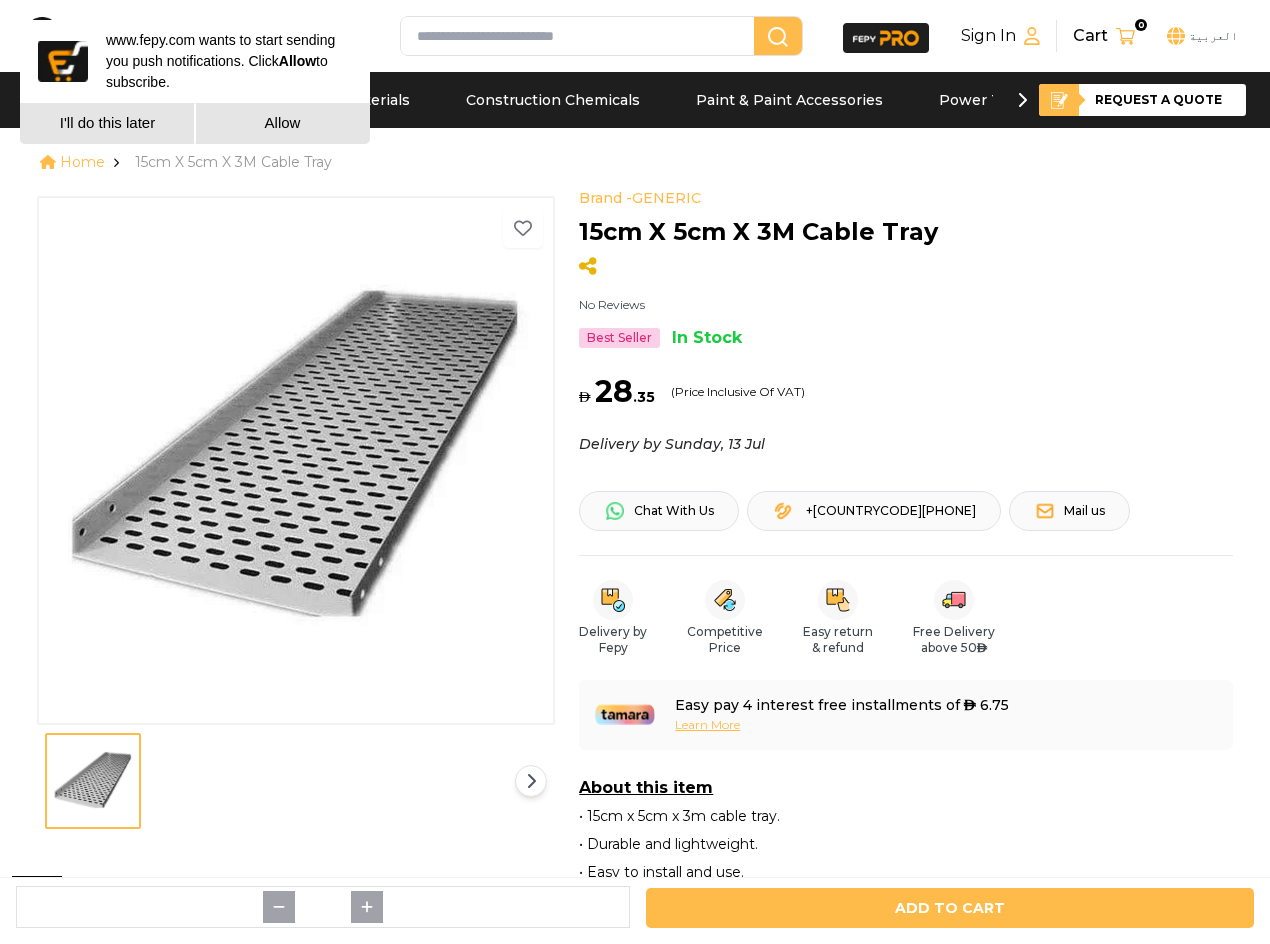 click on "Allow" at bounding box center (282, 123) 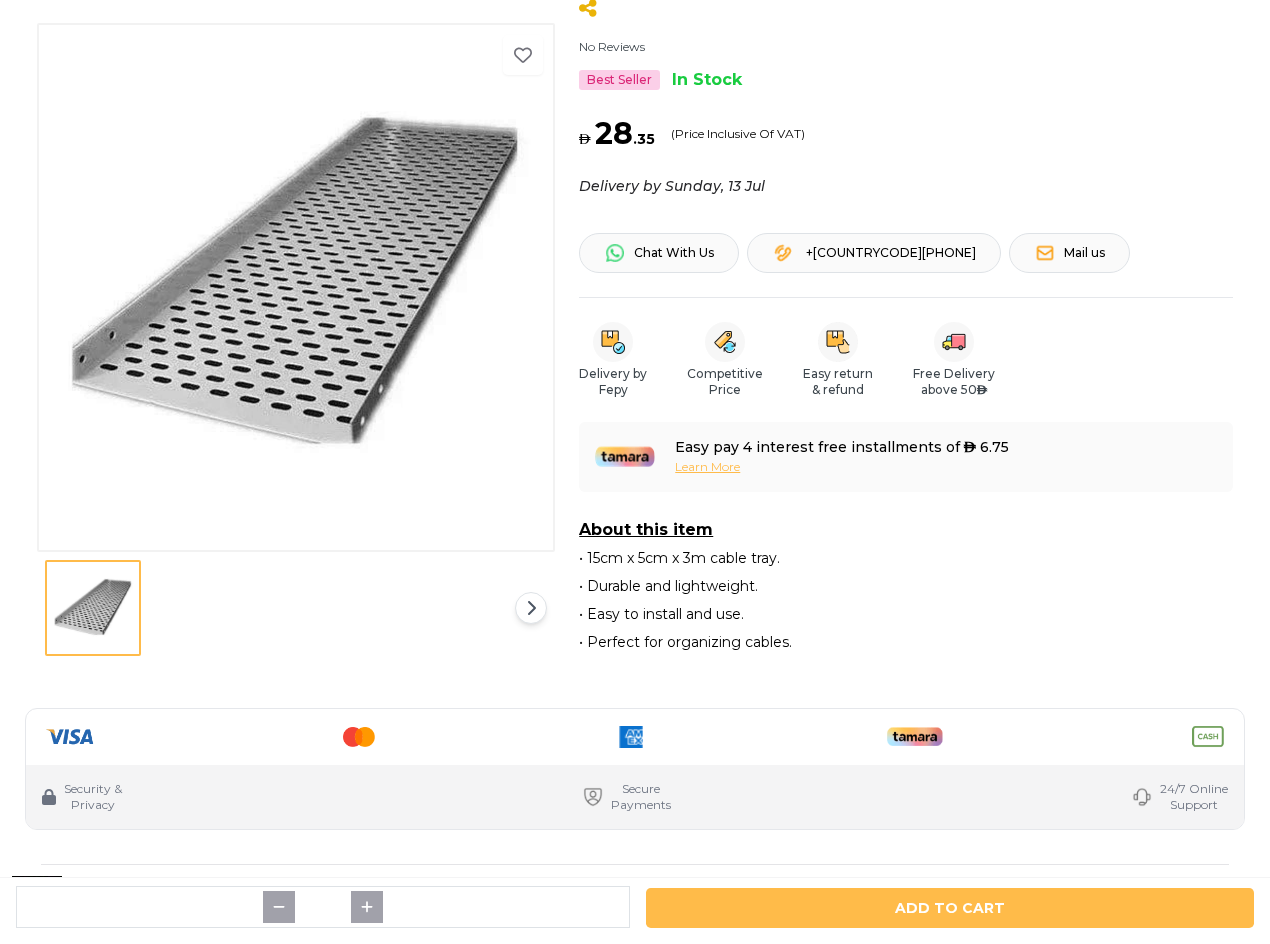 scroll, scrollTop: 0, scrollLeft: 0, axis: both 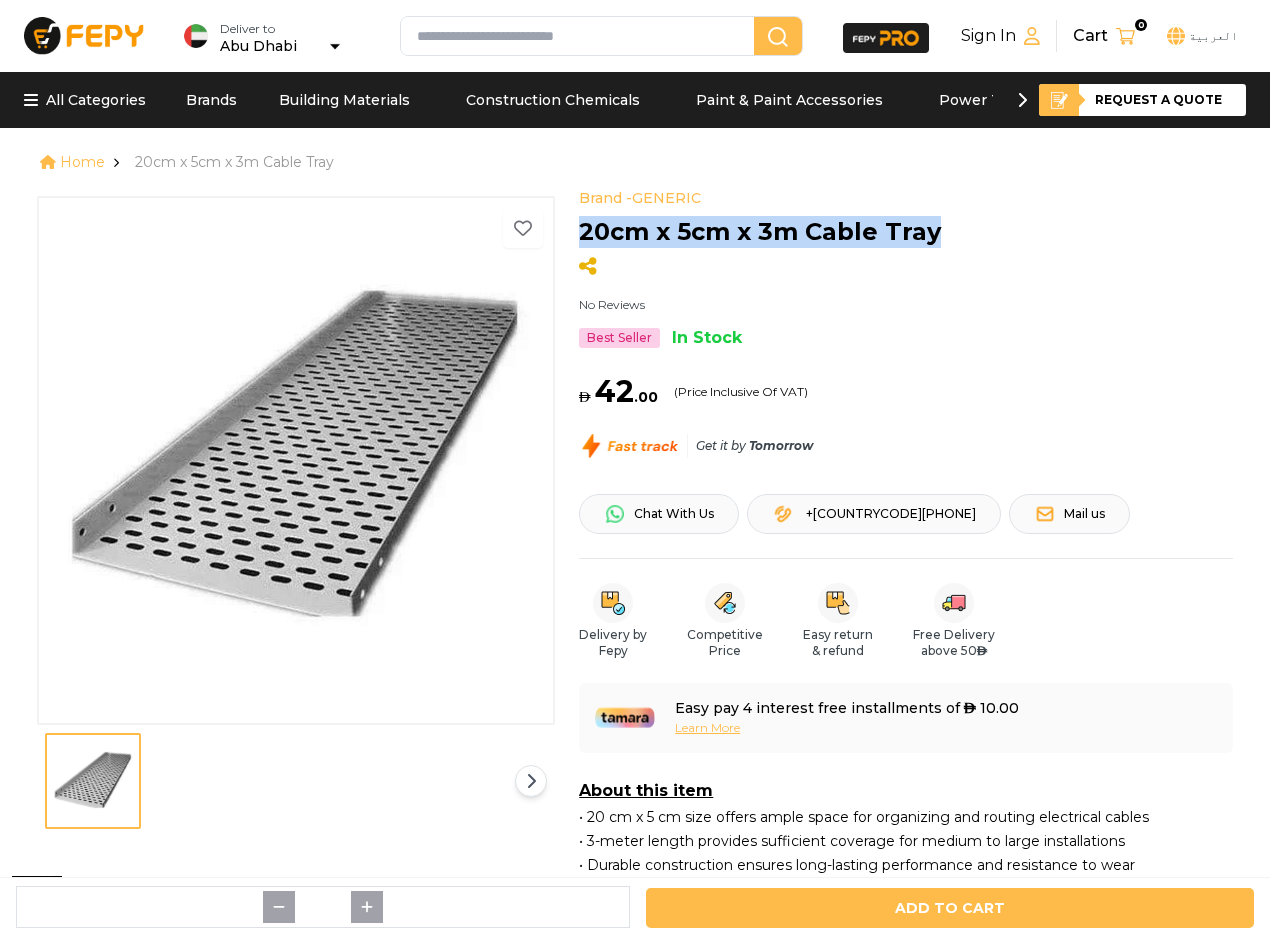 drag, startPoint x: 949, startPoint y: 233, endPoint x: 580, endPoint y: 229, distance: 369.02167 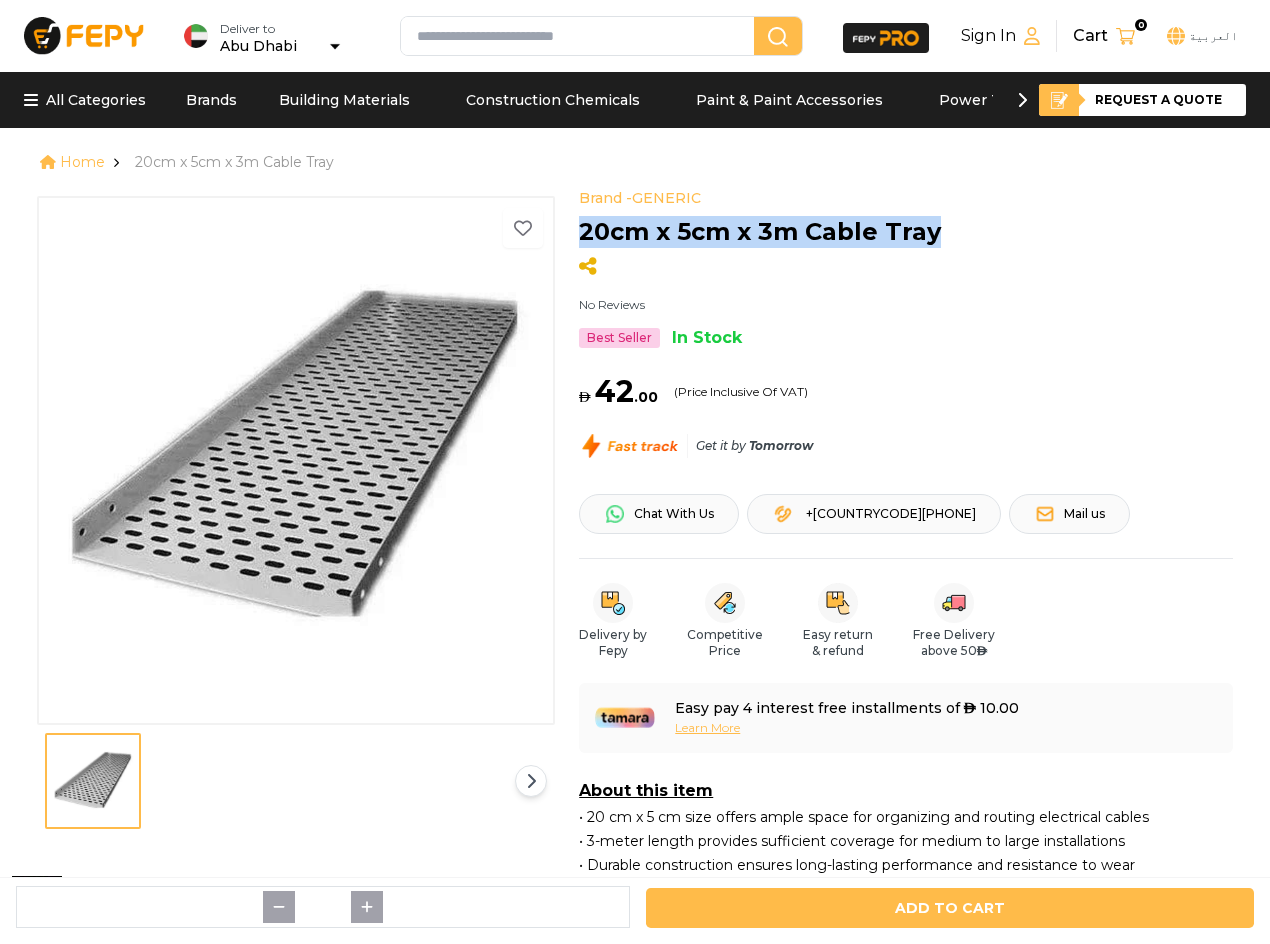 copy on "20cm x 5cm x 3m Cable Tray" 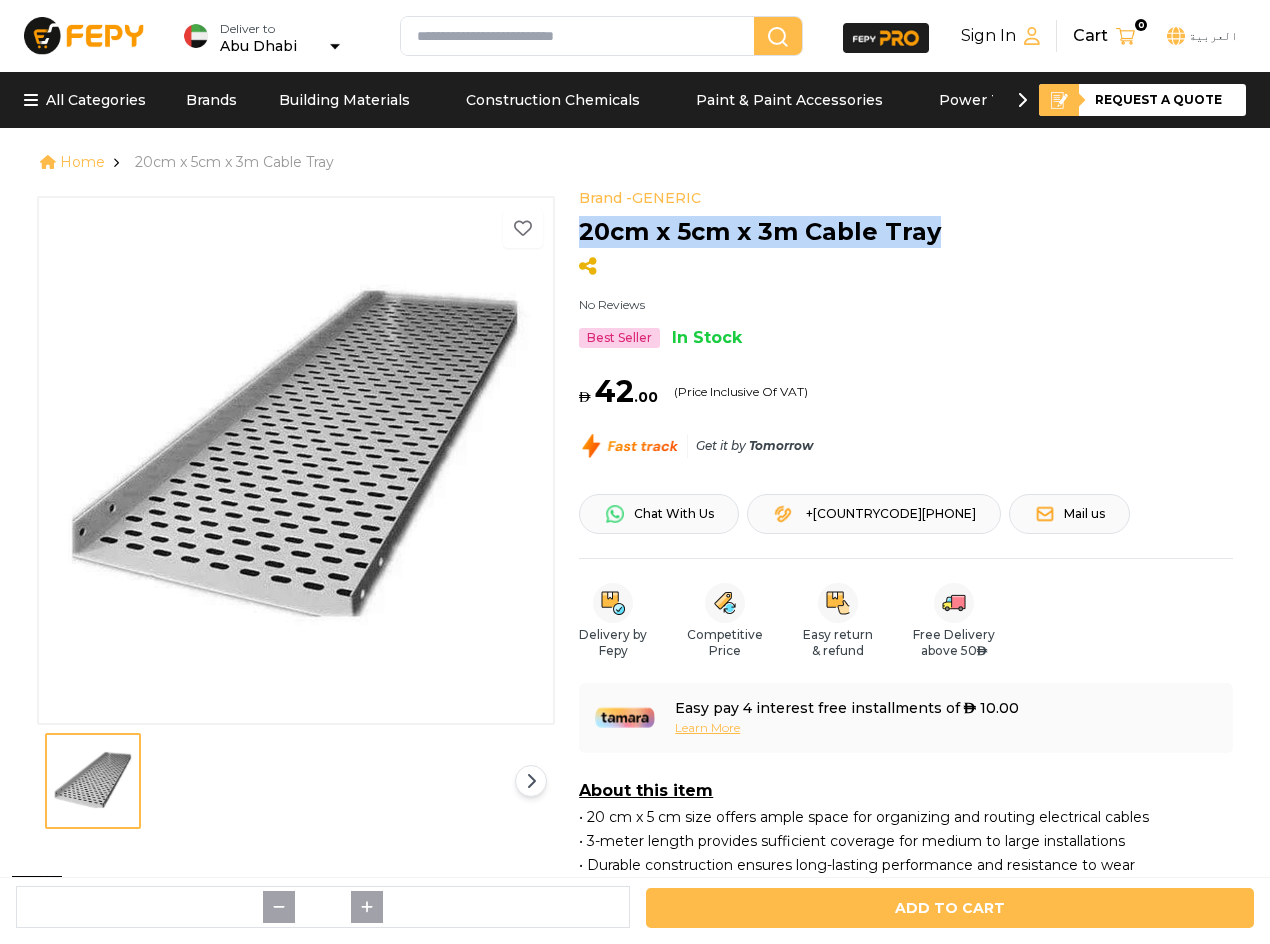 click on "20cm x 5cm x 3m Cable Tray" at bounding box center (760, 232) 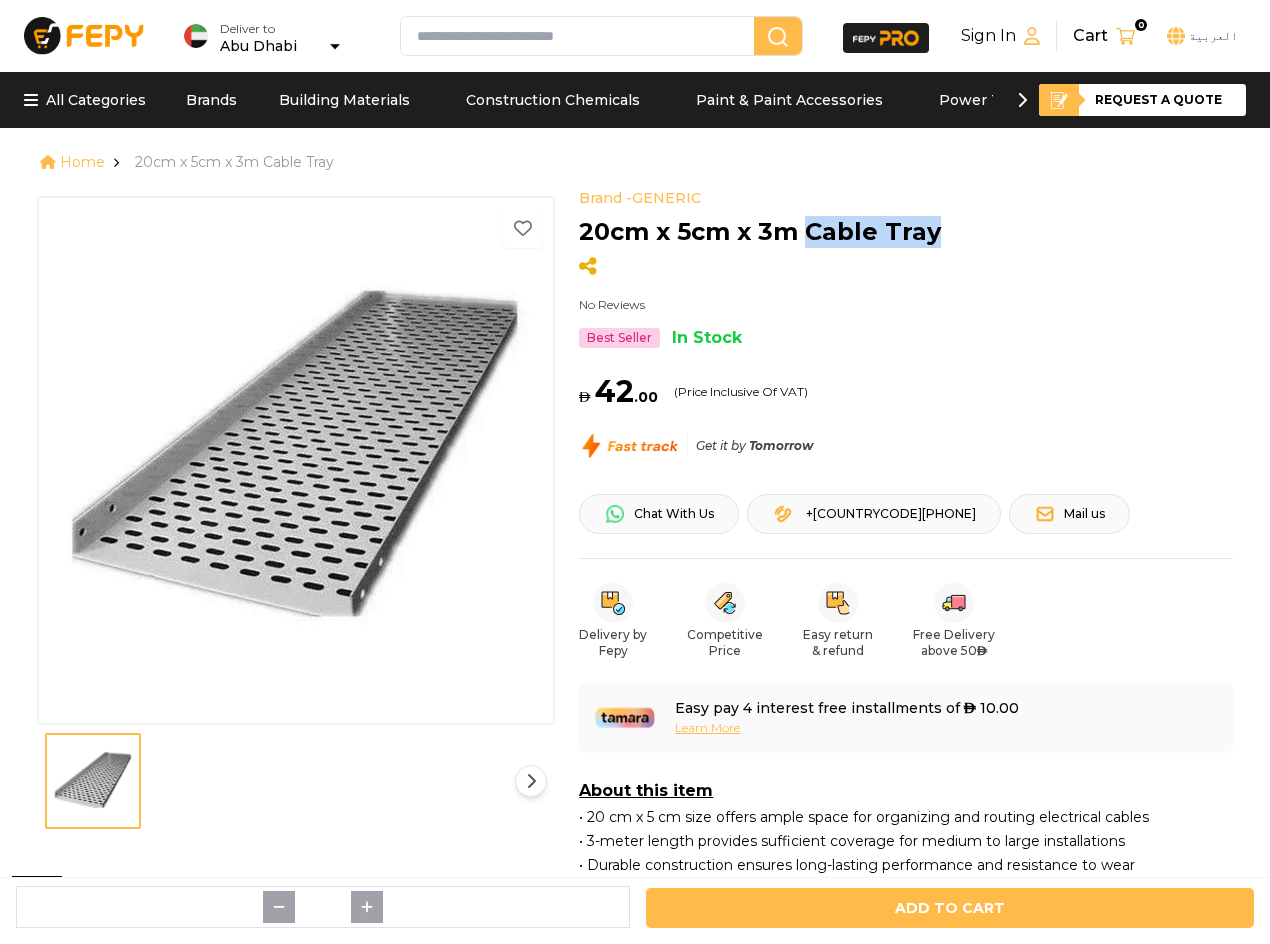 drag, startPoint x: 813, startPoint y: 232, endPoint x: 937, endPoint y: 237, distance: 124.10077 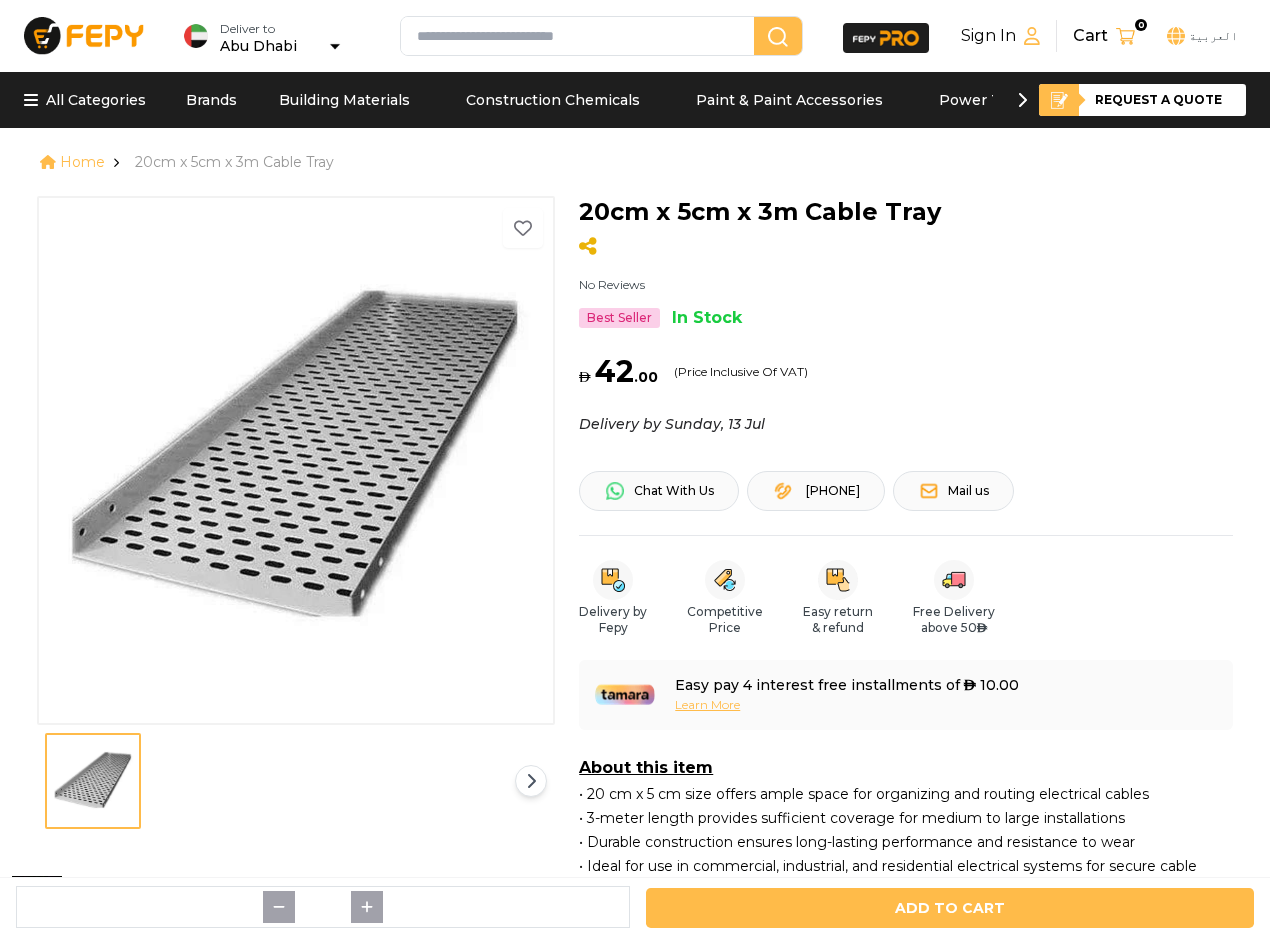 scroll, scrollTop: 0, scrollLeft: 0, axis: both 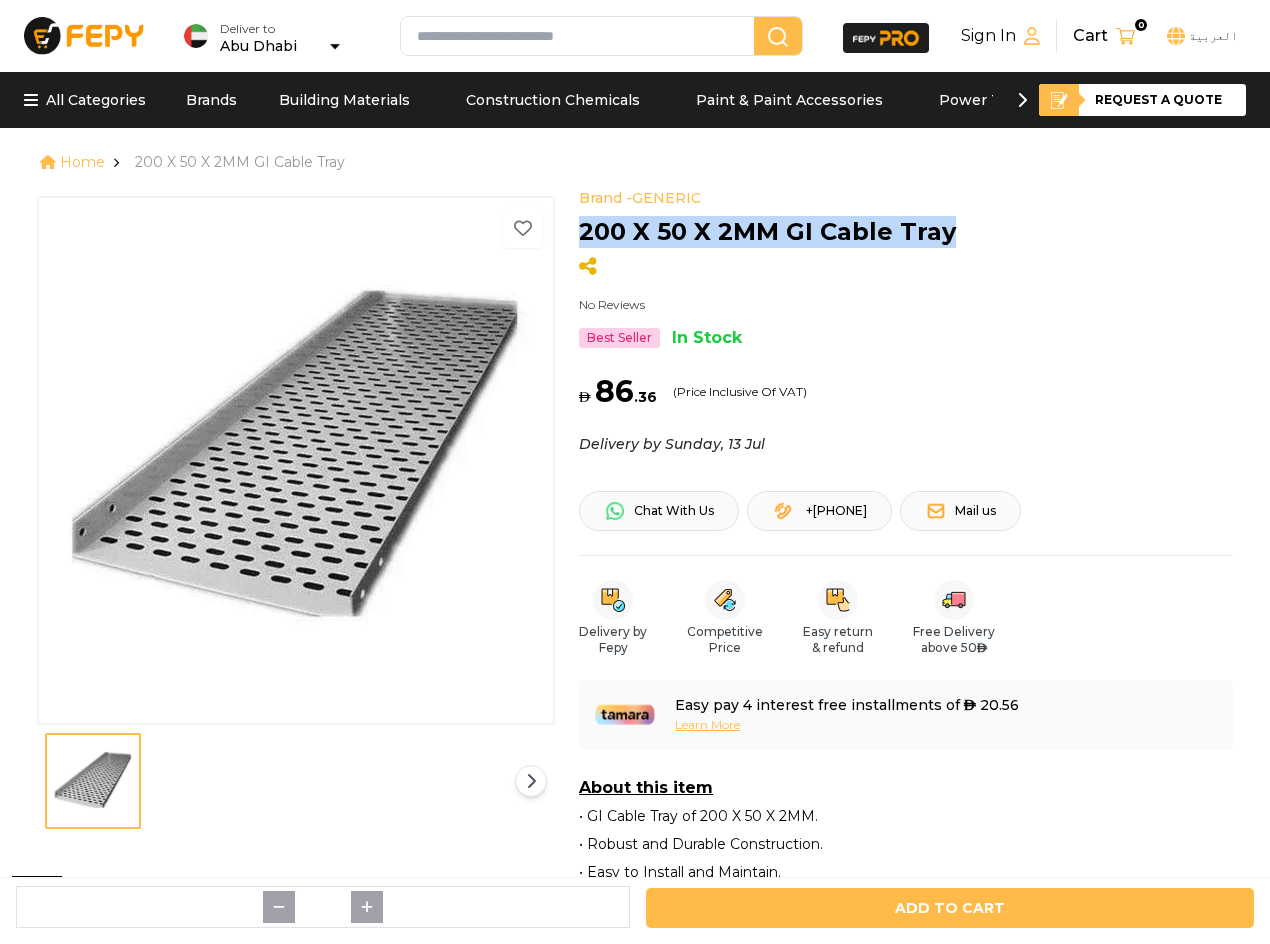 drag, startPoint x: 961, startPoint y: 219, endPoint x: 578, endPoint y: 226, distance: 383.06396 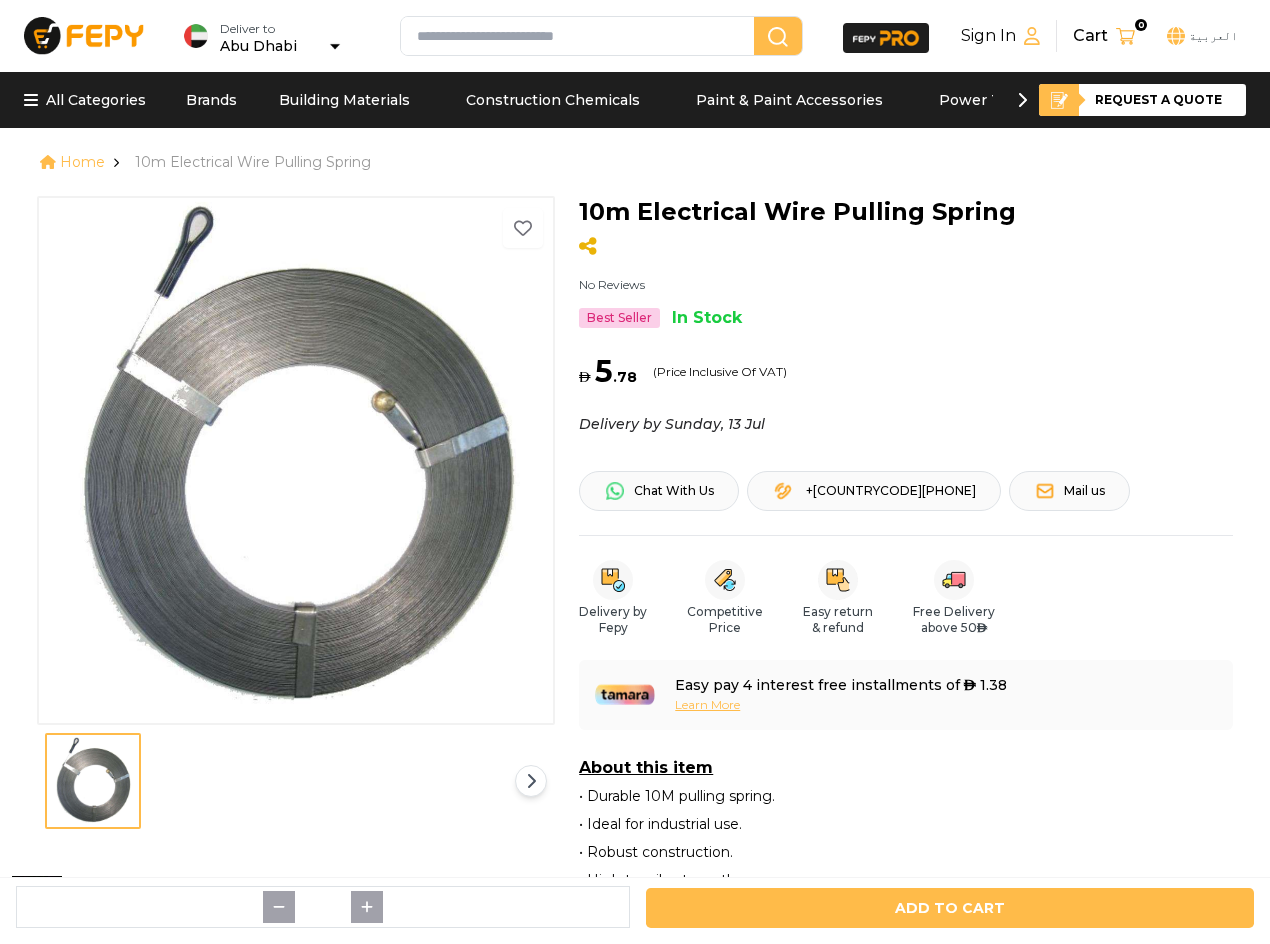 scroll, scrollTop: 0, scrollLeft: 0, axis: both 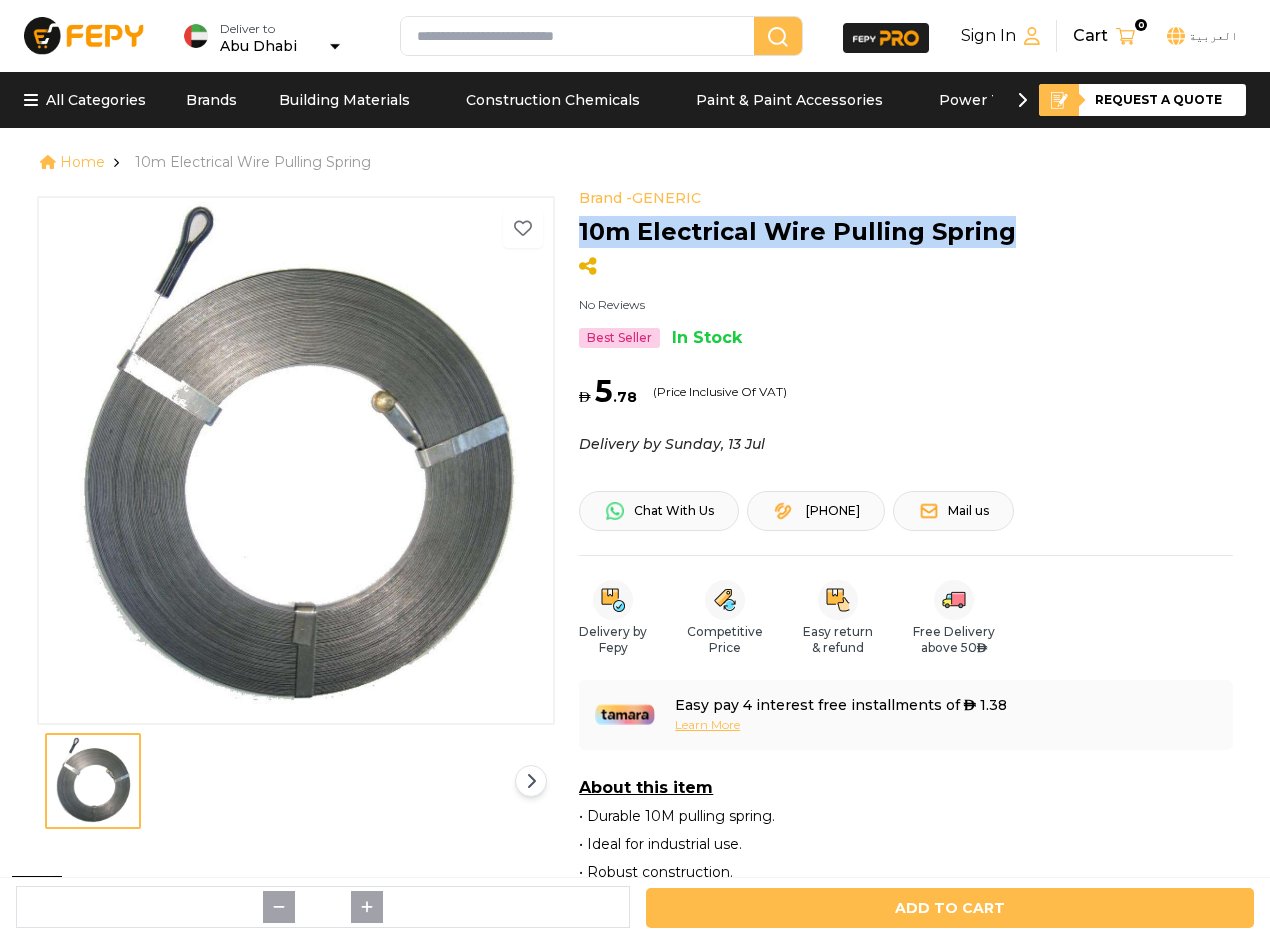 drag, startPoint x: 831, startPoint y: 254, endPoint x: 578, endPoint y: 254, distance: 253 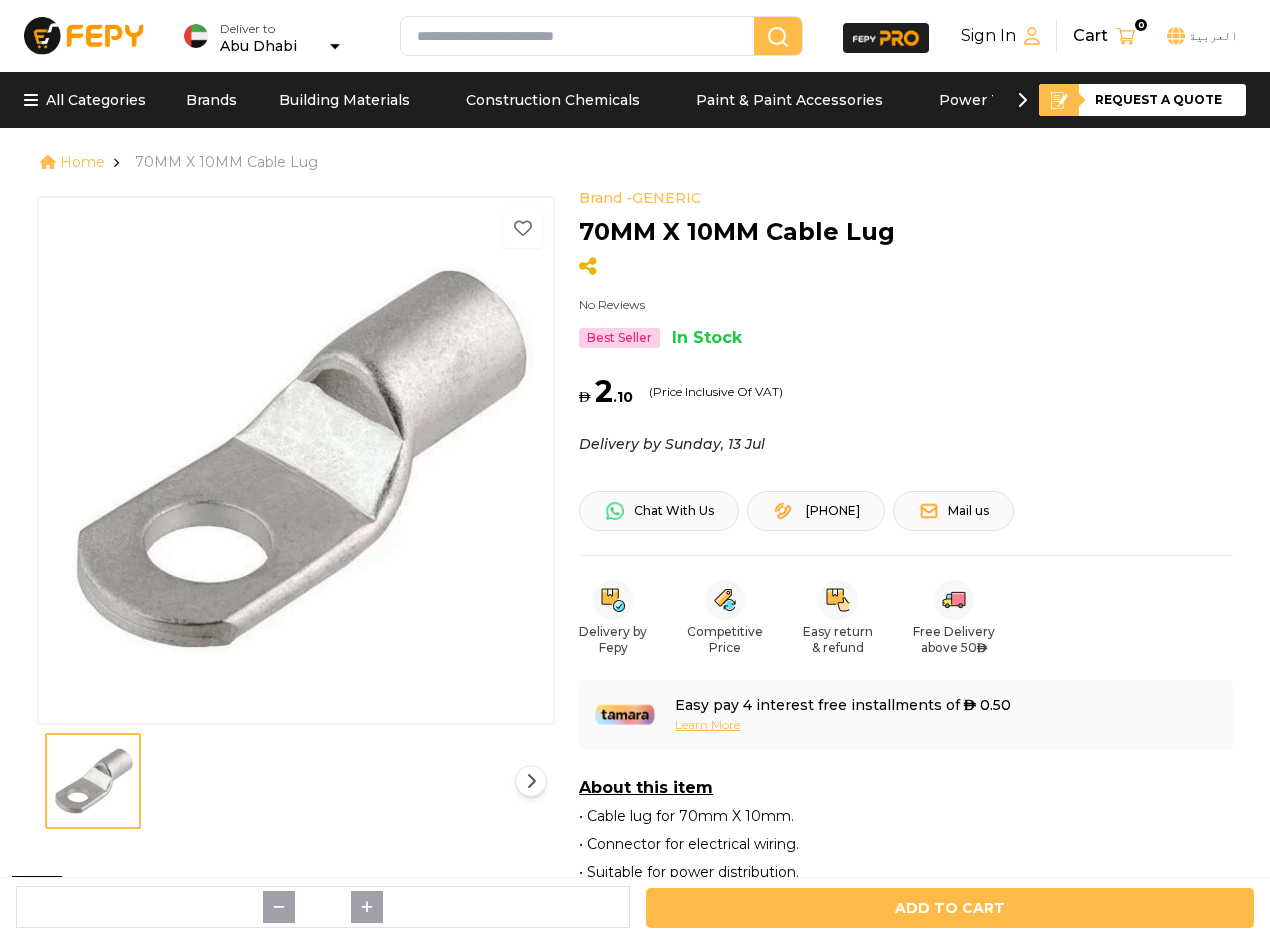 scroll, scrollTop: 0, scrollLeft: 0, axis: both 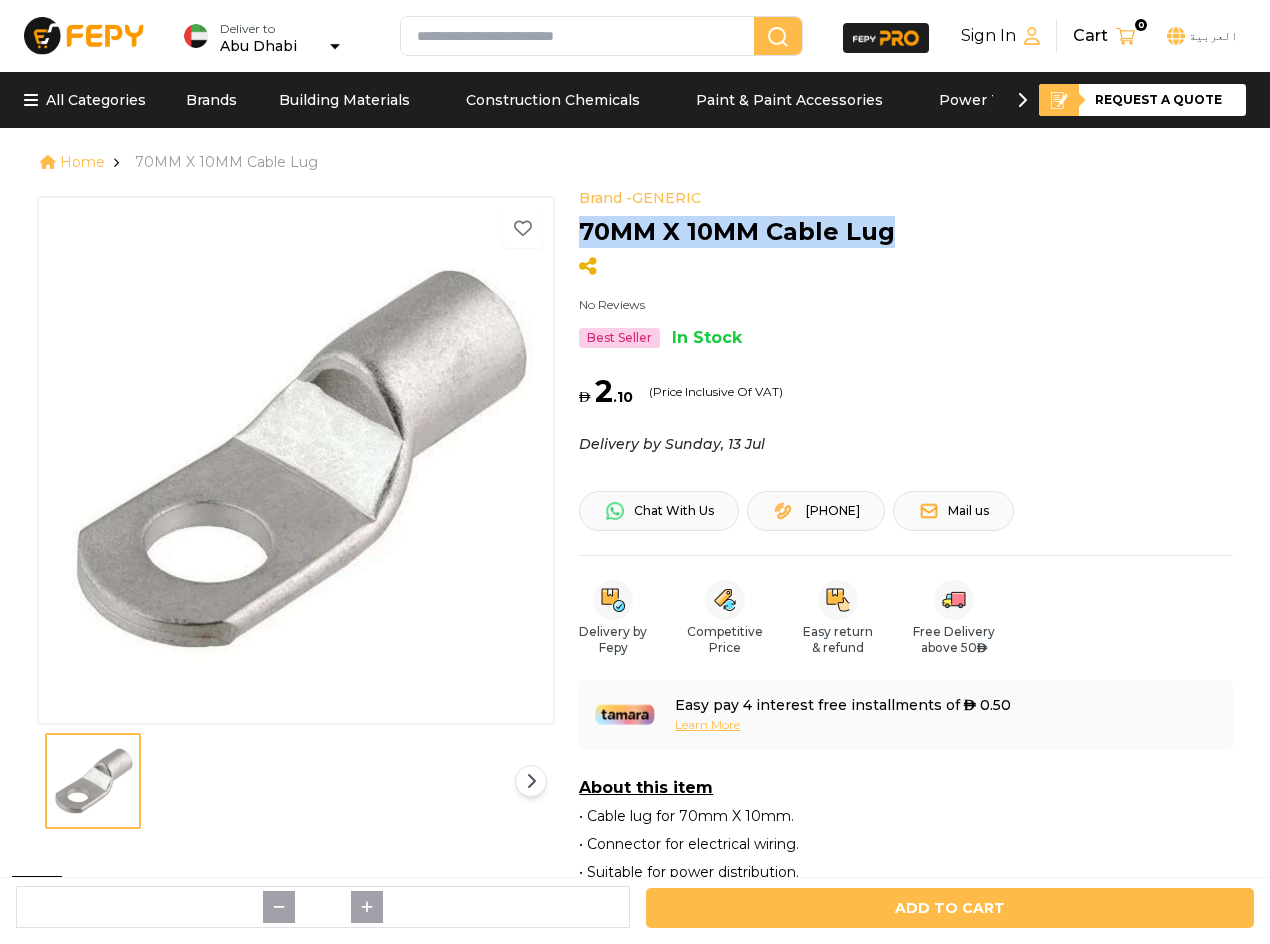 drag, startPoint x: 911, startPoint y: 234, endPoint x: 570, endPoint y: 245, distance: 341.17737 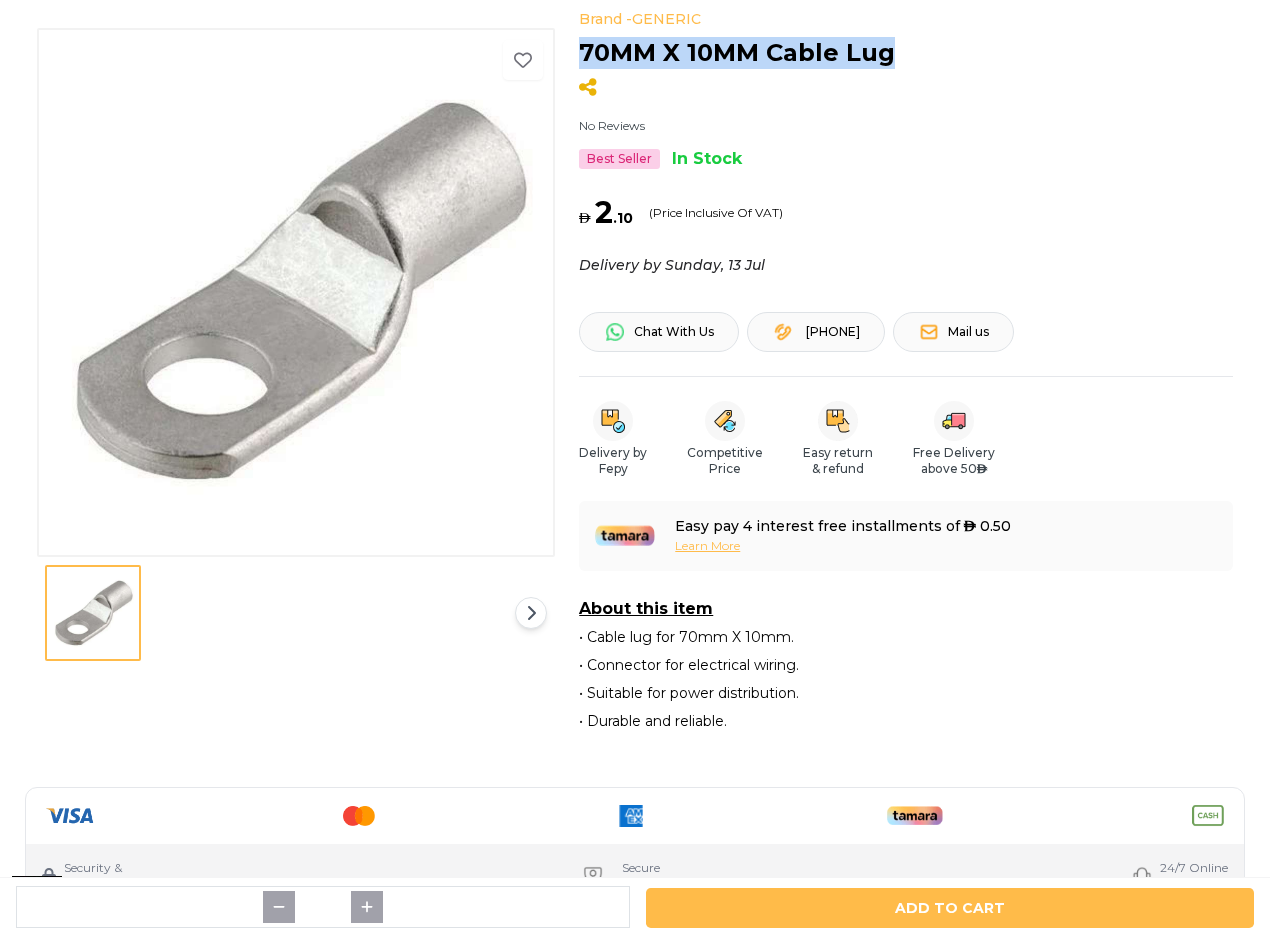 scroll, scrollTop: 200, scrollLeft: 0, axis: vertical 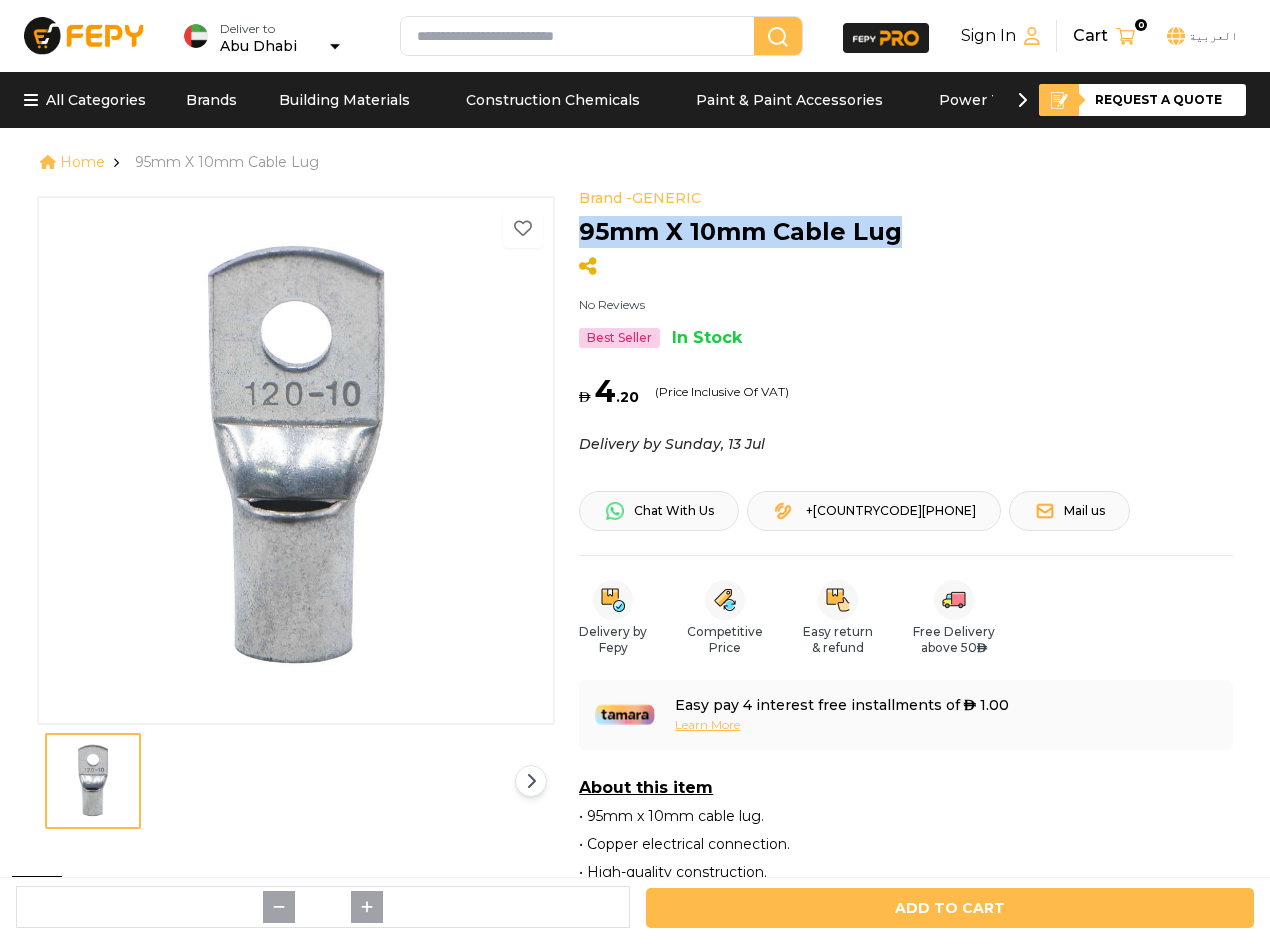 drag, startPoint x: 927, startPoint y: 221, endPoint x: 583, endPoint y: 235, distance: 344.28476 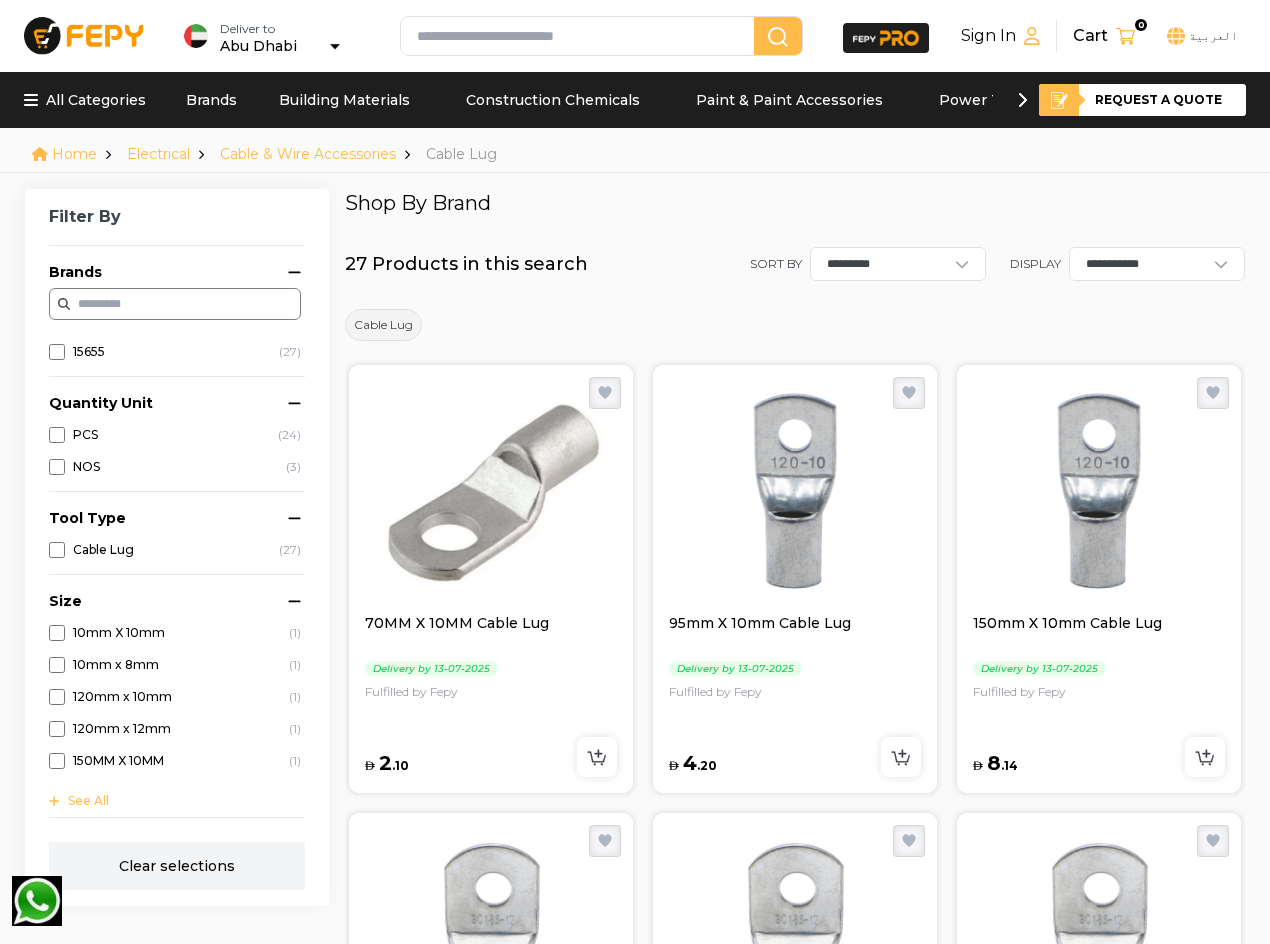 scroll, scrollTop: 0, scrollLeft: 0, axis: both 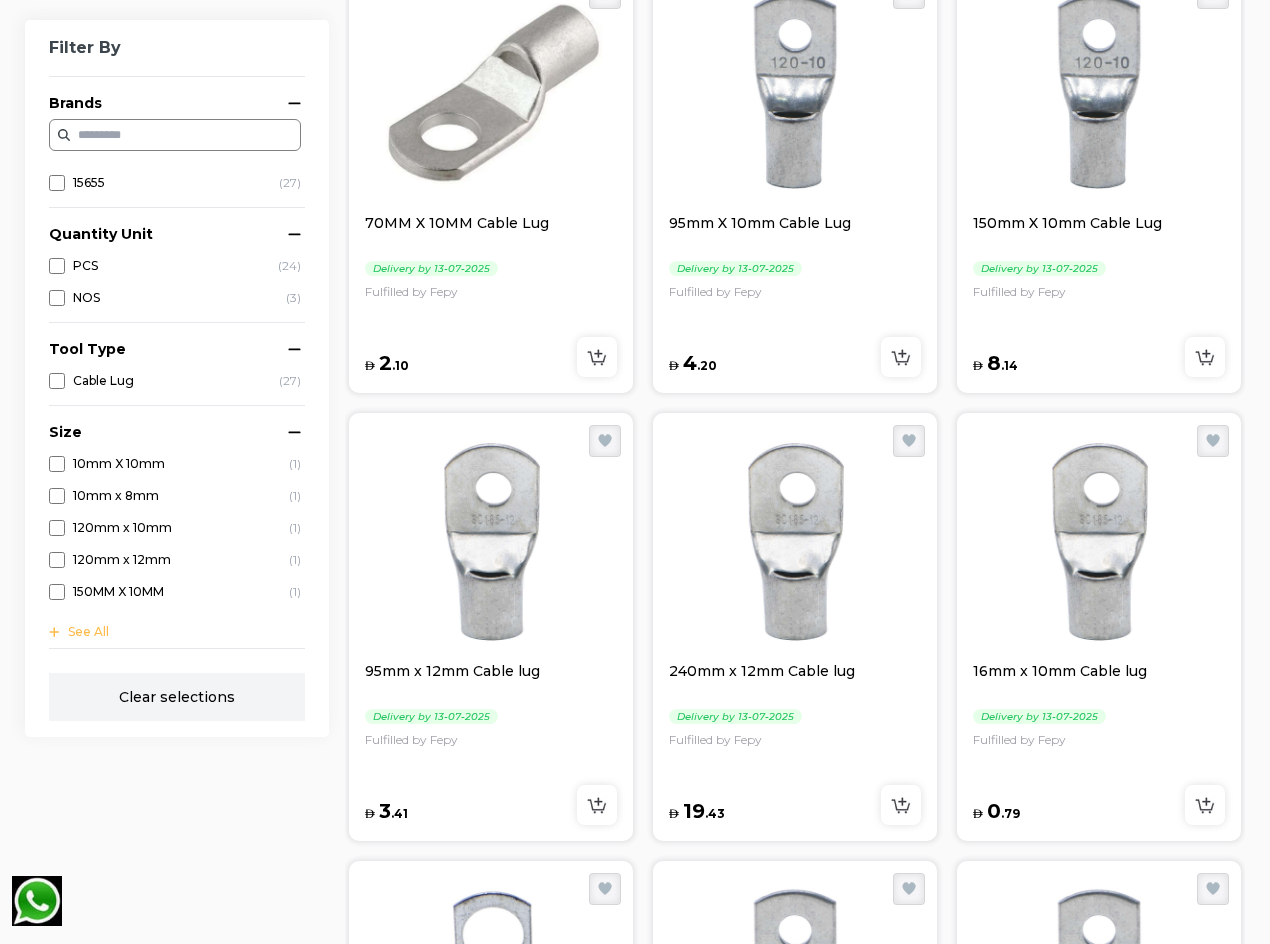 click at bounding box center (1099, 93) 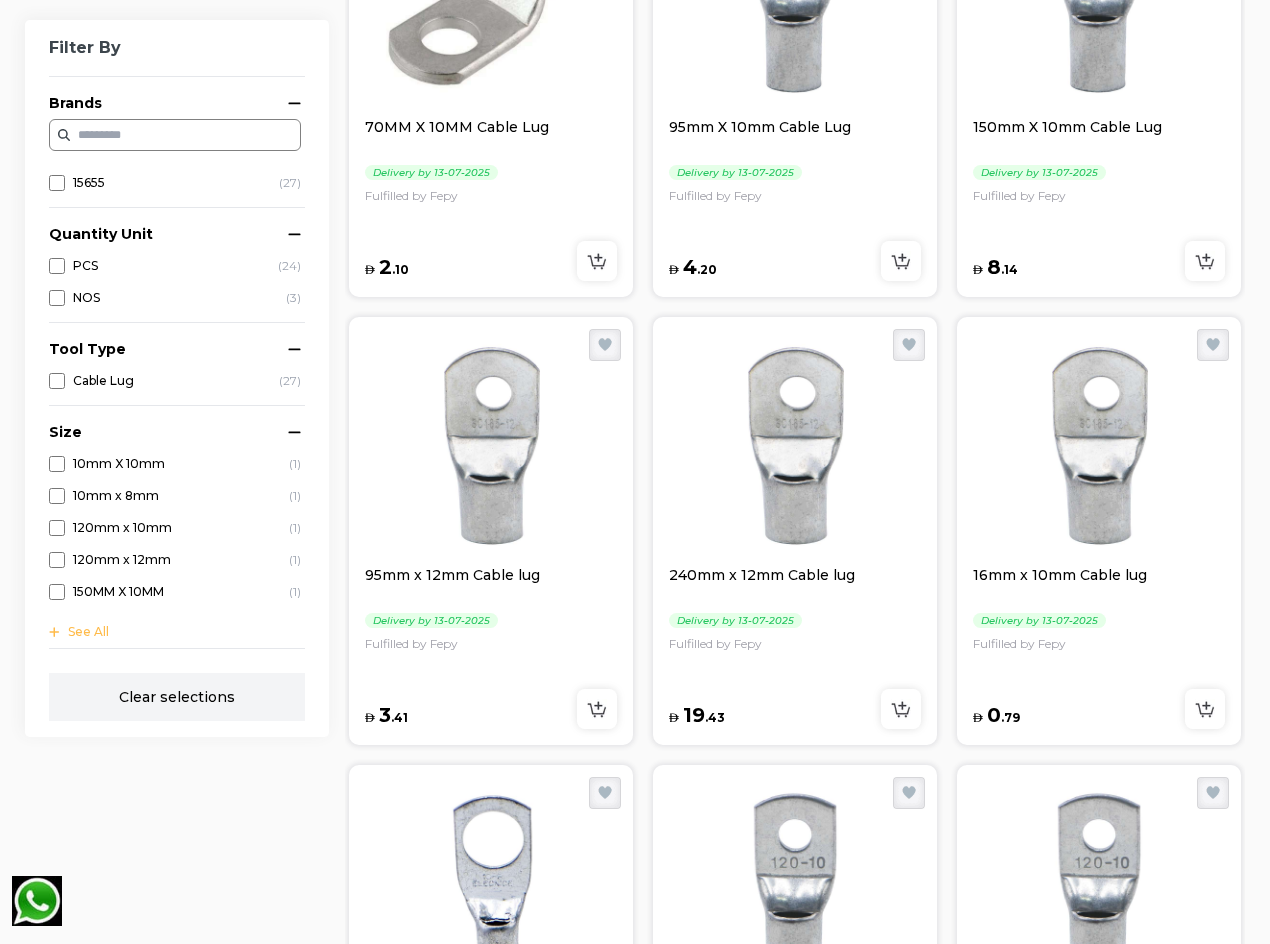 scroll, scrollTop: 500, scrollLeft: 0, axis: vertical 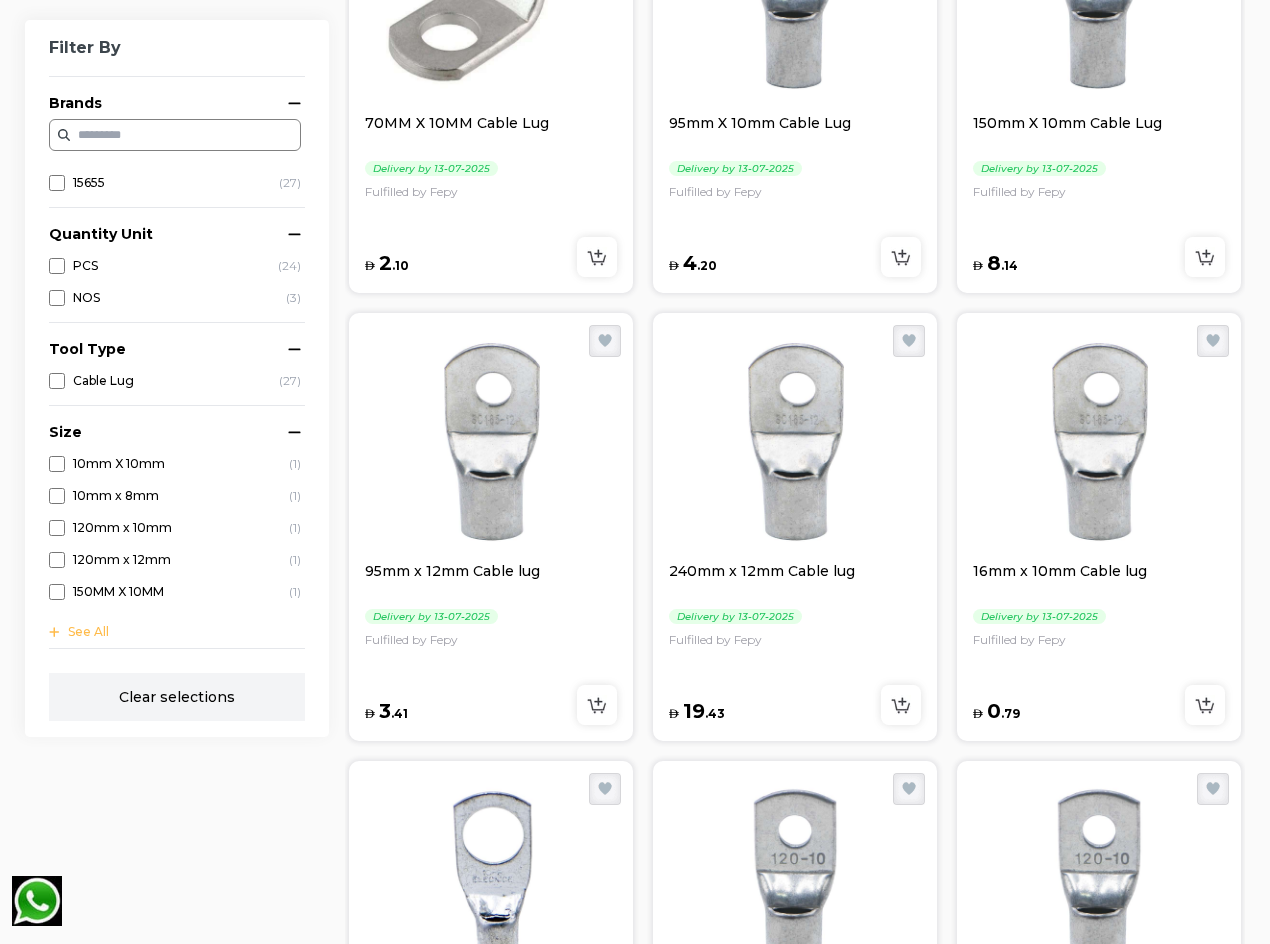 click at bounding box center (491, 441) 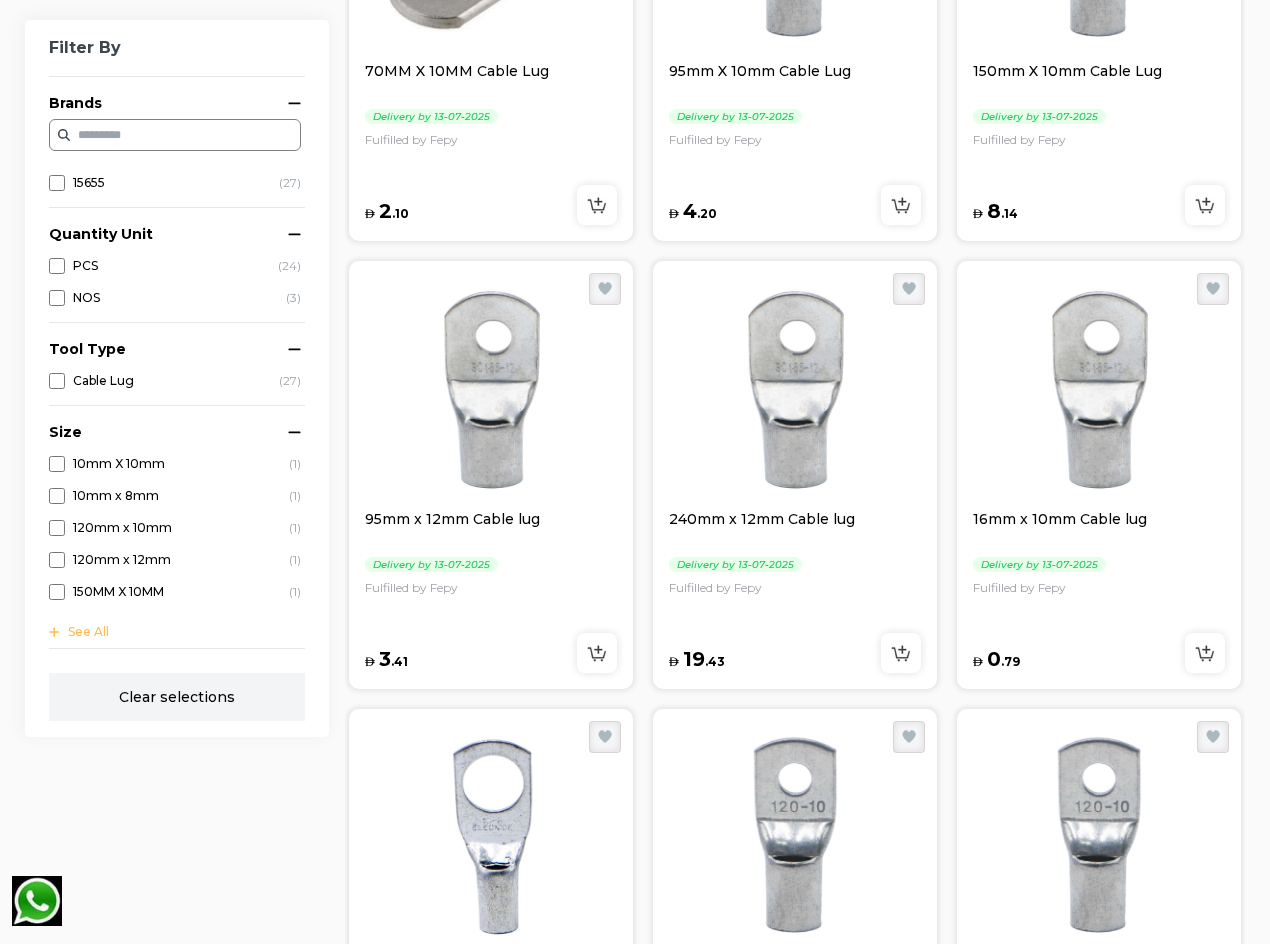 scroll, scrollTop: 600, scrollLeft: 0, axis: vertical 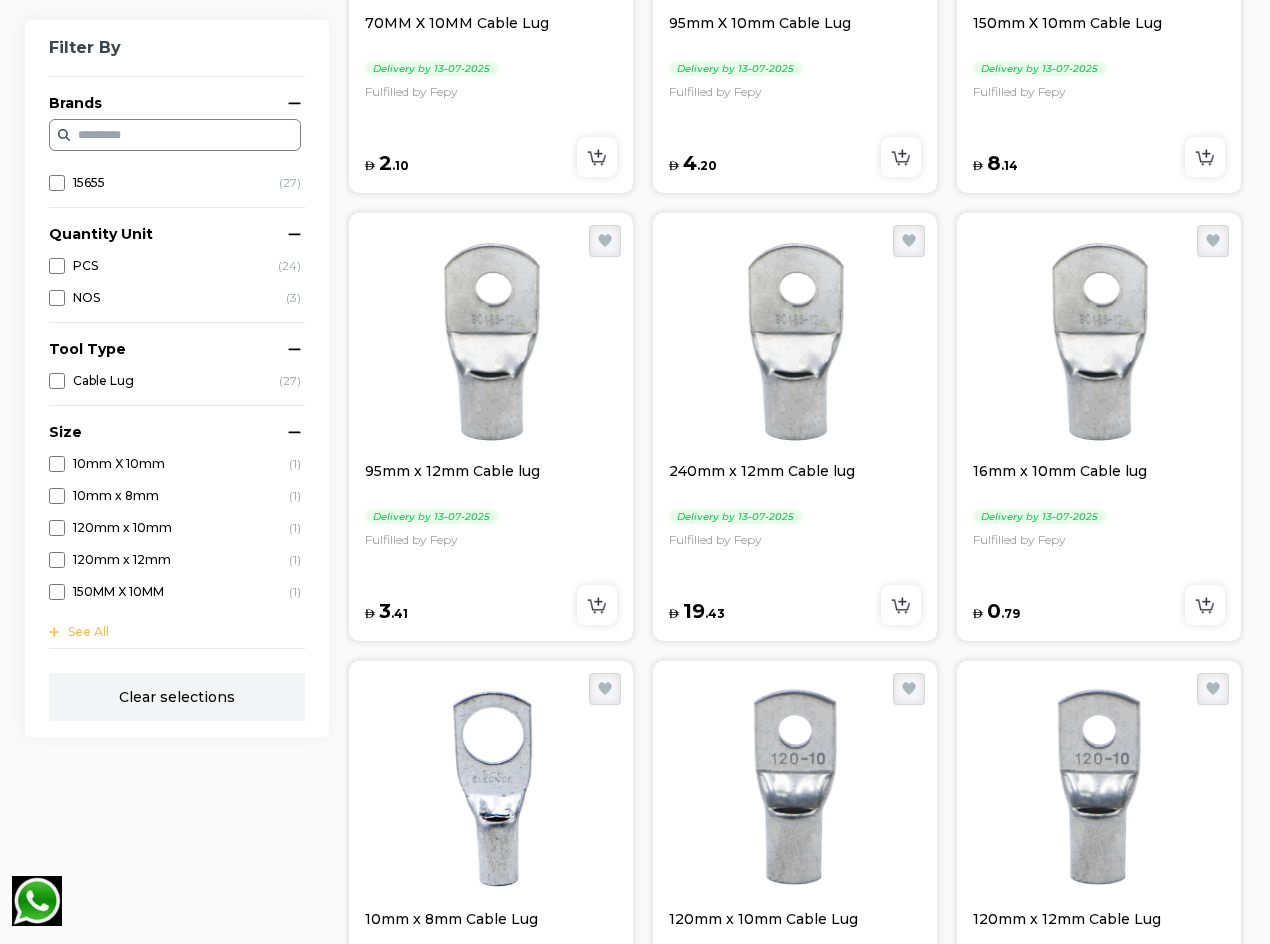 click at bounding box center (795, 341) 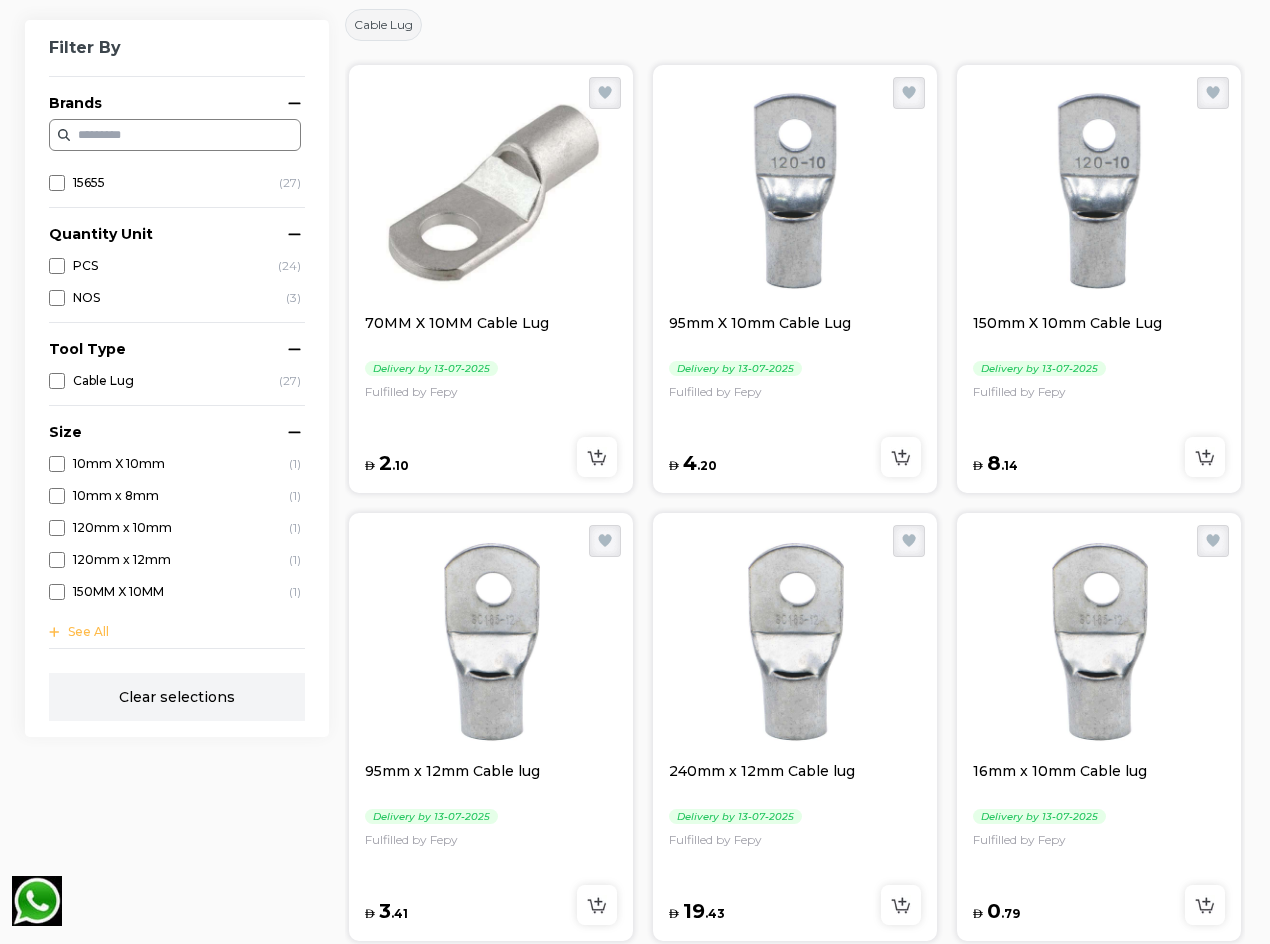 scroll, scrollTop: 600, scrollLeft: 0, axis: vertical 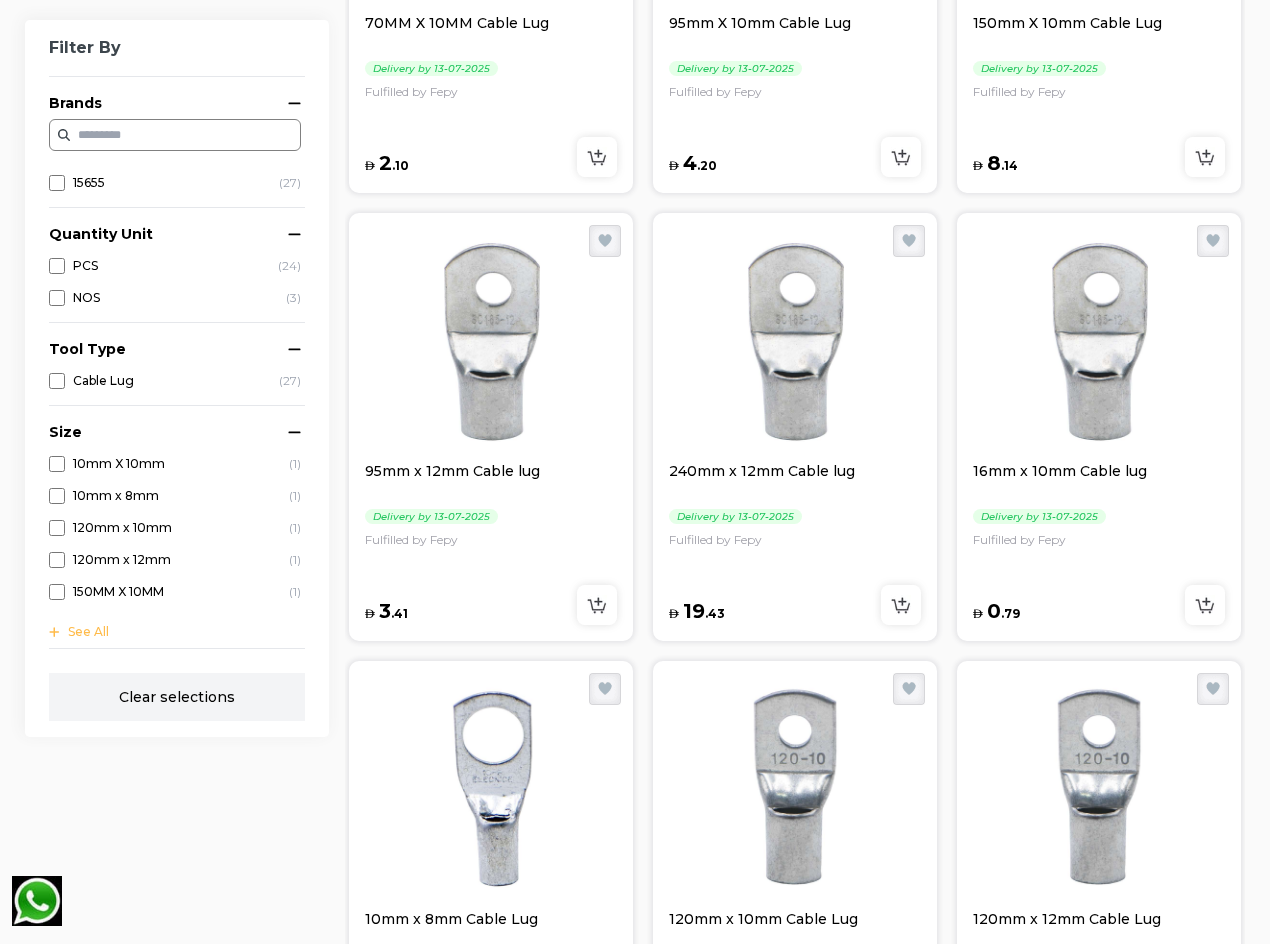 click at bounding box center [795, 341] 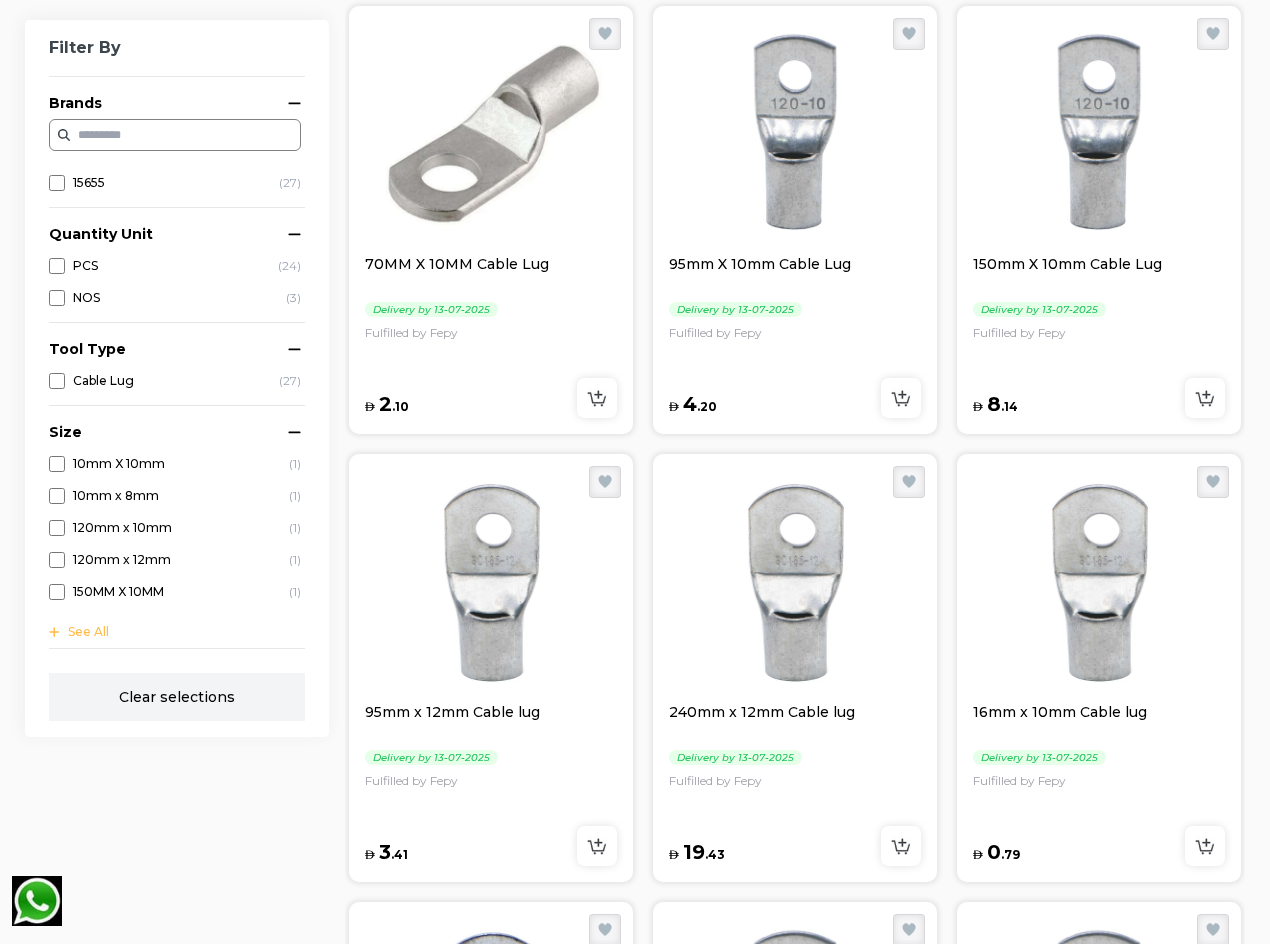 scroll, scrollTop: 600, scrollLeft: 0, axis: vertical 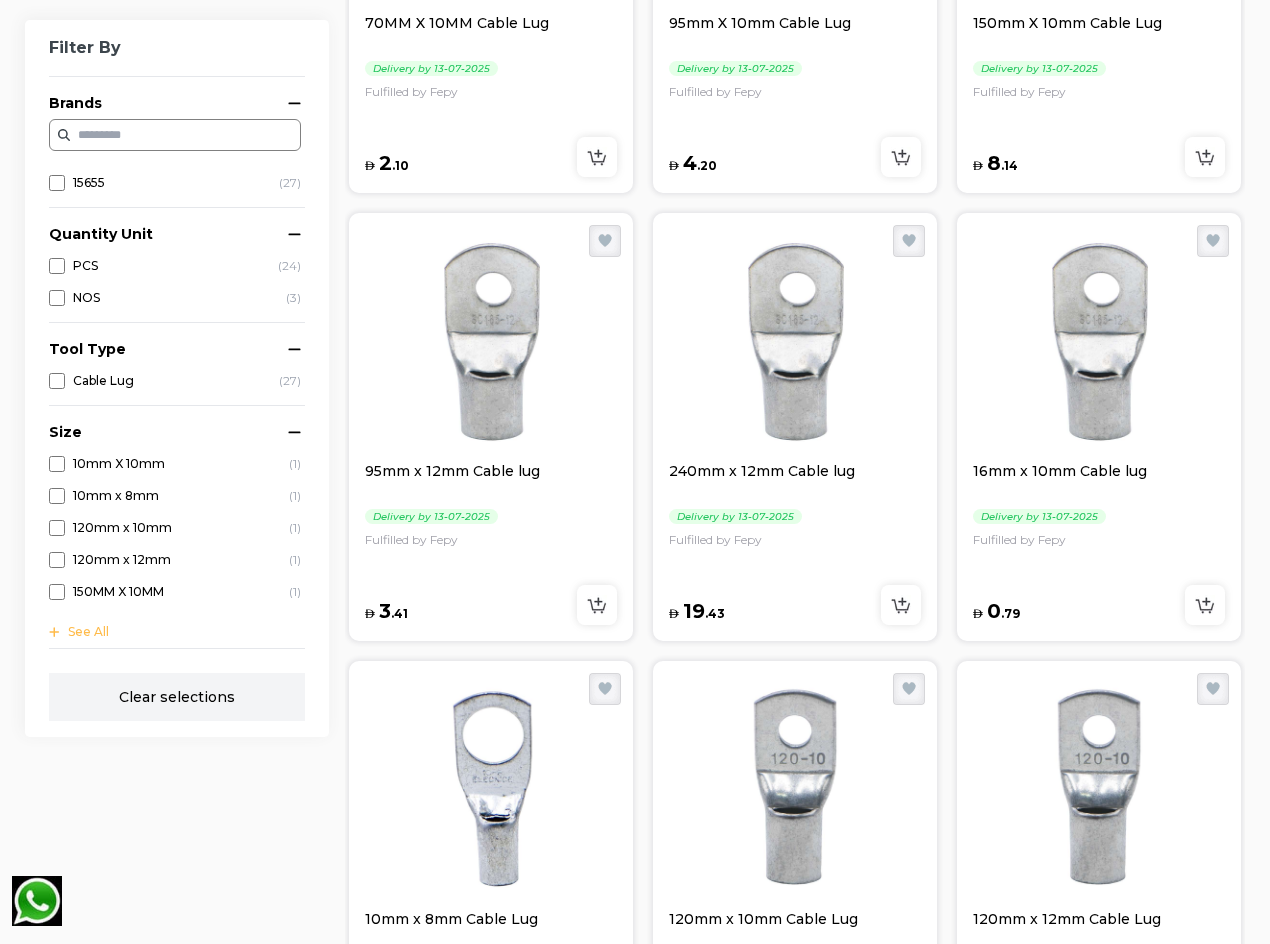 click at bounding box center (1099, 341) 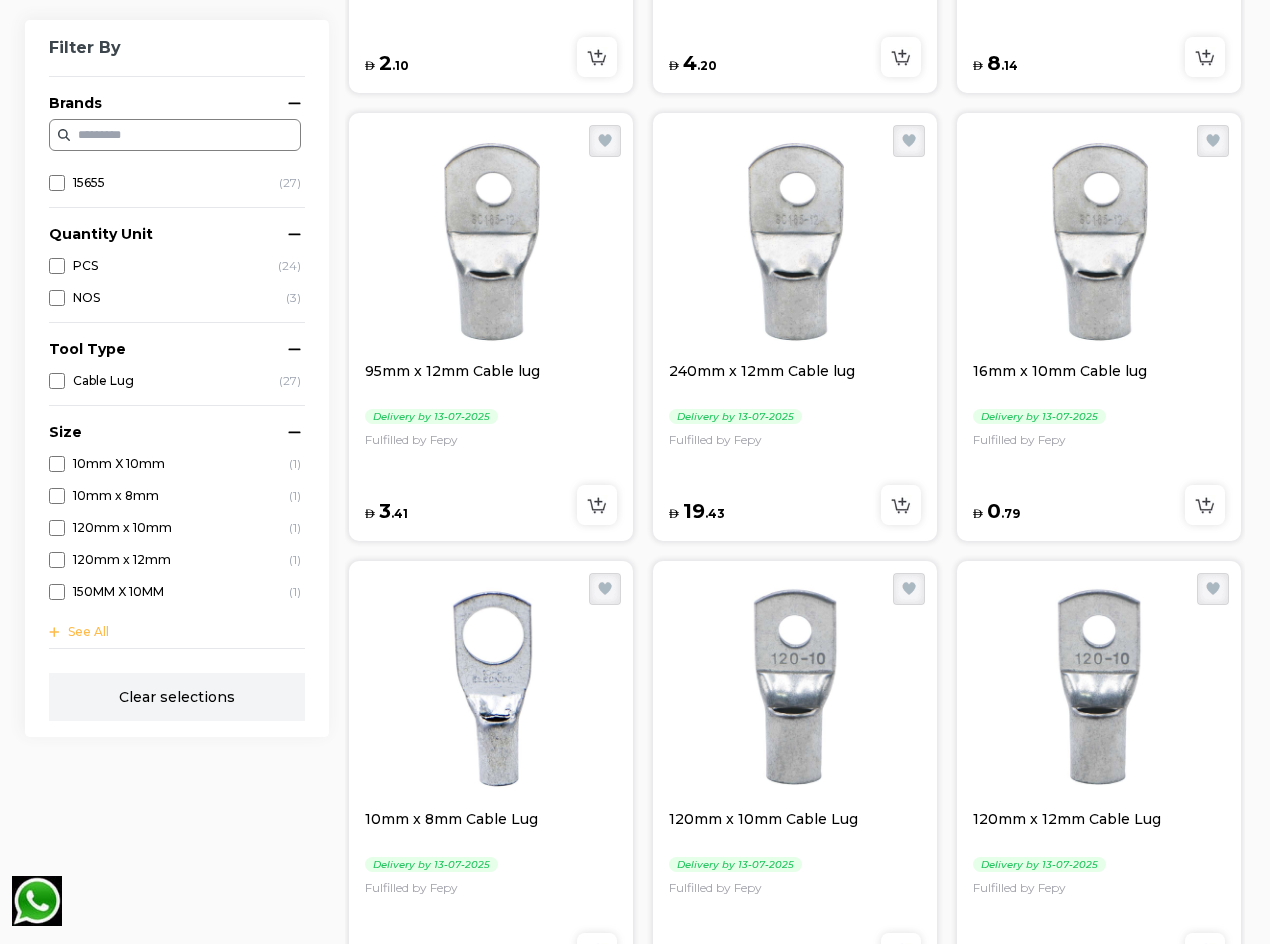 scroll, scrollTop: 900, scrollLeft: 0, axis: vertical 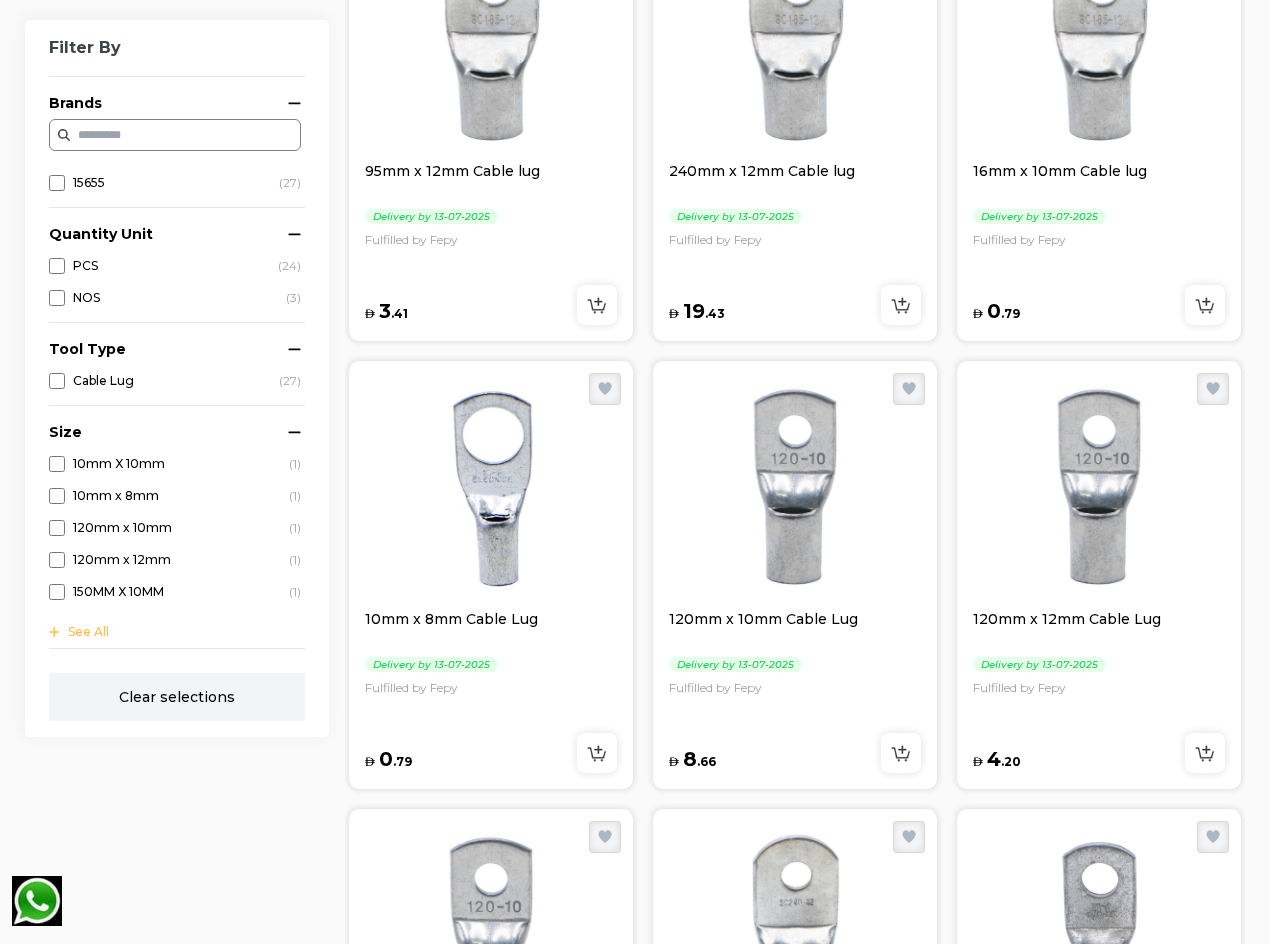click at bounding box center [491, 489] 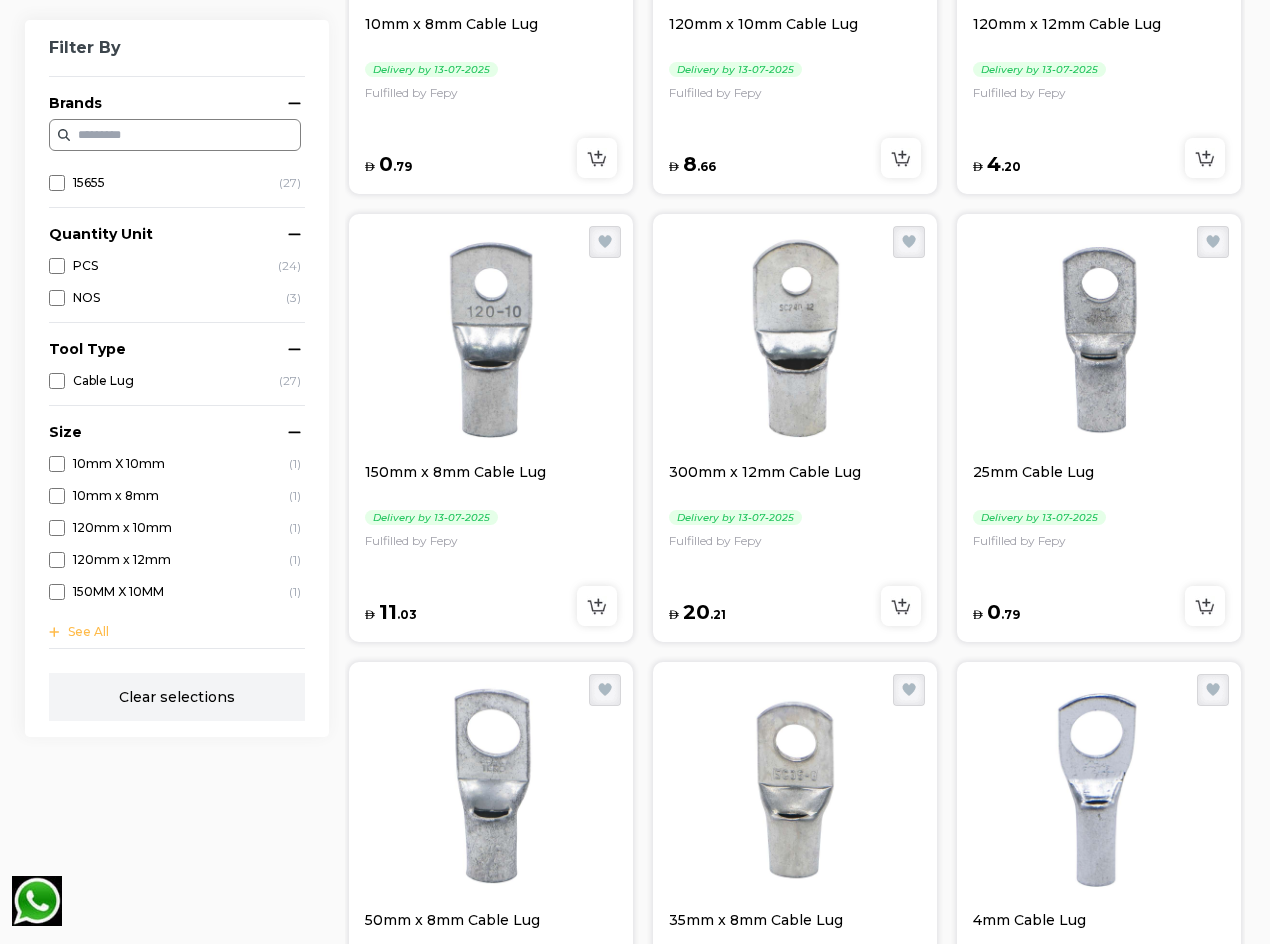 scroll, scrollTop: 1500, scrollLeft: 0, axis: vertical 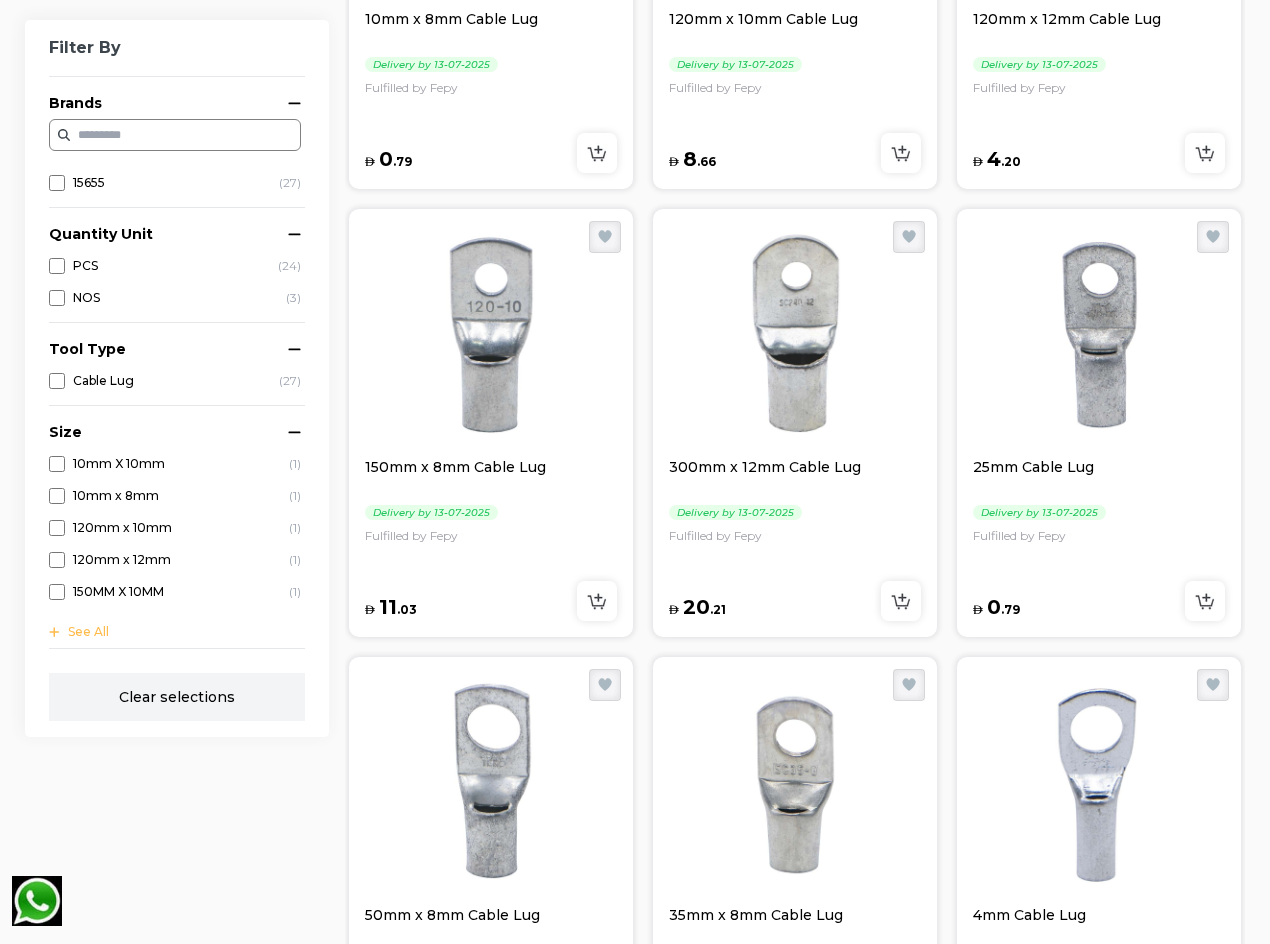 click on "150mm x 8mm Cable Lug" at bounding box center [491, 477] 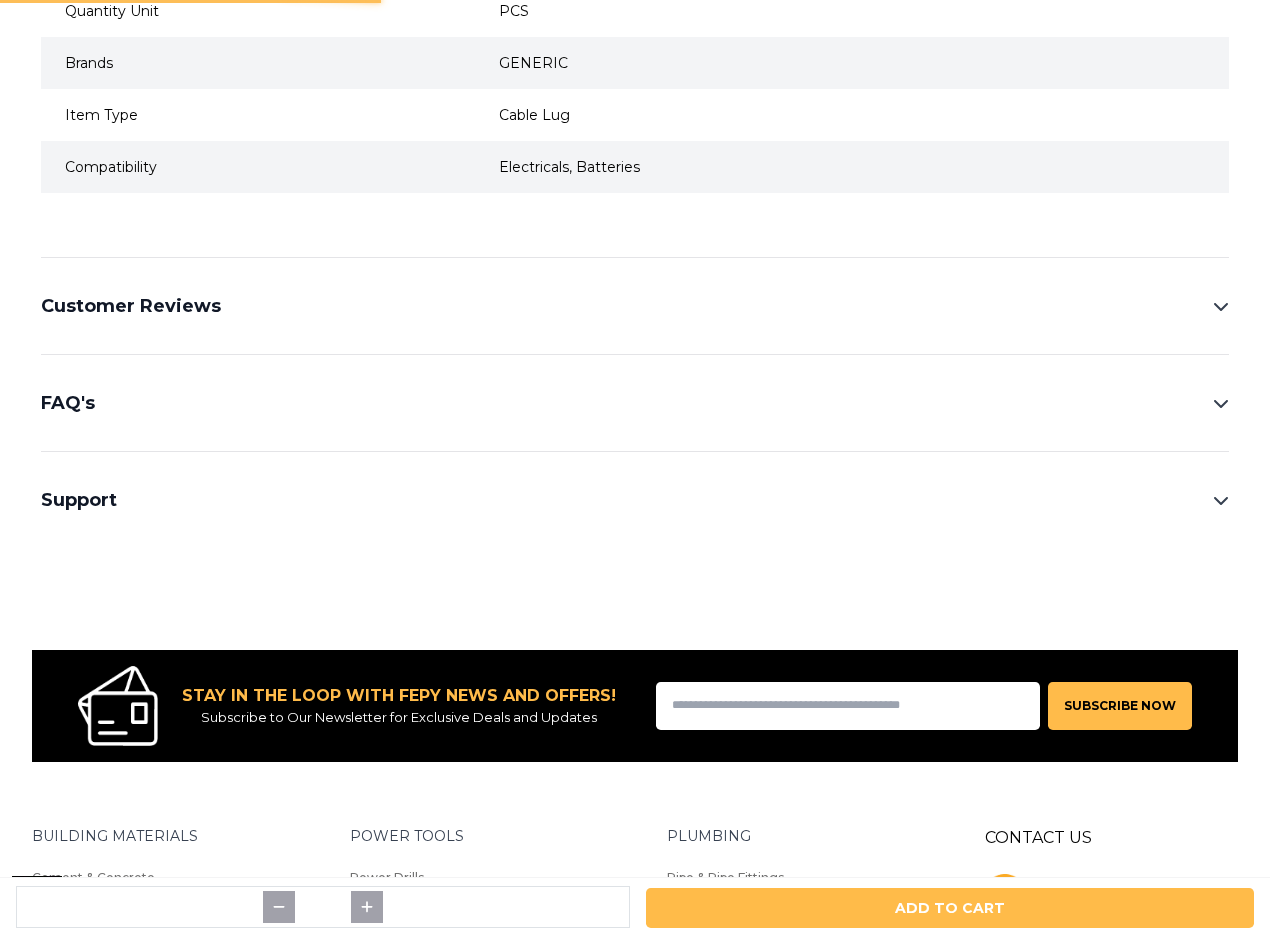 scroll, scrollTop: 0, scrollLeft: 0, axis: both 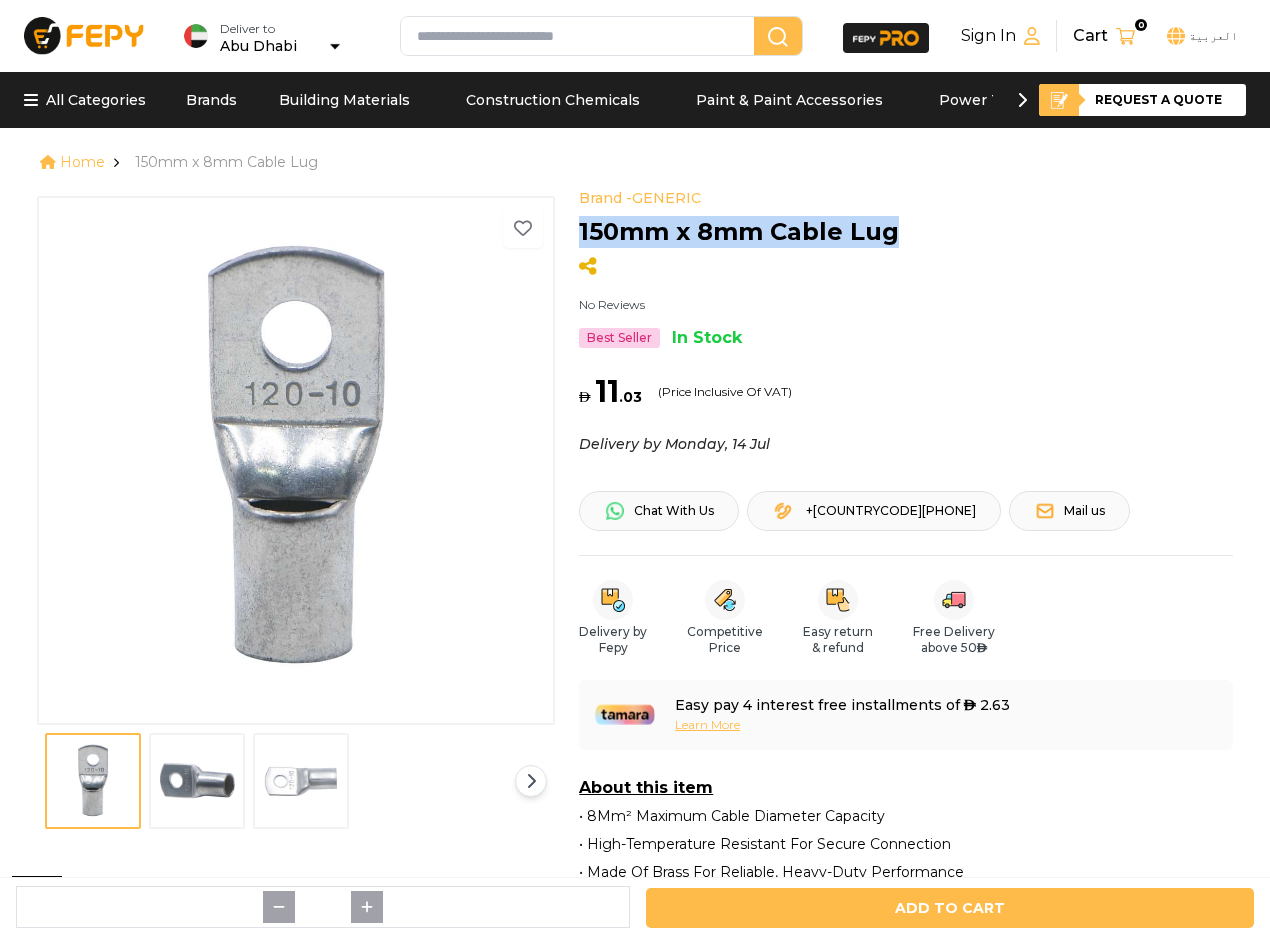 drag, startPoint x: 815, startPoint y: 230, endPoint x: 583, endPoint y: 236, distance: 232.07758 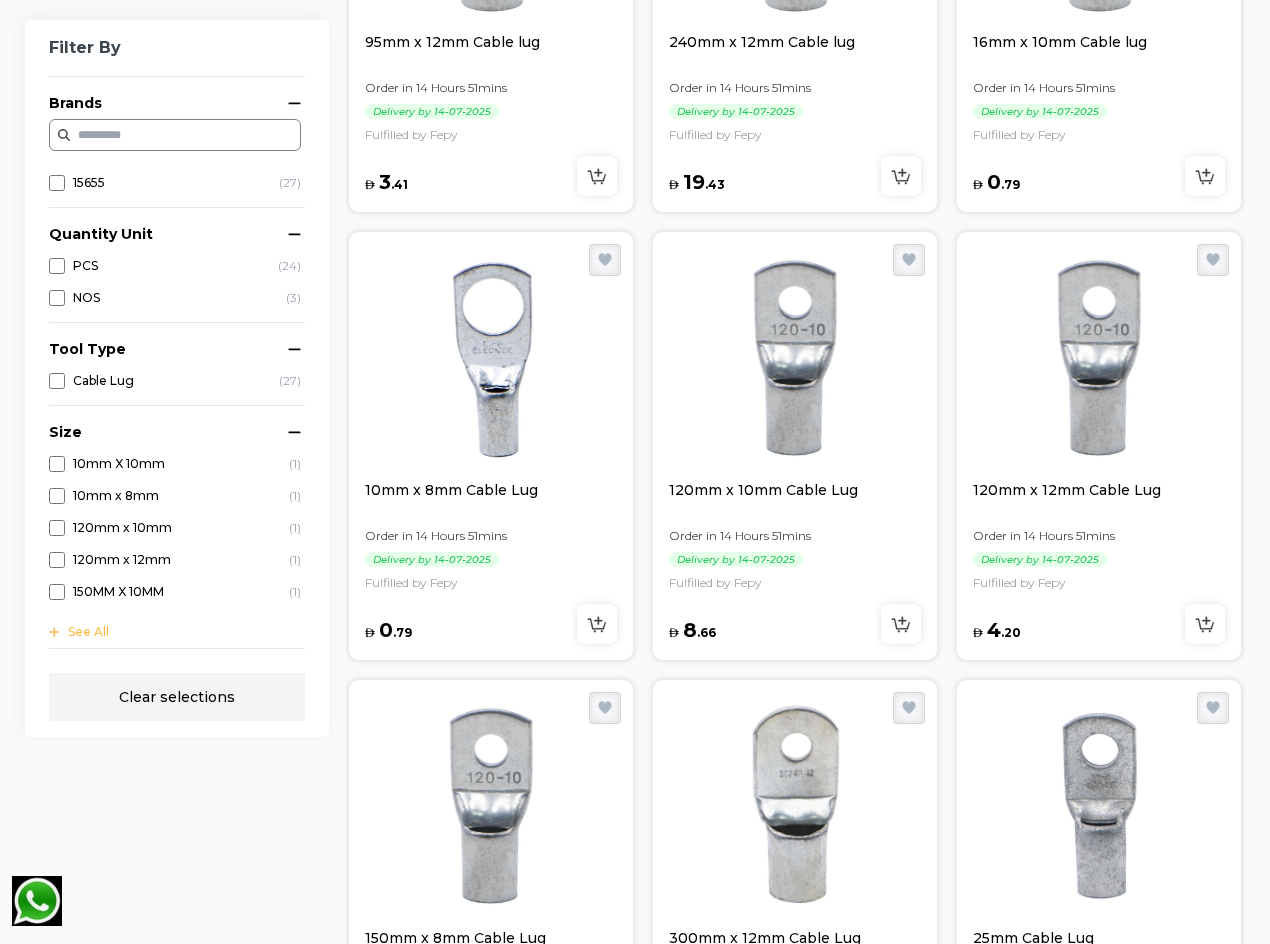 scroll, scrollTop: 1300, scrollLeft: 0, axis: vertical 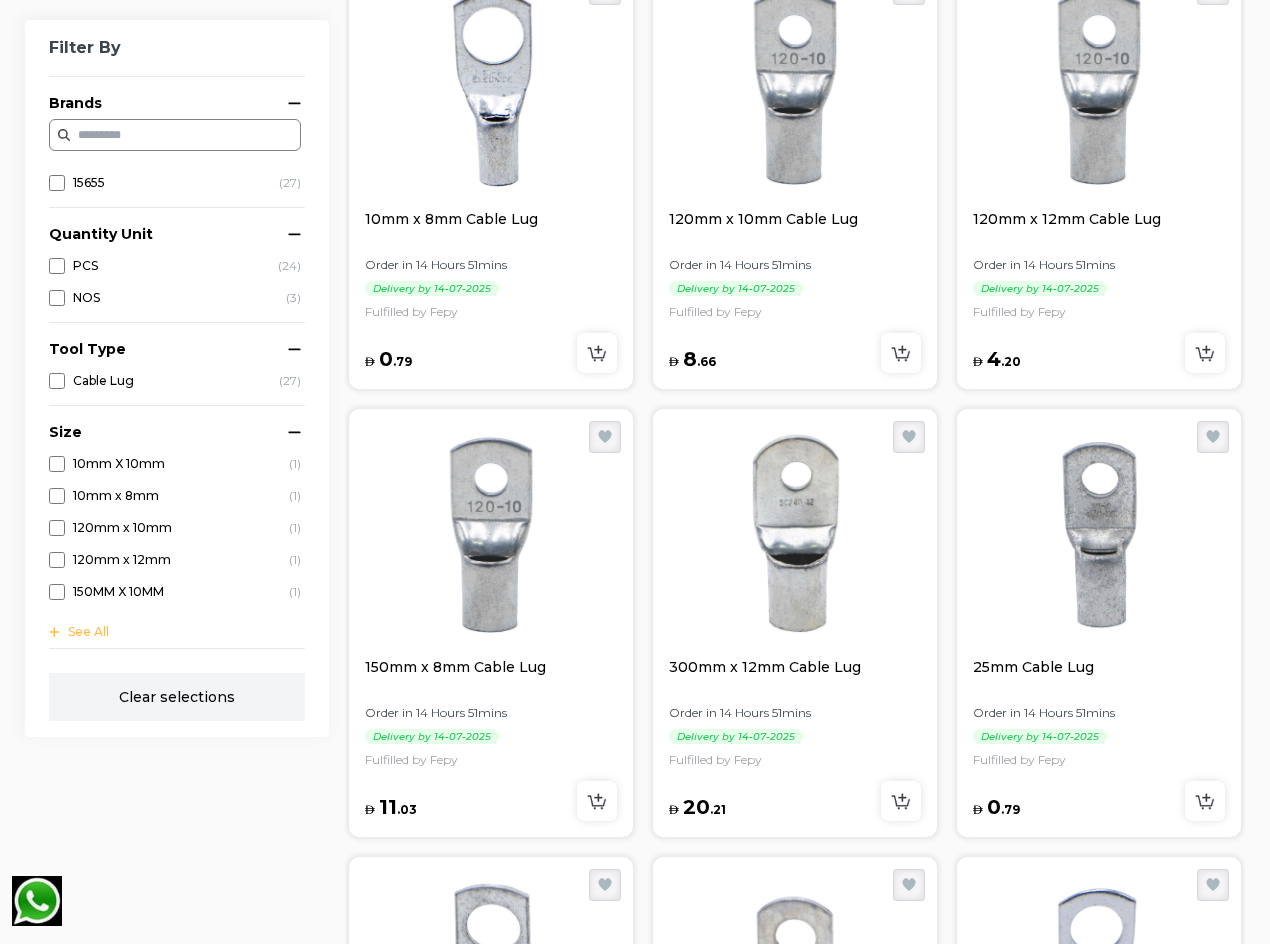 click at bounding box center [795, 537] 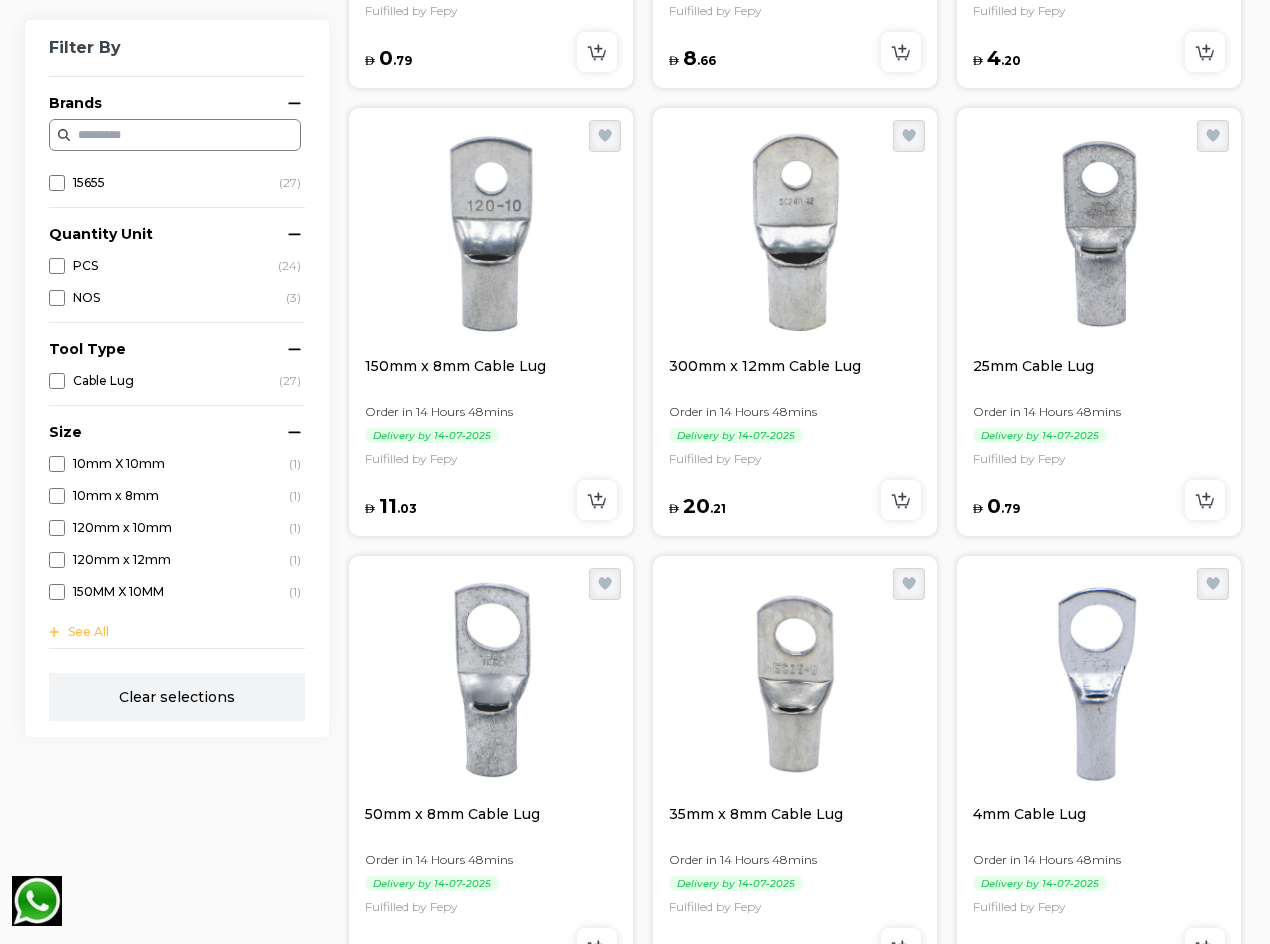scroll, scrollTop: 1600, scrollLeft: 0, axis: vertical 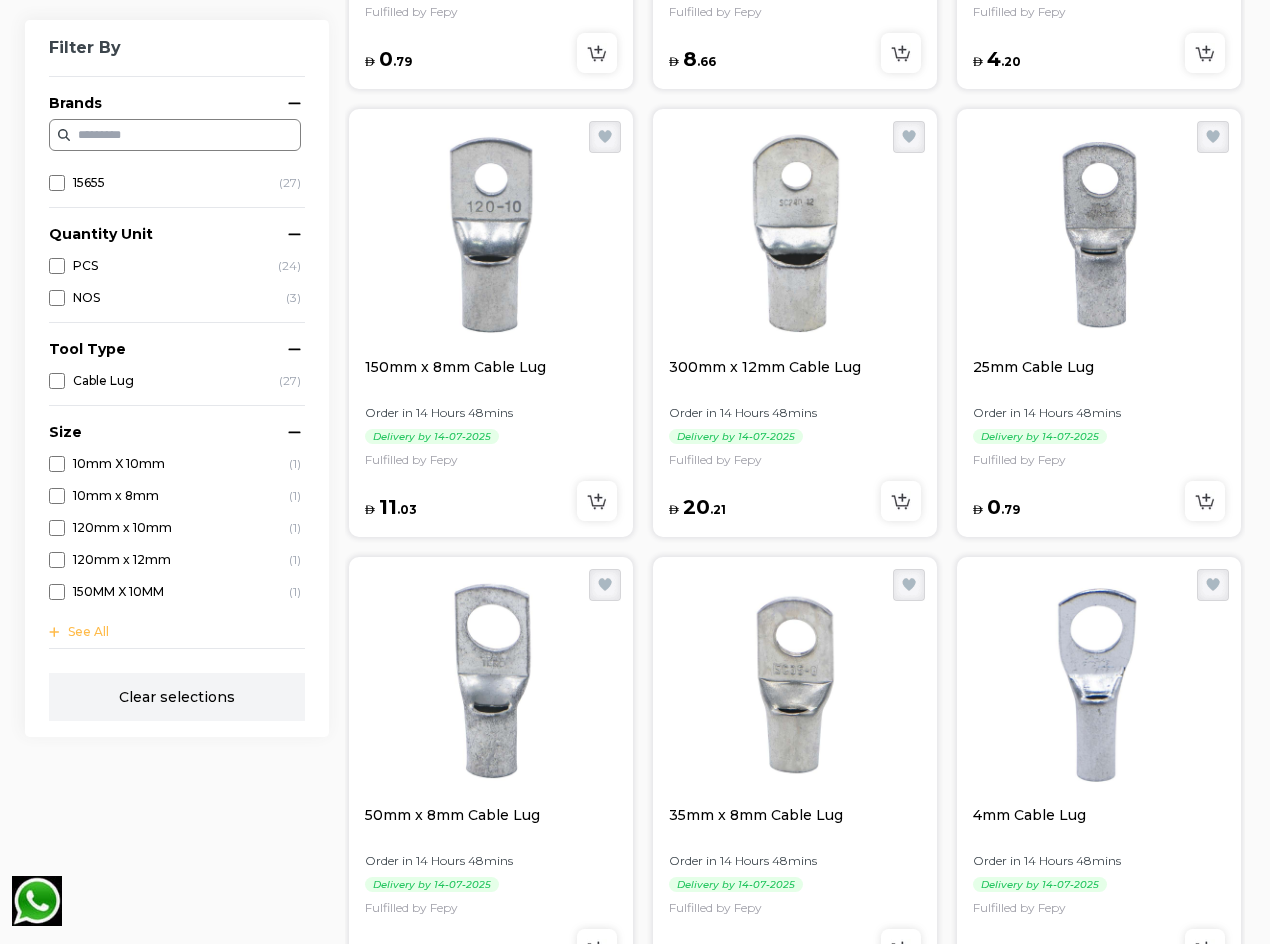 click at bounding box center (1099, 237) 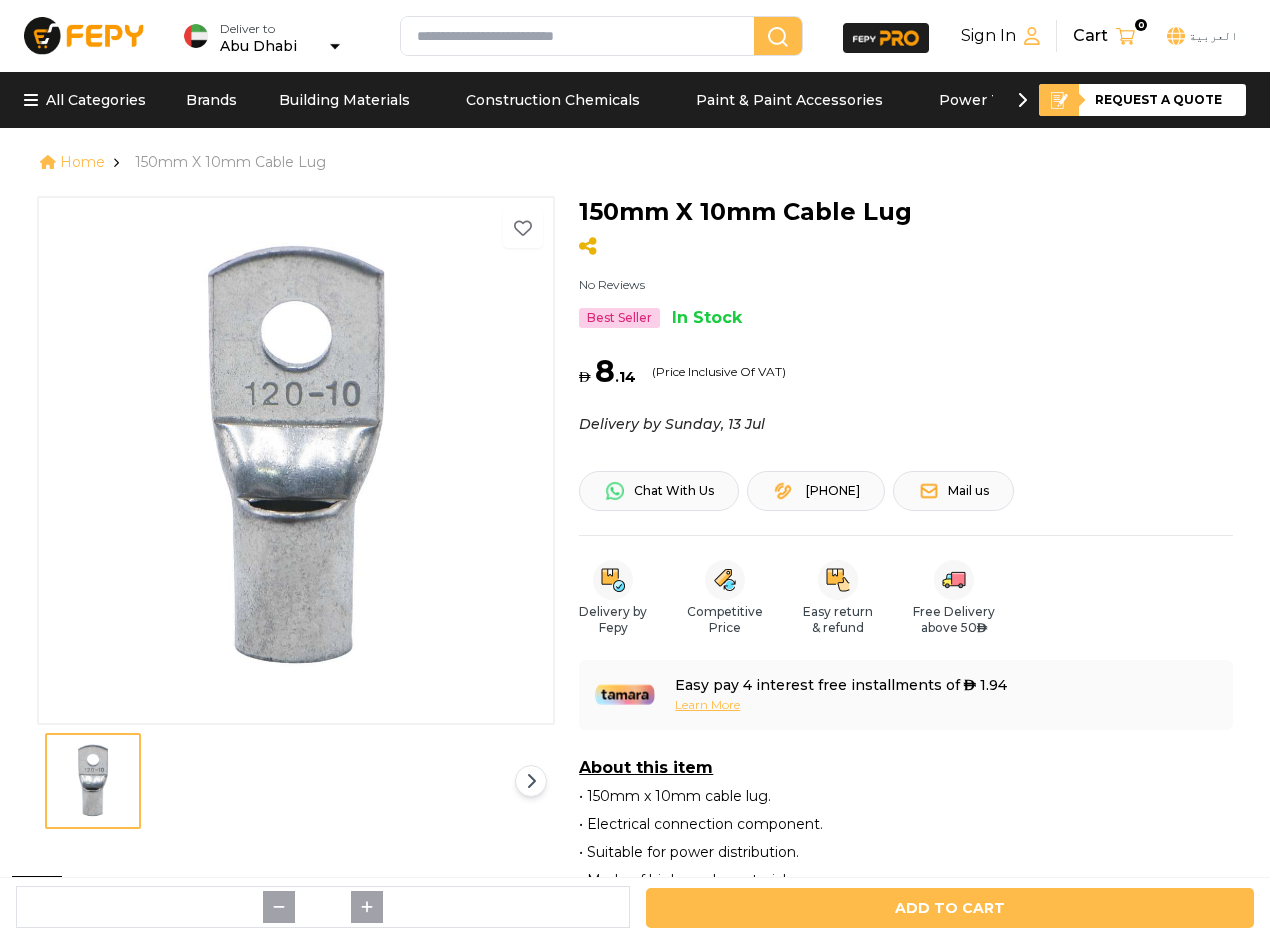 scroll, scrollTop: 0, scrollLeft: 0, axis: both 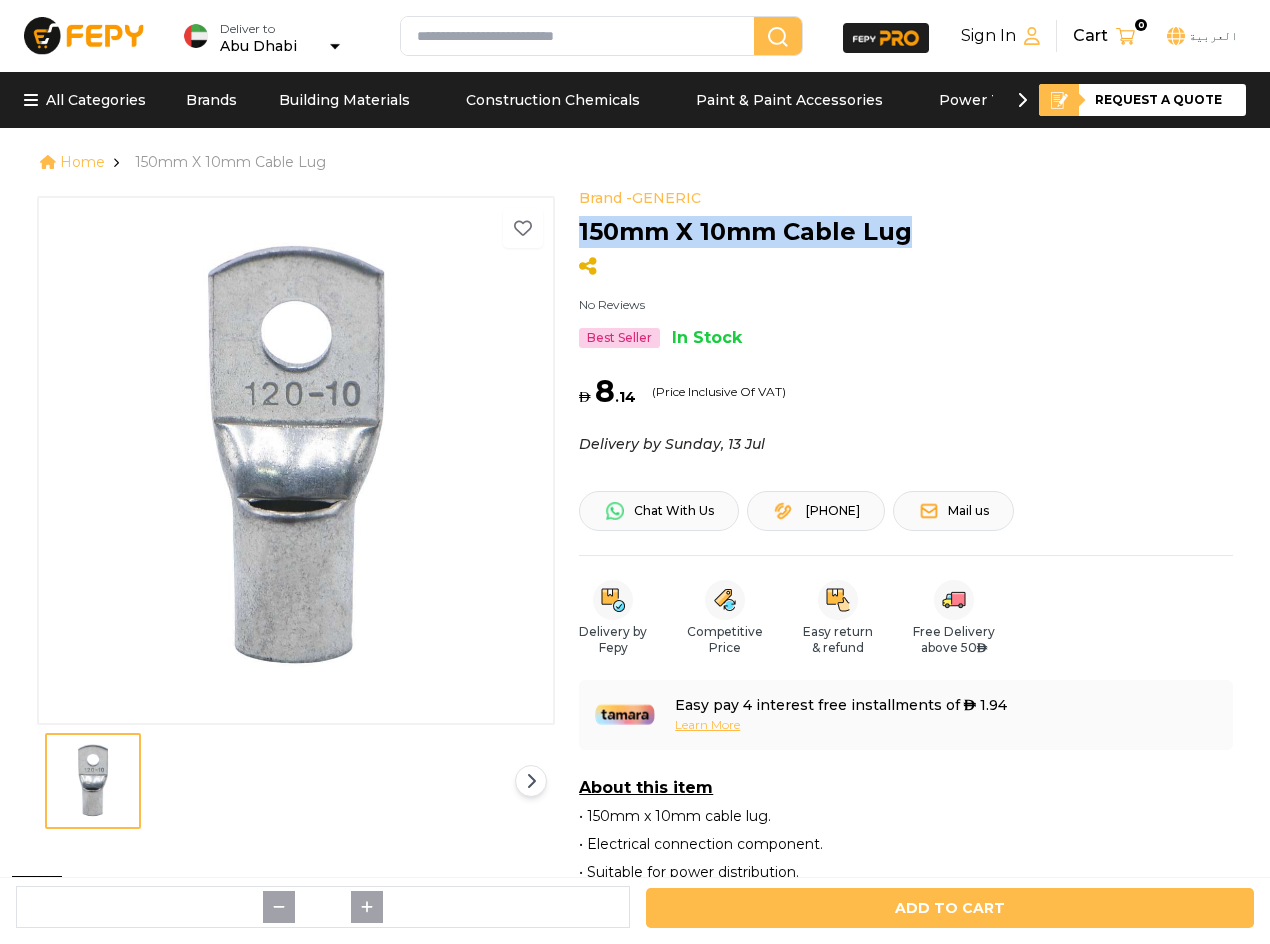 drag, startPoint x: 913, startPoint y: 229, endPoint x: 579, endPoint y: 228, distance: 334.0015 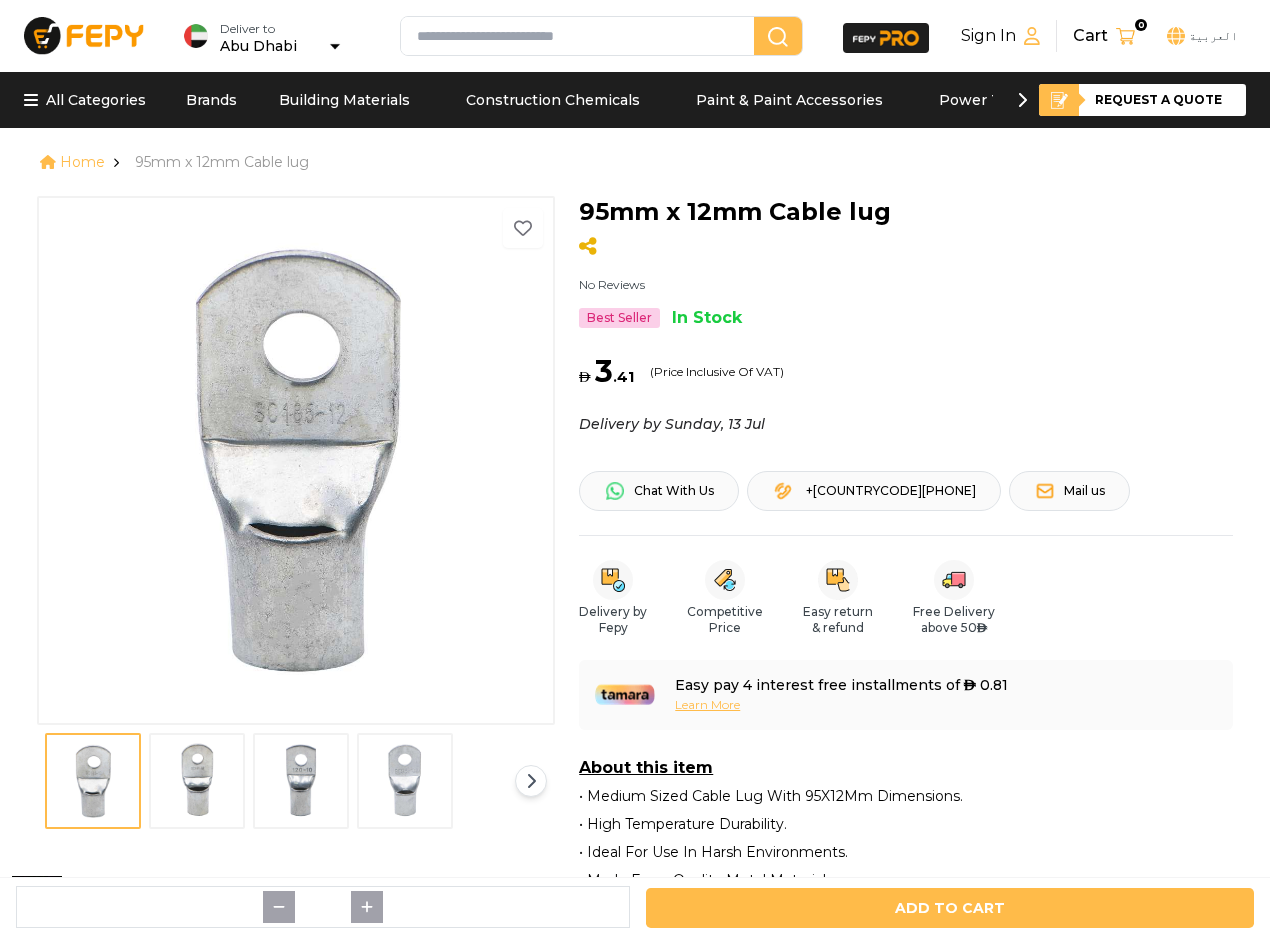 scroll, scrollTop: 0, scrollLeft: 0, axis: both 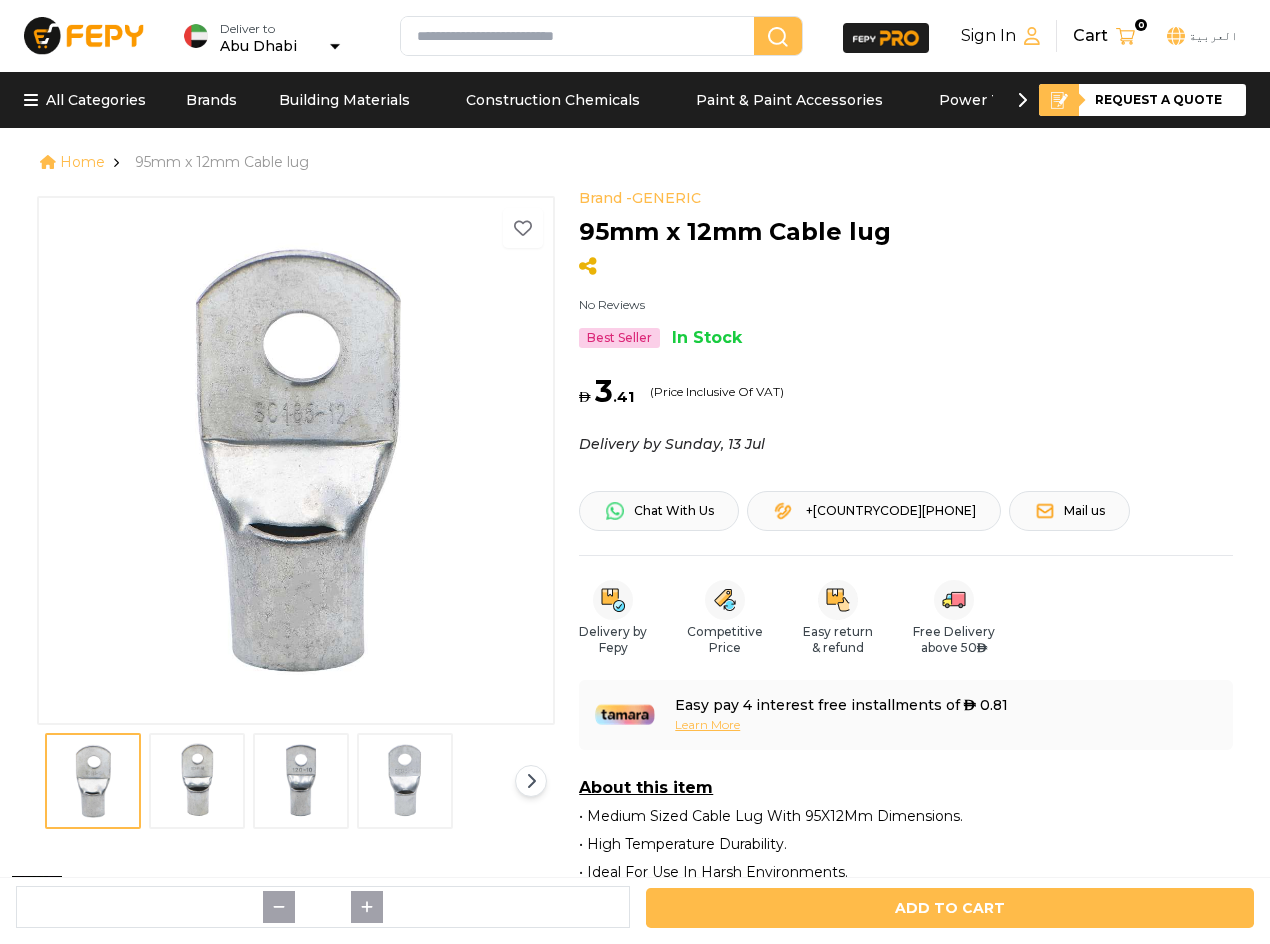 drag, startPoint x: 329, startPoint y: 405, endPoint x: 207, endPoint y: 759, distance: 374.4329 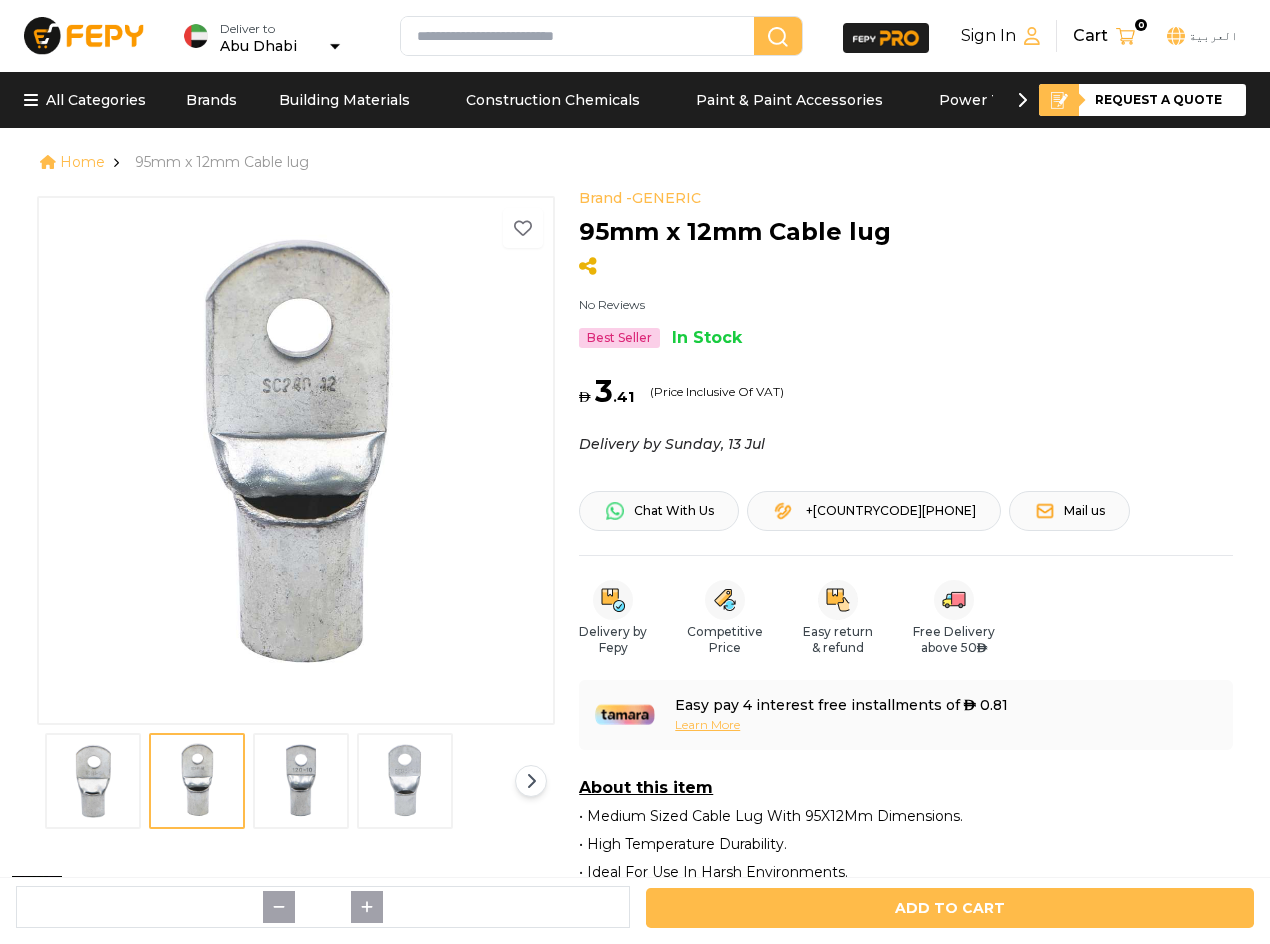 click at bounding box center (301, 781) 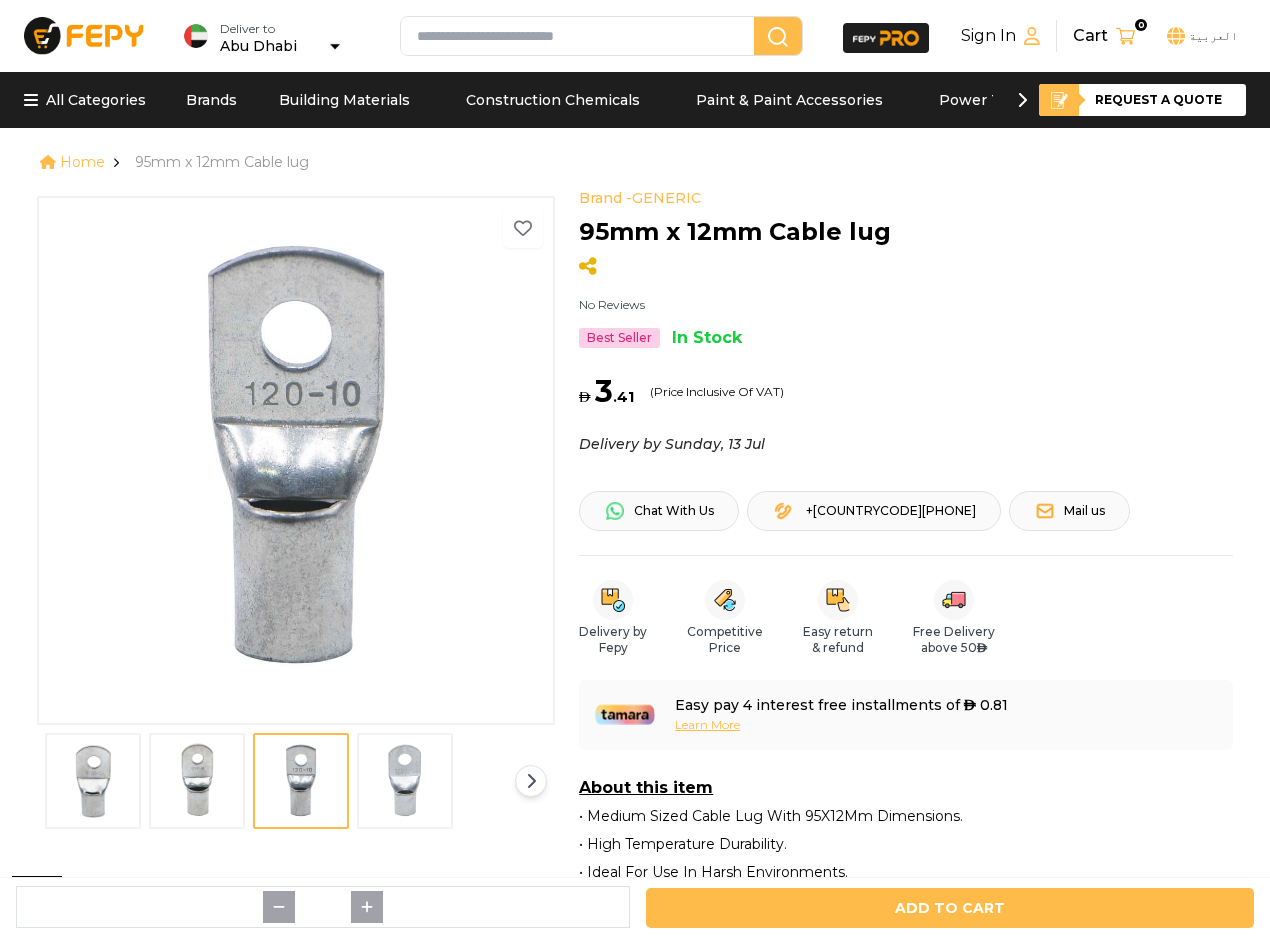 click at bounding box center [405, 781] 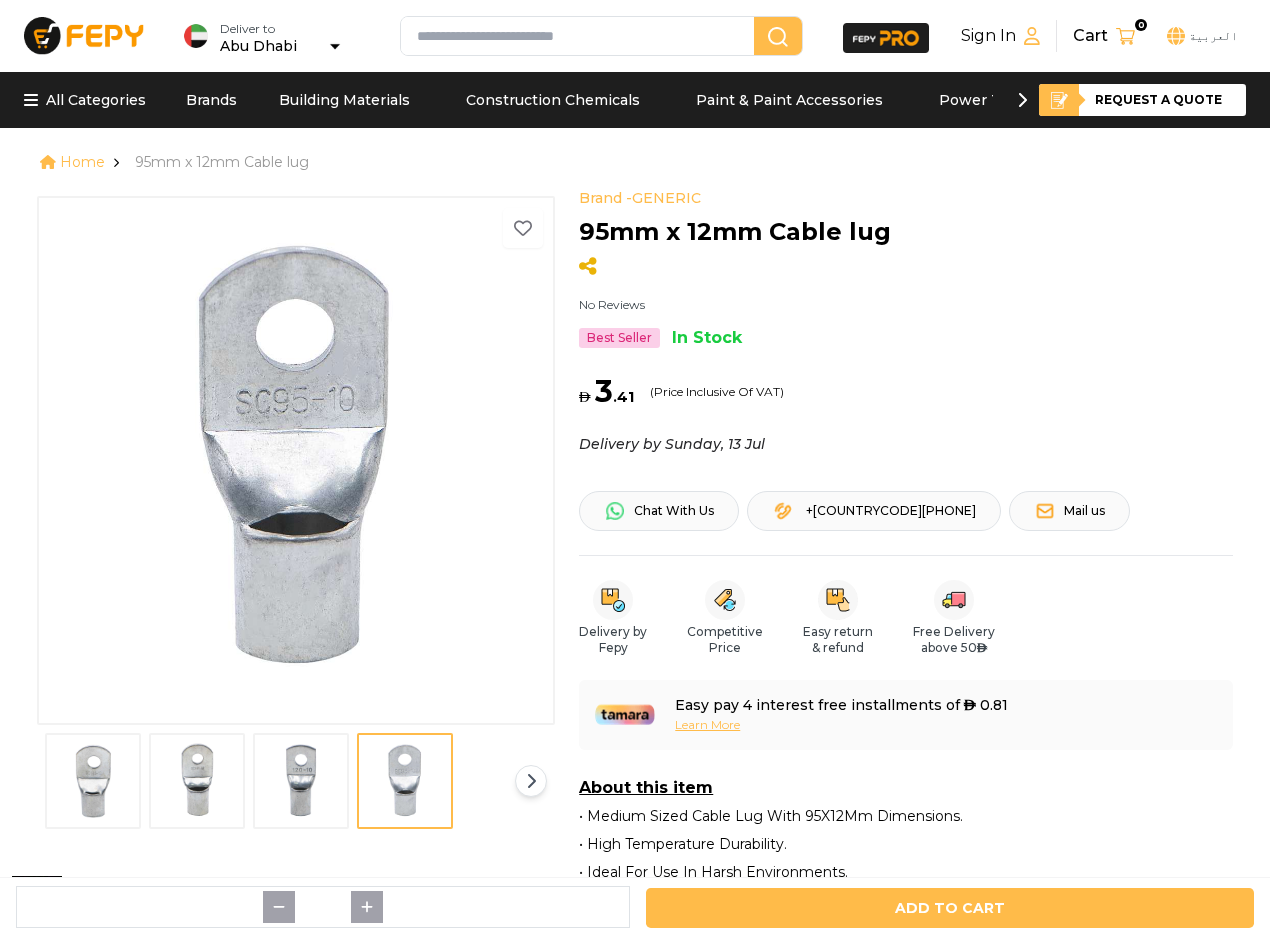 click at bounding box center (301, 781) 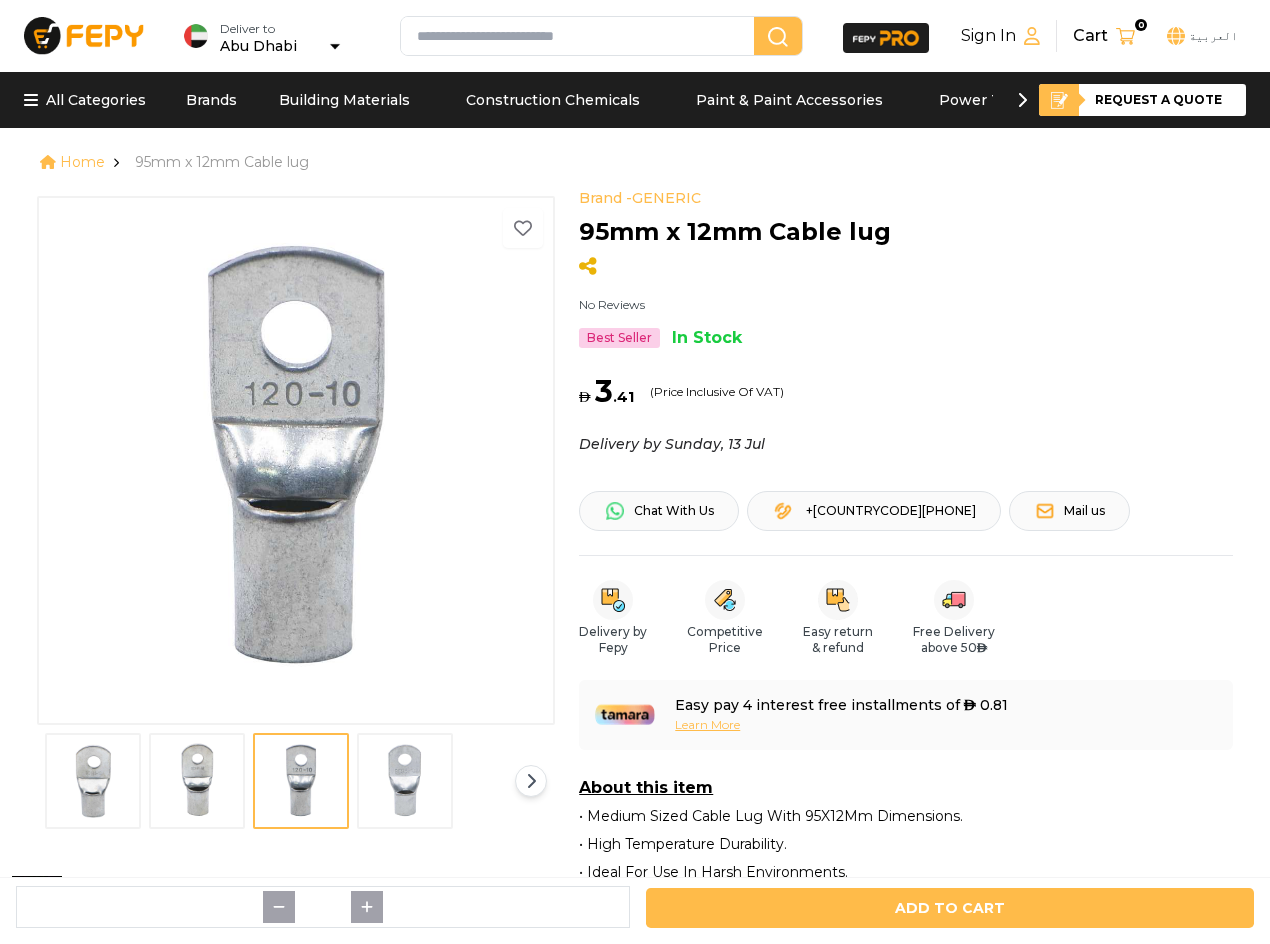 click at bounding box center [197, 781] 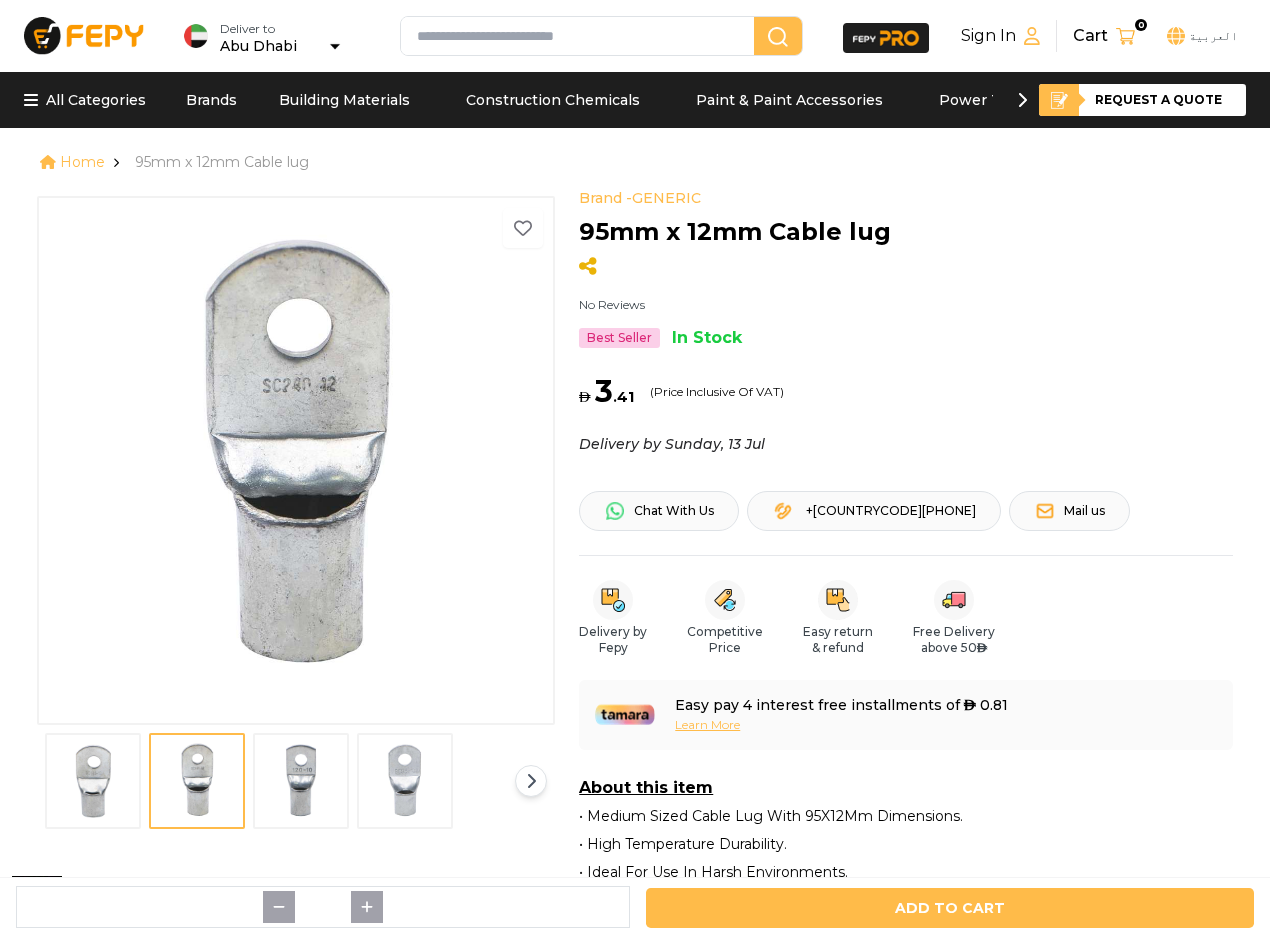 click at bounding box center (197, 781) 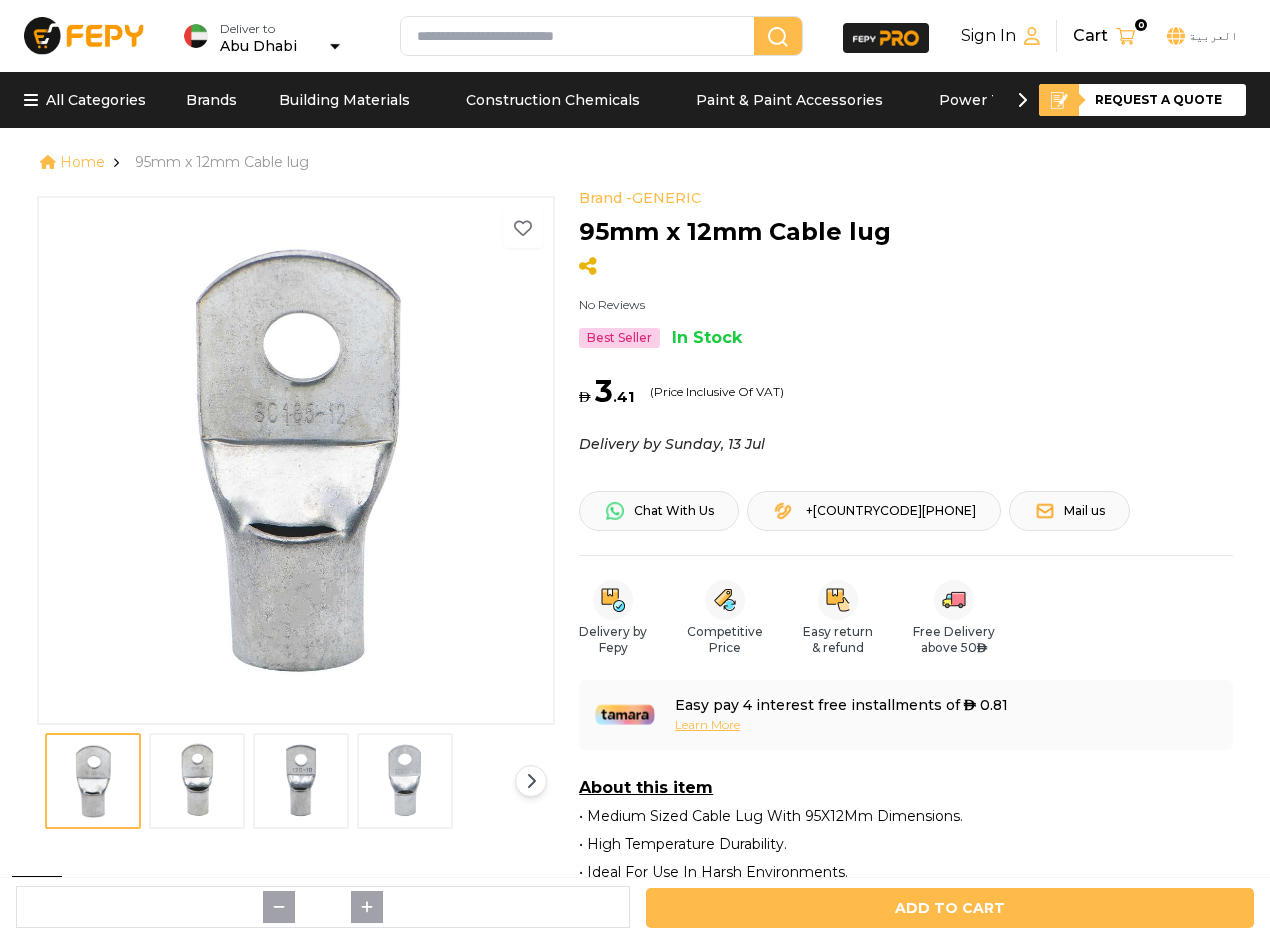 click at bounding box center [197, 781] 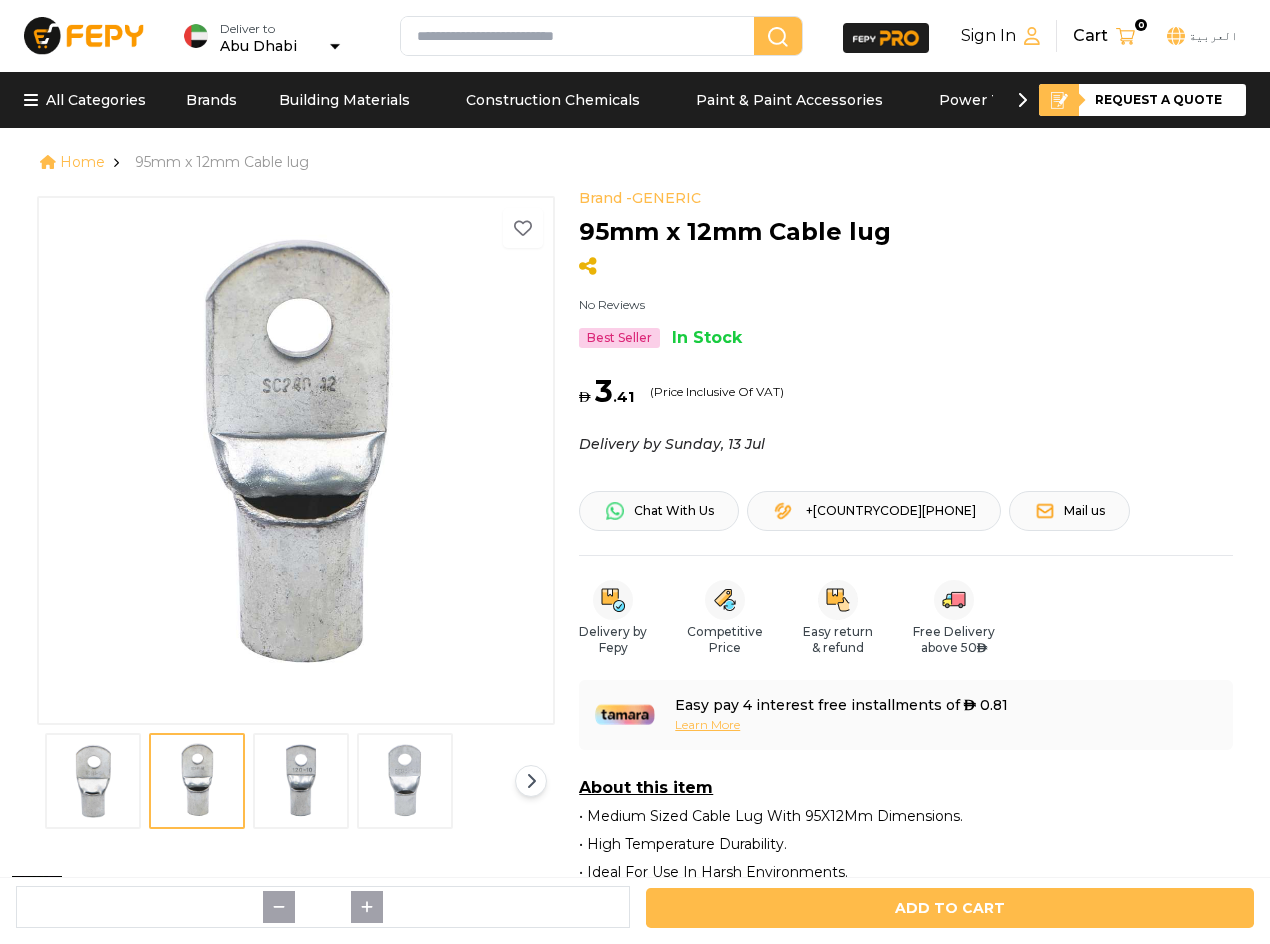 click at bounding box center (301, 781) 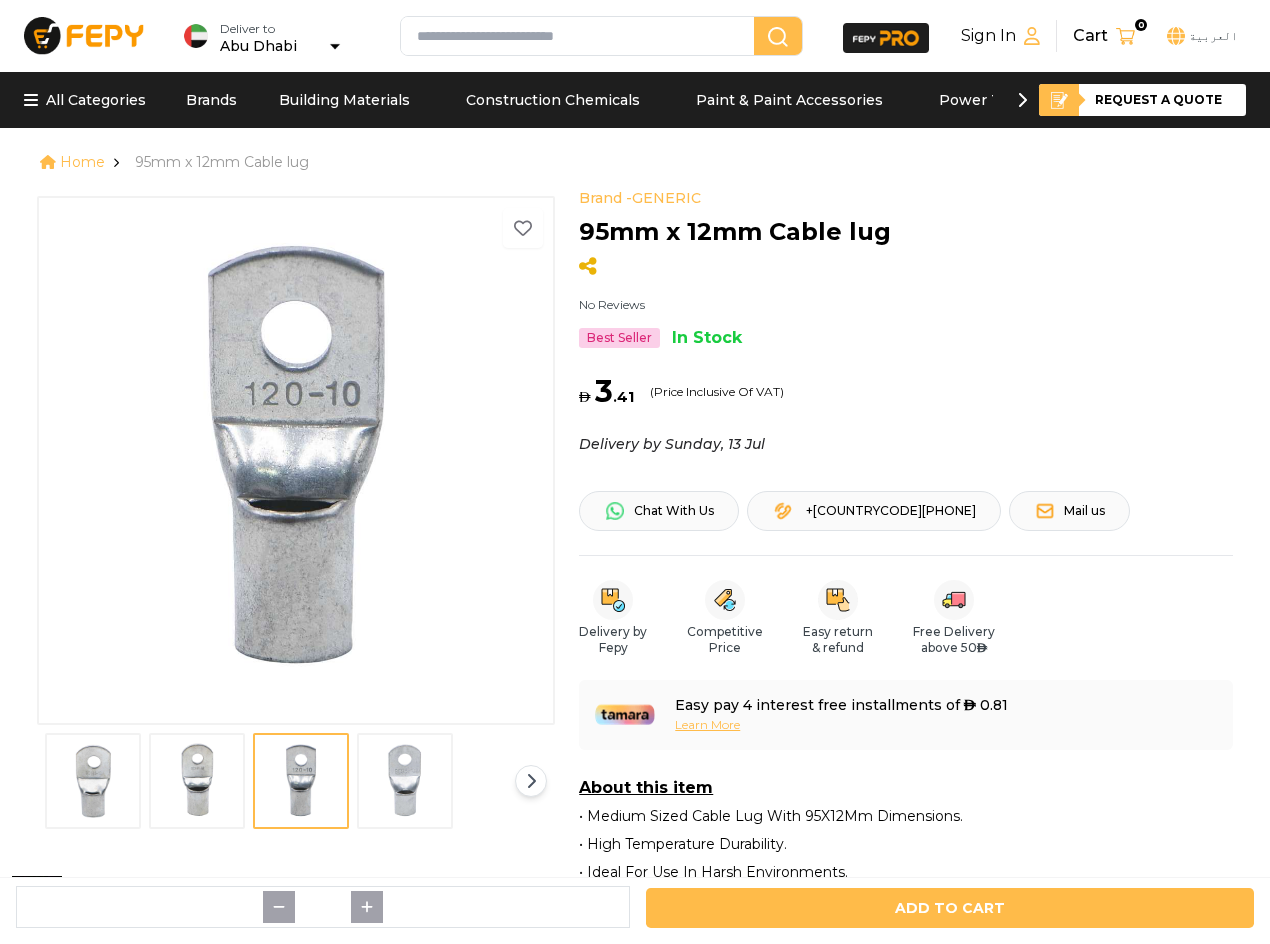 click at bounding box center [405, 781] 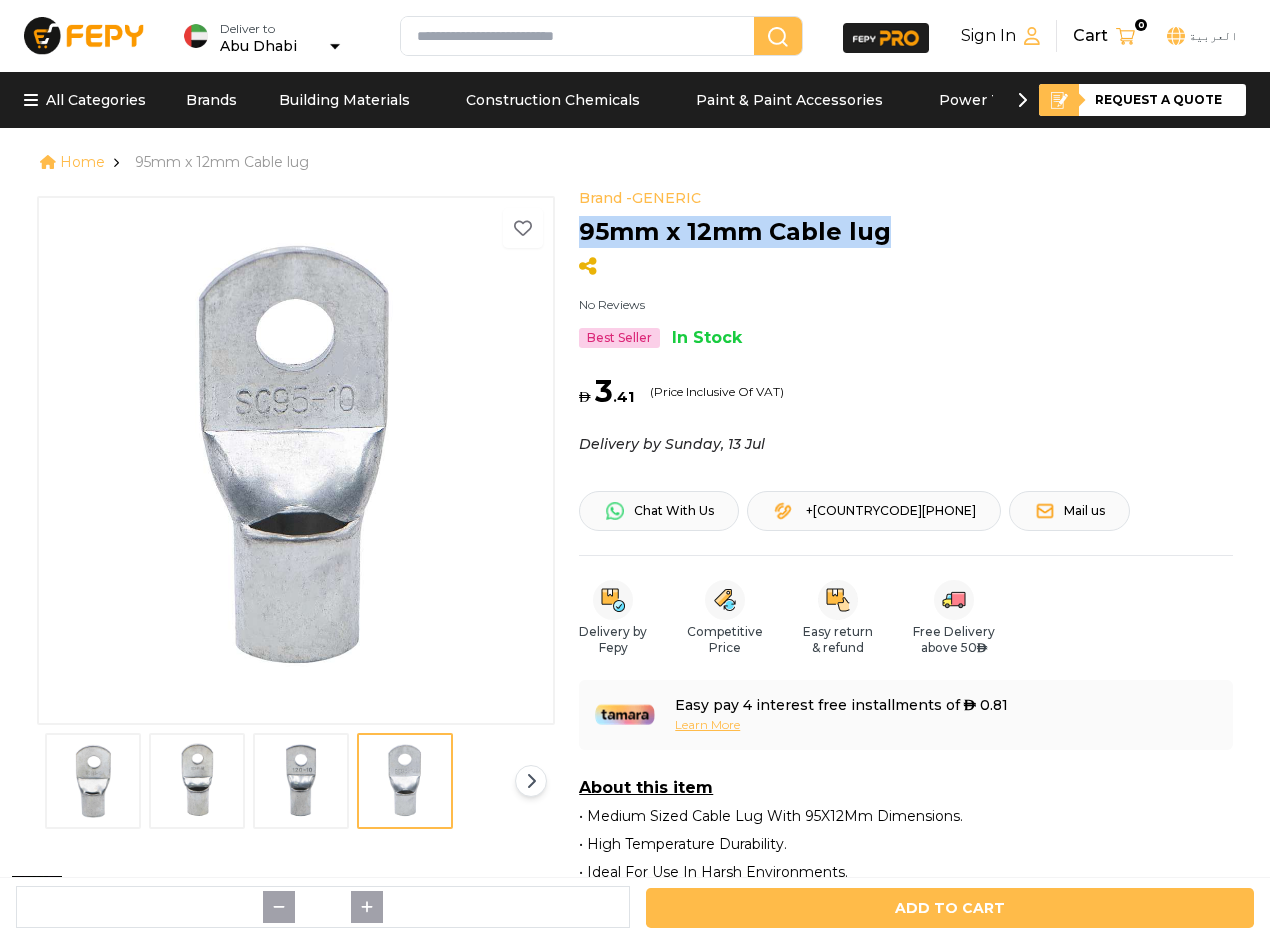 drag, startPoint x: 901, startPoint y: 234, endPoint x: 582, endPoint y: 231, distance: 319.0141 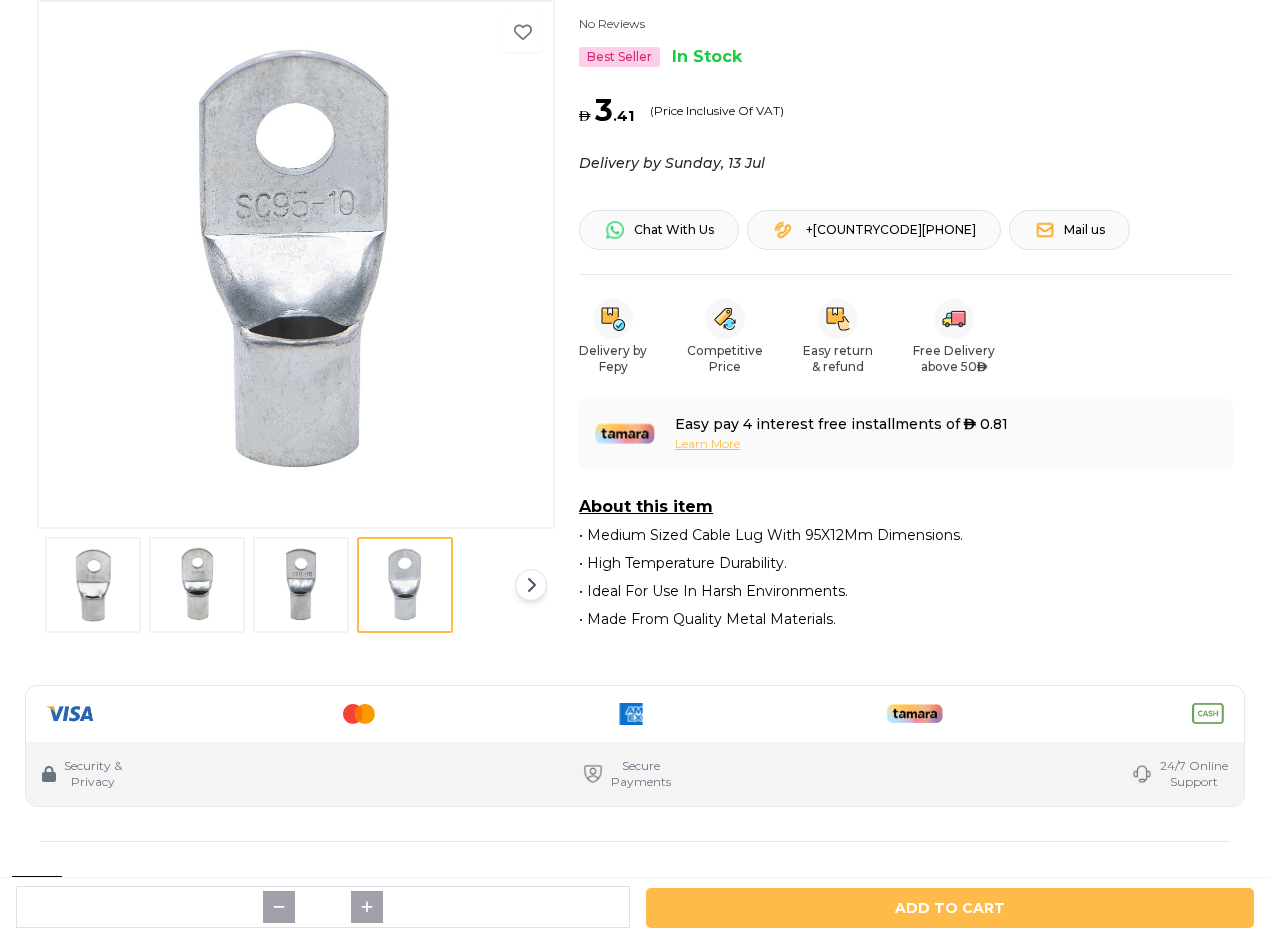 scroll, scrollTop: 100, scrollLeft: 0, axis: vertical 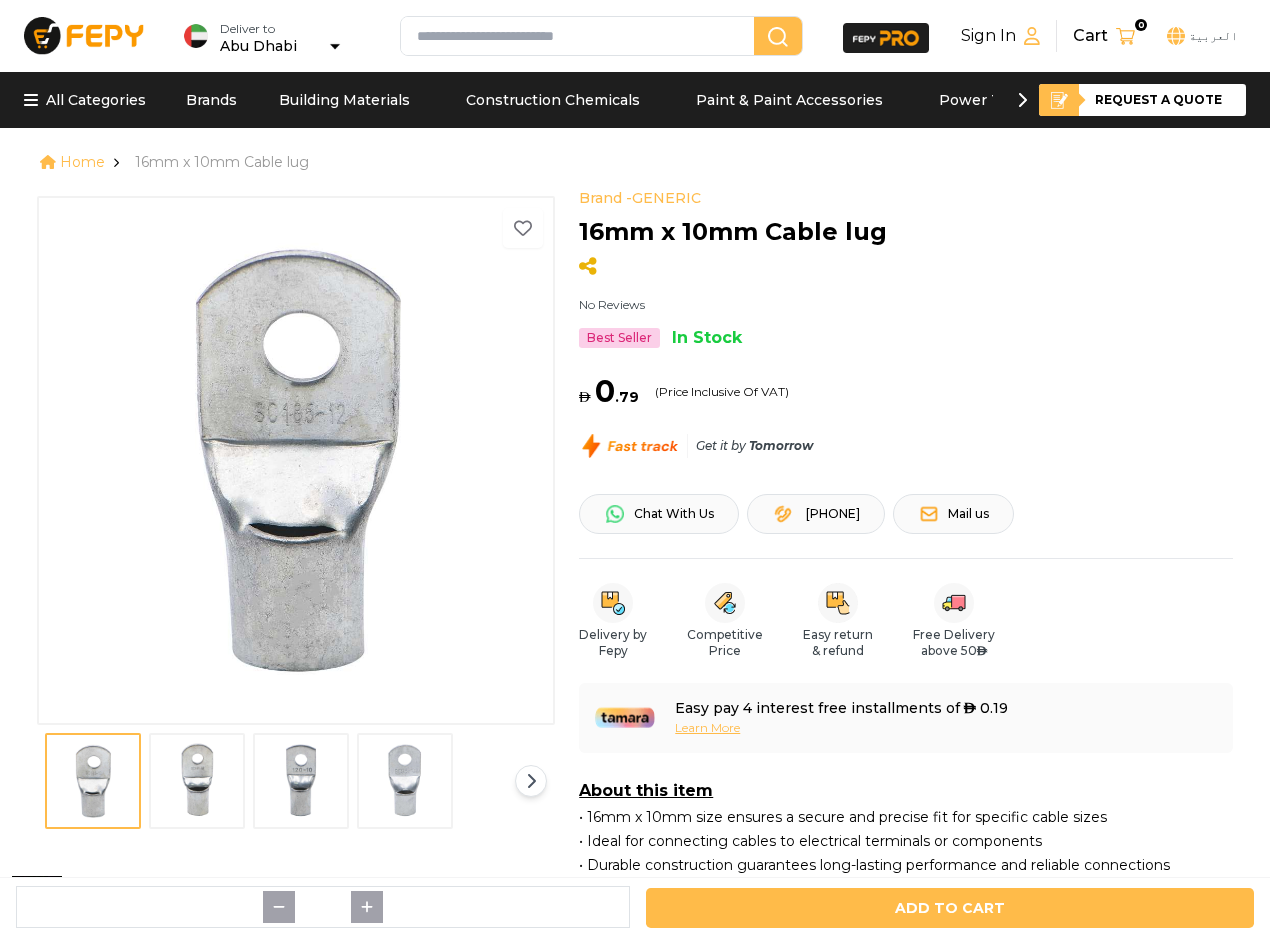 click at bounding box center (197, 781) 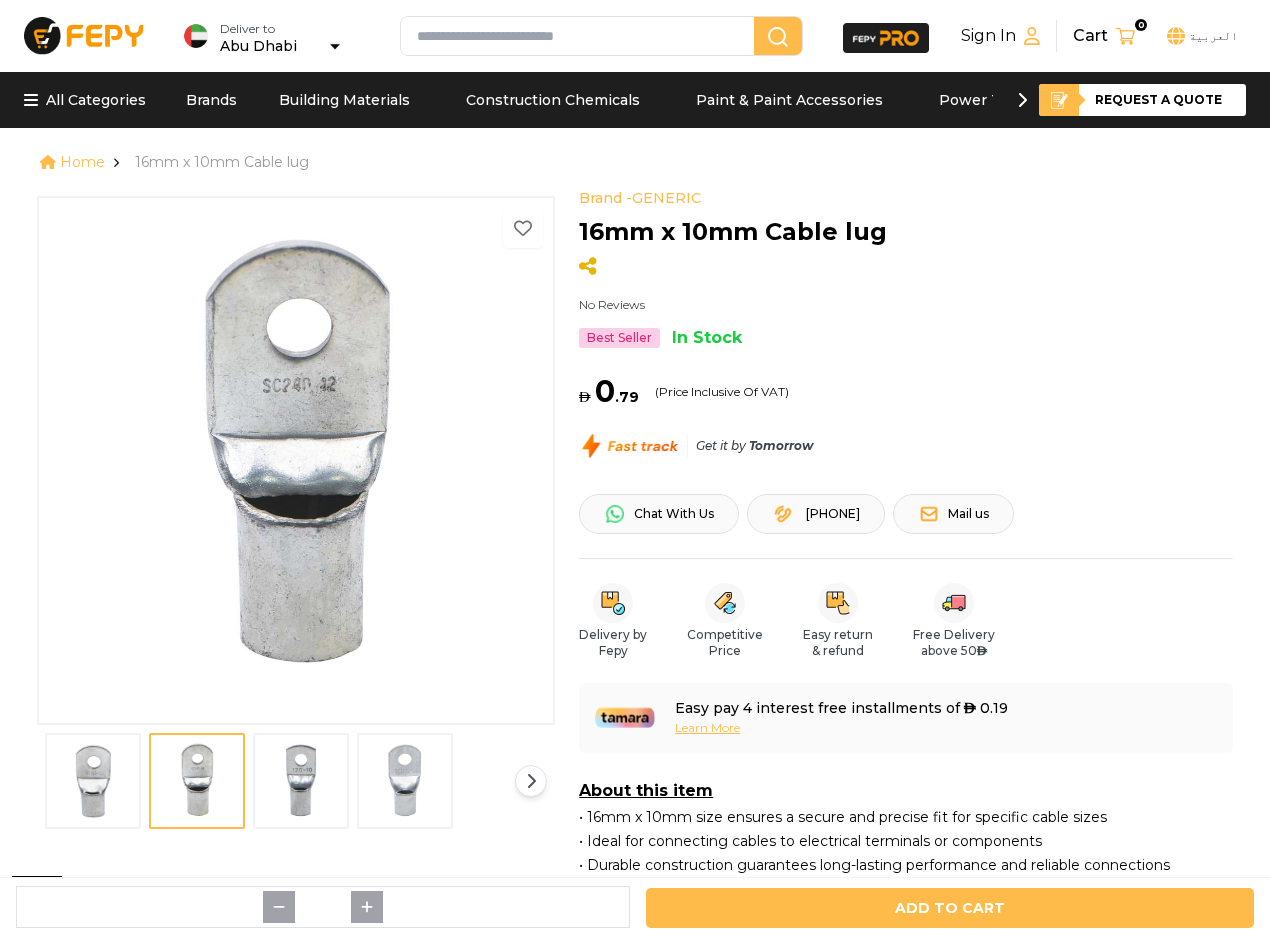 click at bounding box center [301, 781] 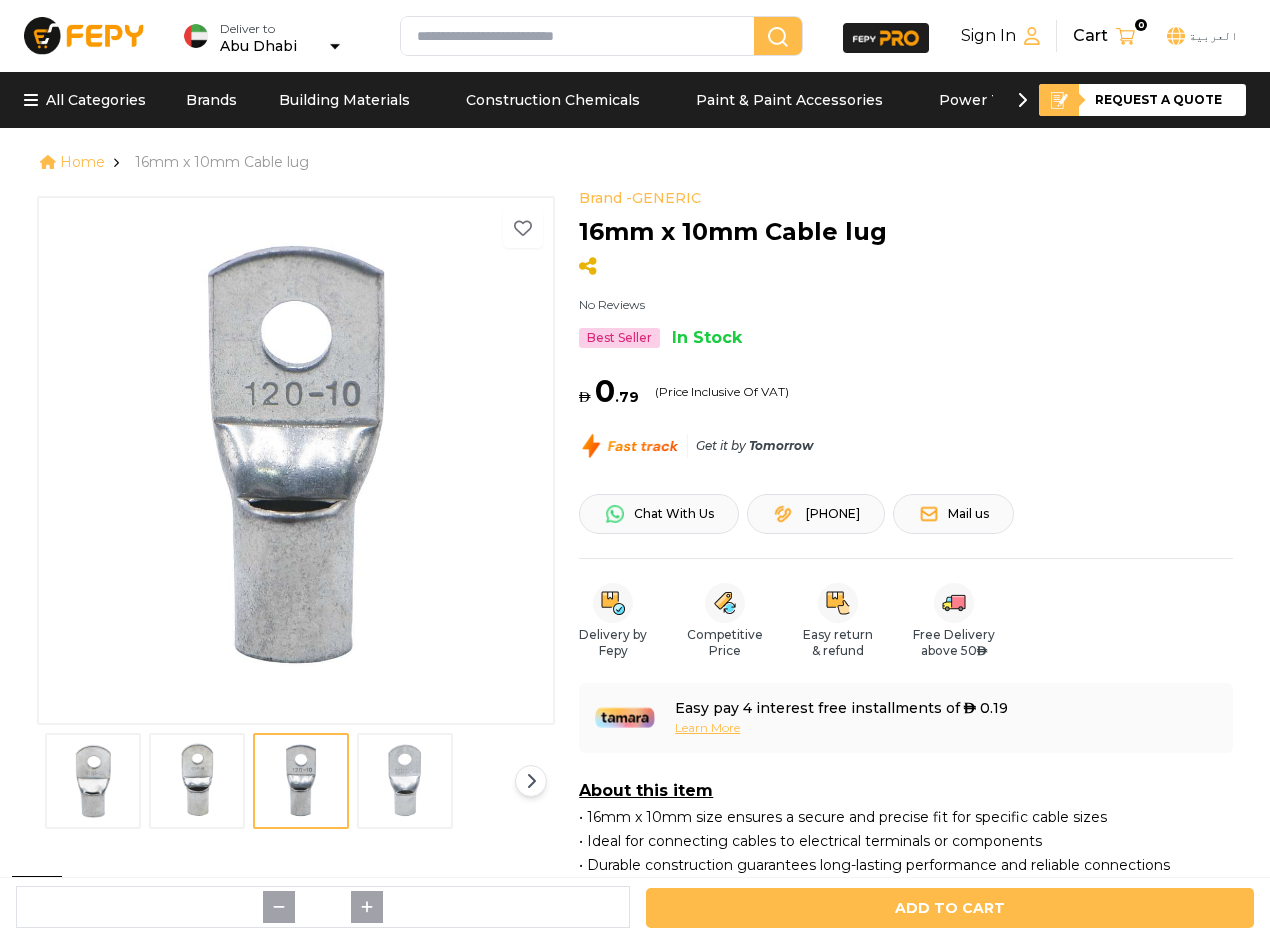 click at bounding box center (405, 781) 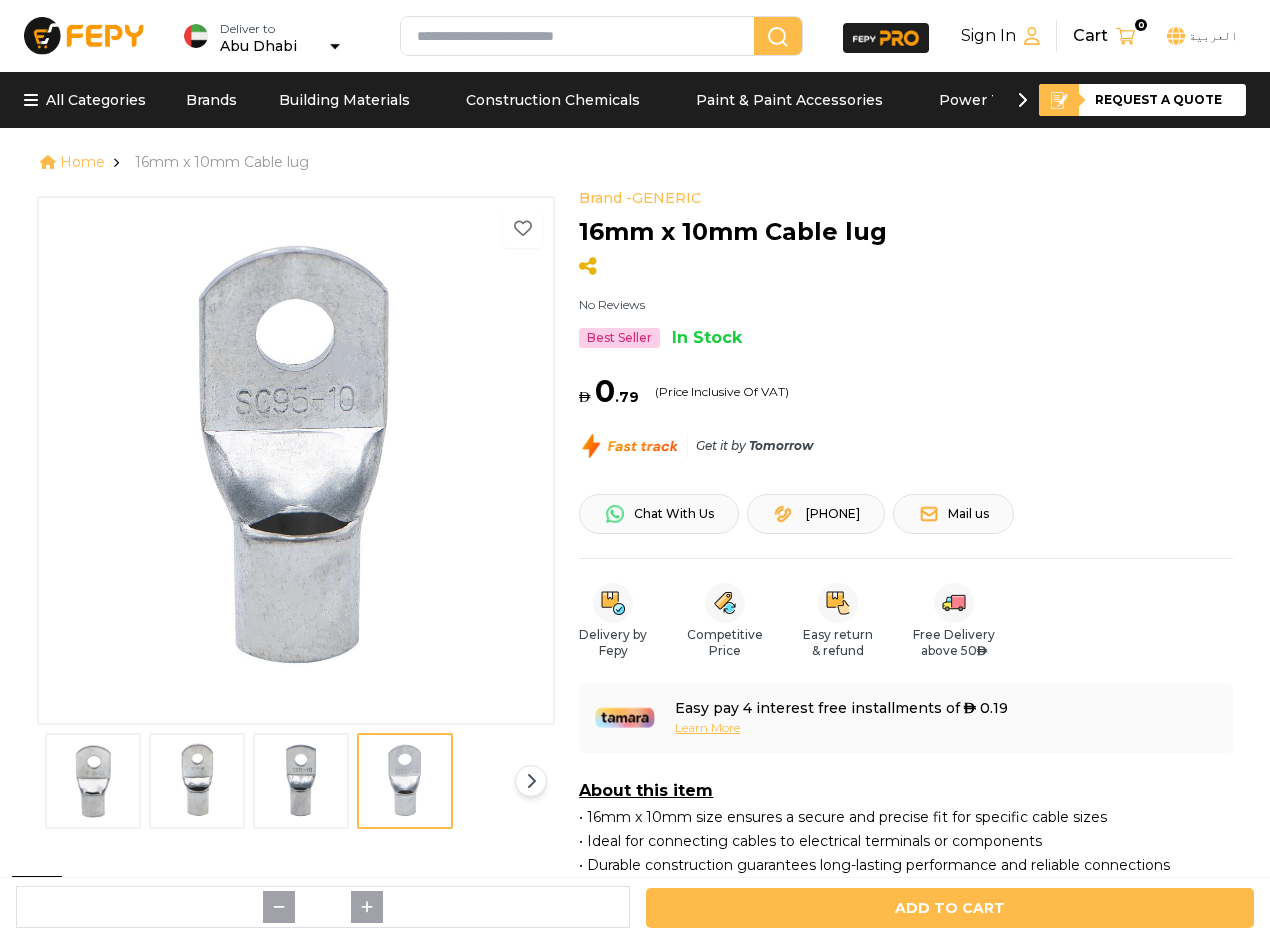 click at bounding box center (93, 781) 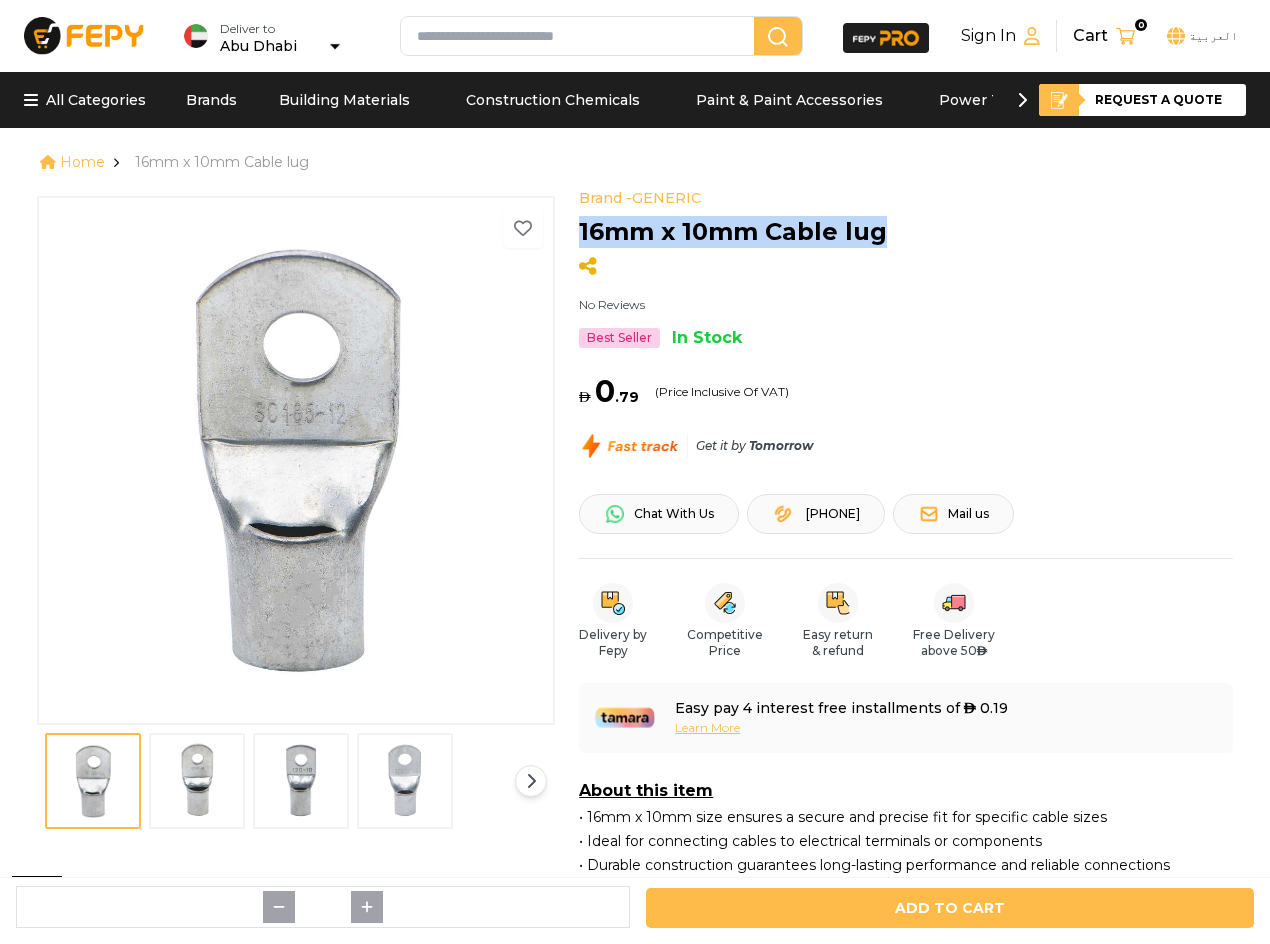drag, startPoint x: 901, startPoint y: 238, endPoint x: 568, endPoint y: 233, distance: 333.03754 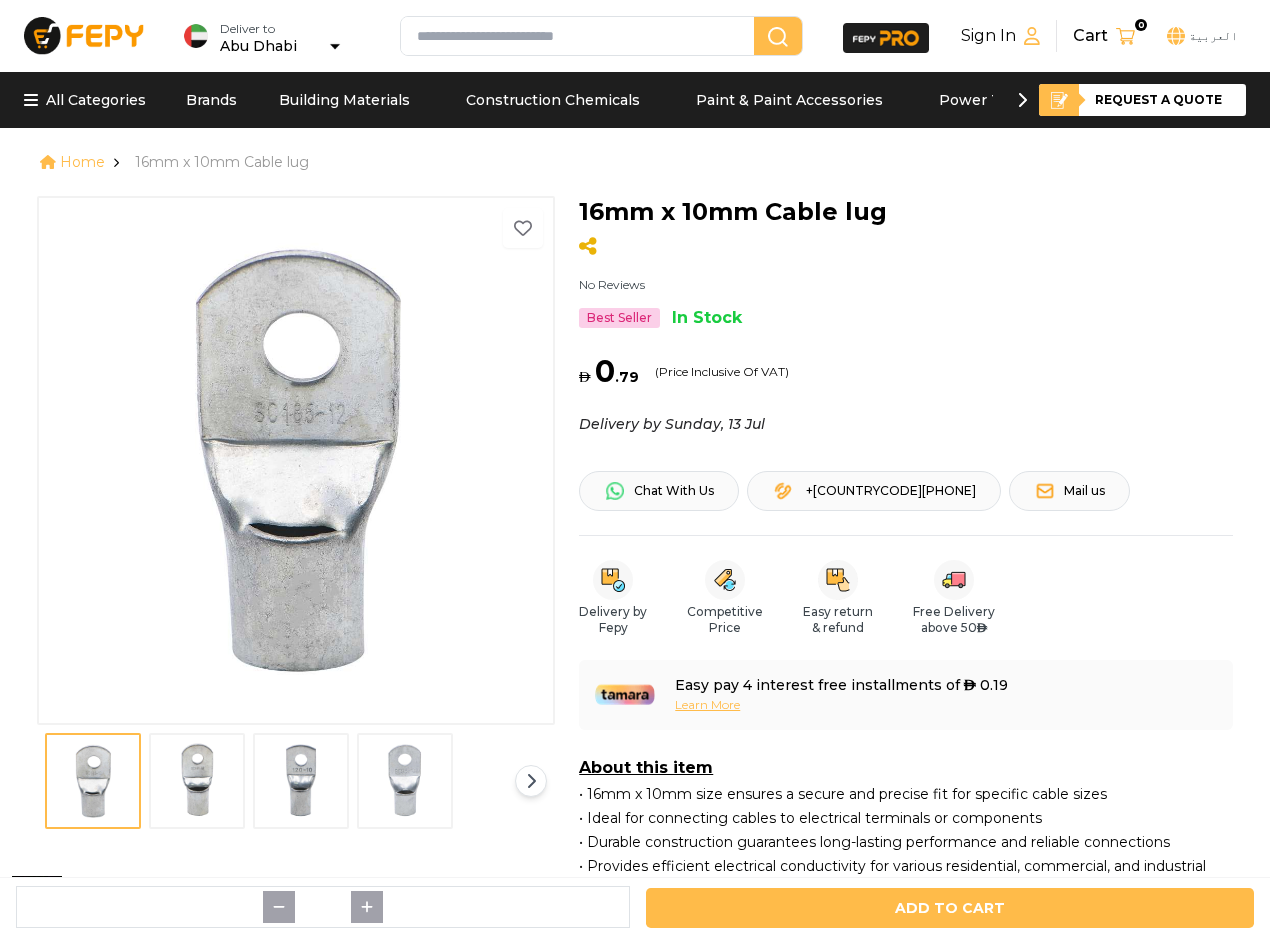 scroll, scrollTop: 0, scrollLeft: 0, axis: both 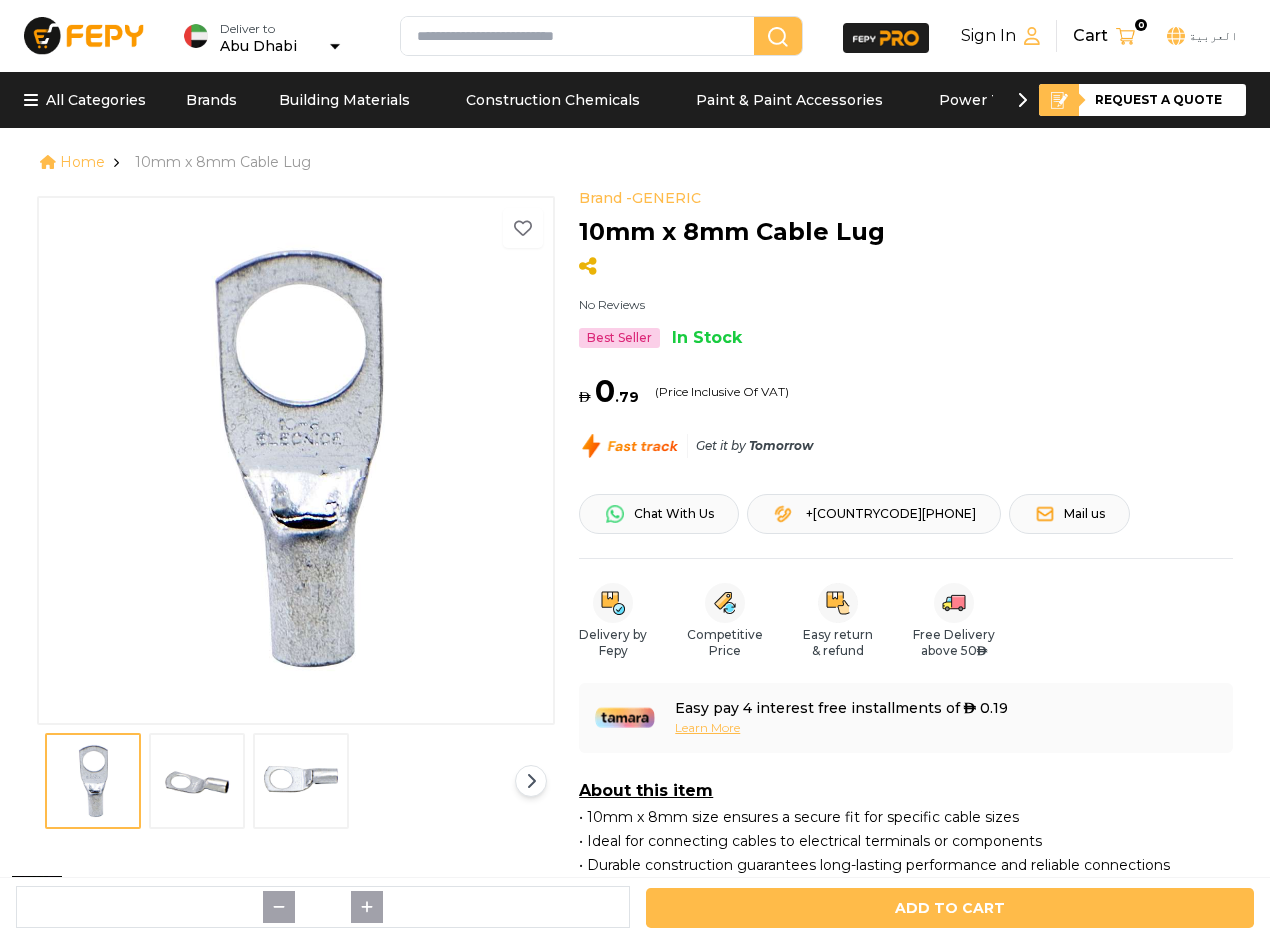click at bounding box center (197, 781) 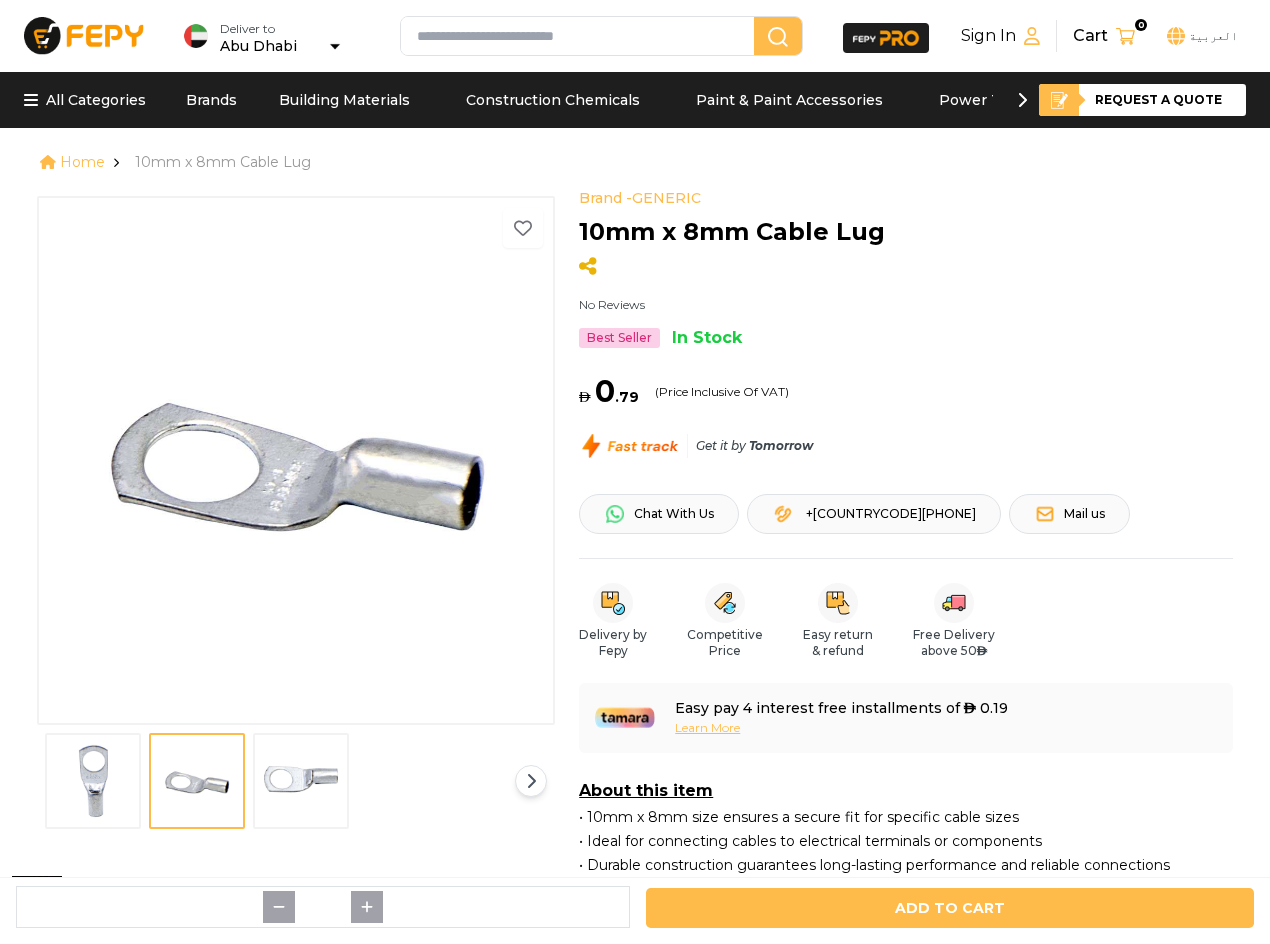 click at bounding box center [301, 781] 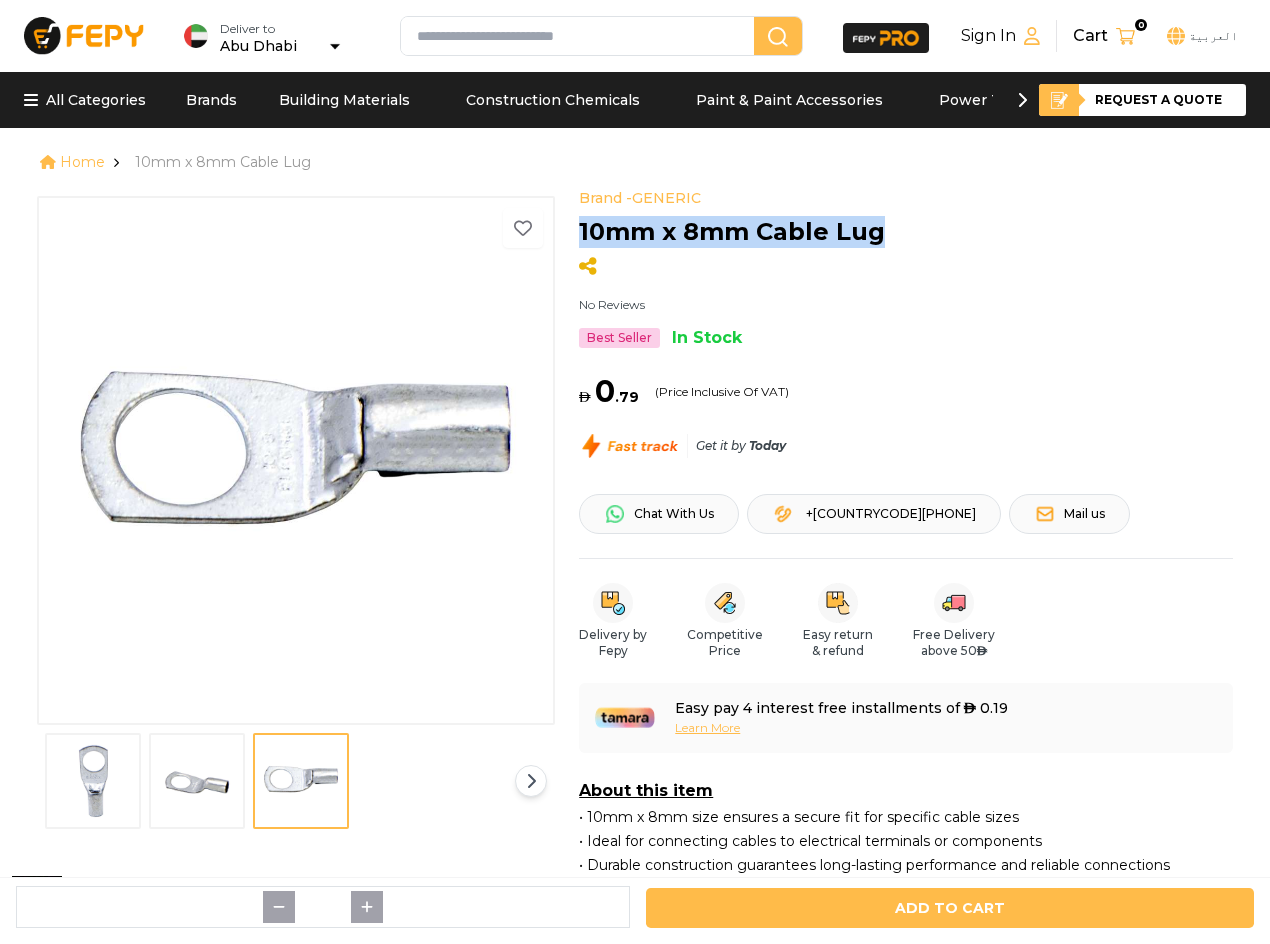 drag, startPoint x: 878, startPoint y: 234, endPoint x: 579, endPoint y: 233, distance: 299.00168 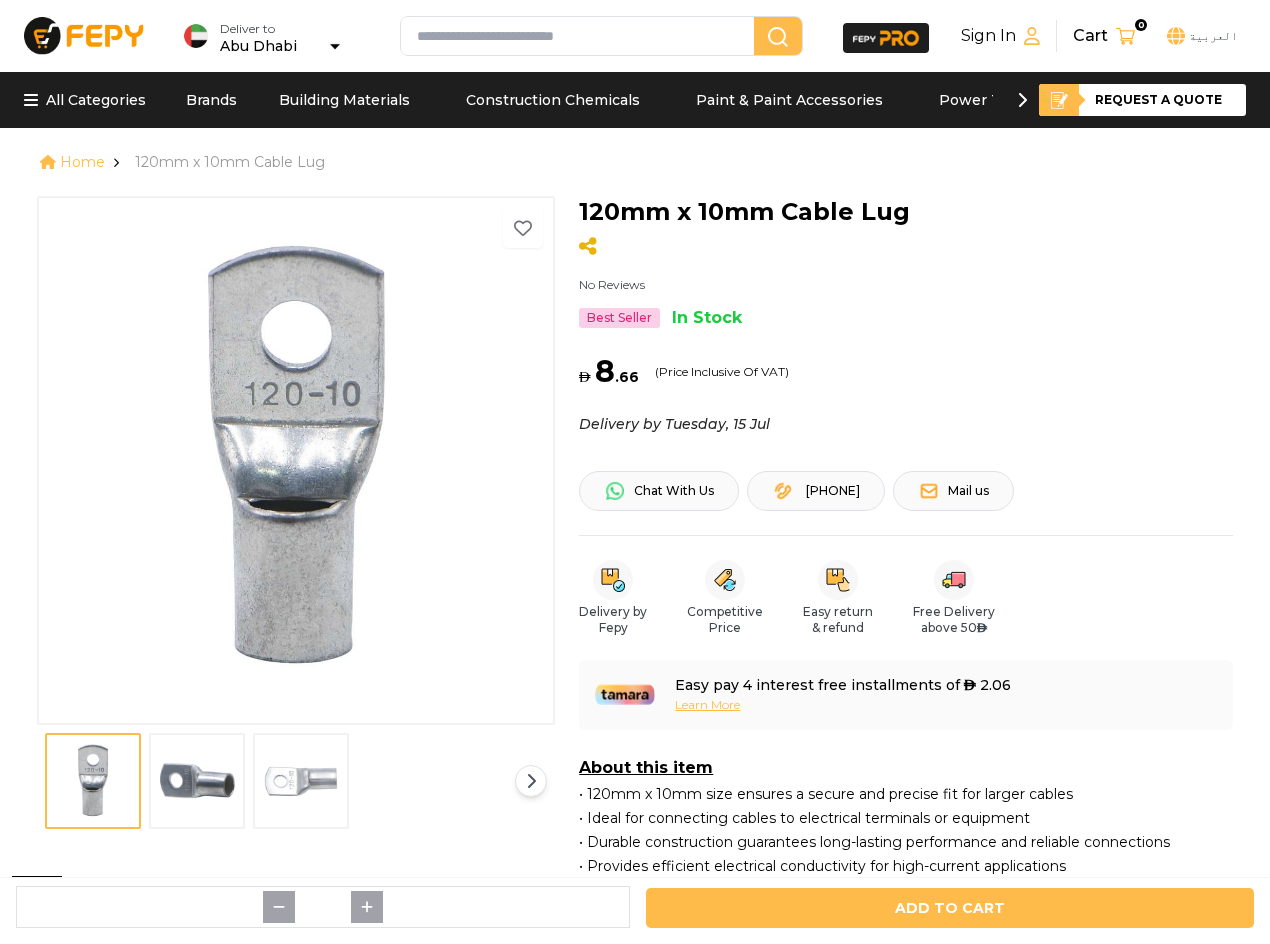 scroll, scrollTop: 0, scrollLeft: 0, axis: both 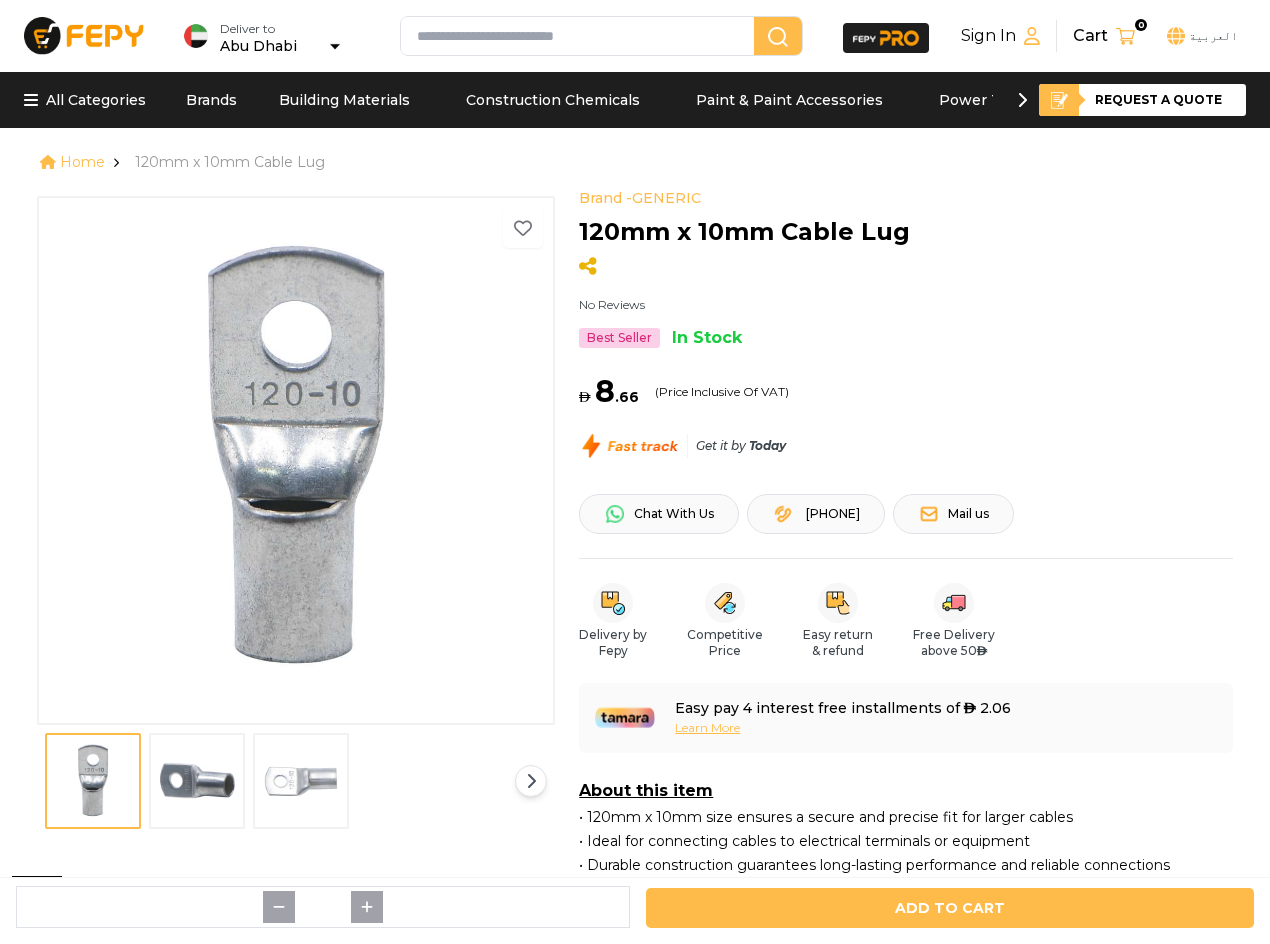 click at bounding box center [93, 781] 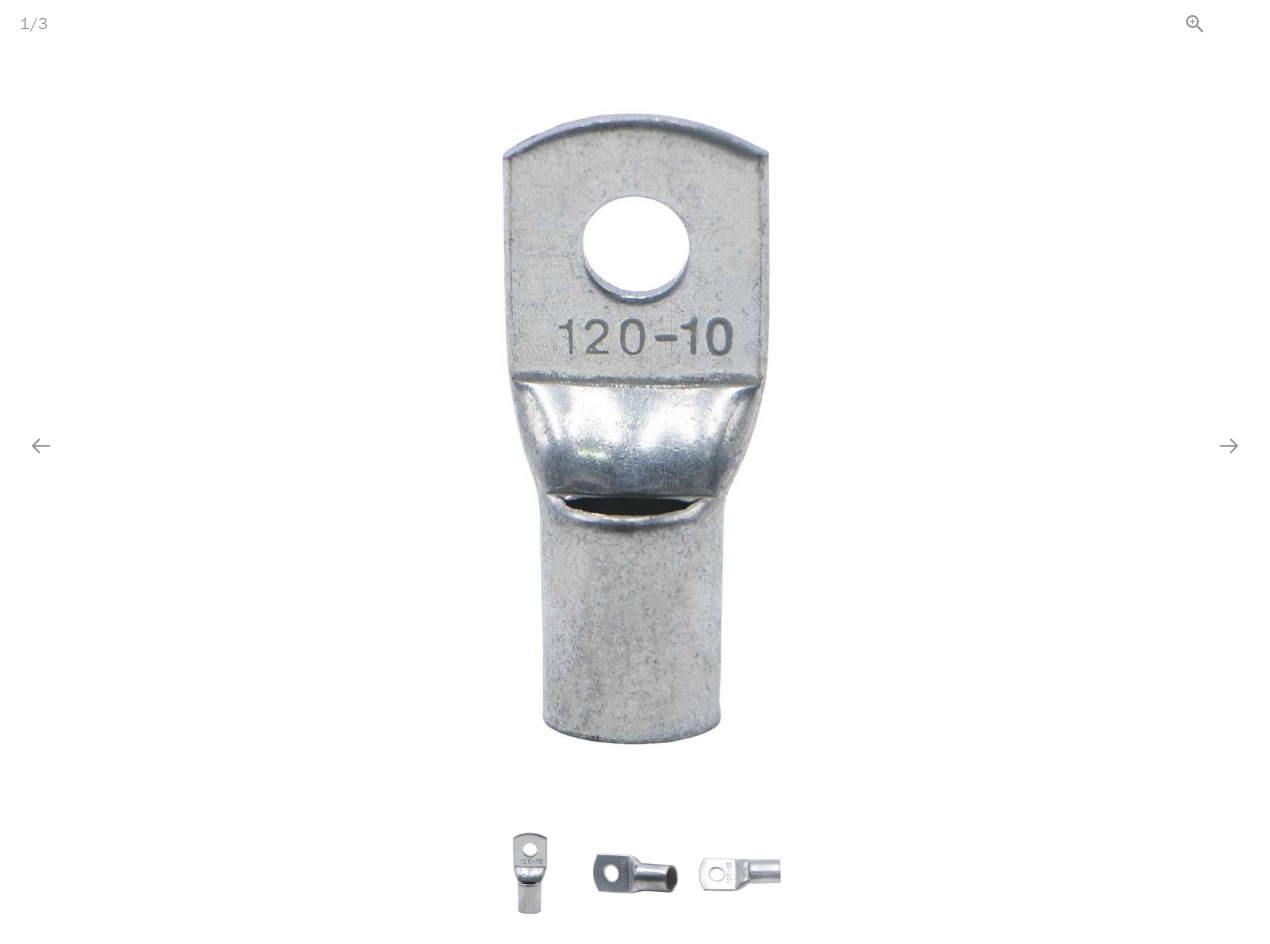 click at bounding box center (1245, 23) 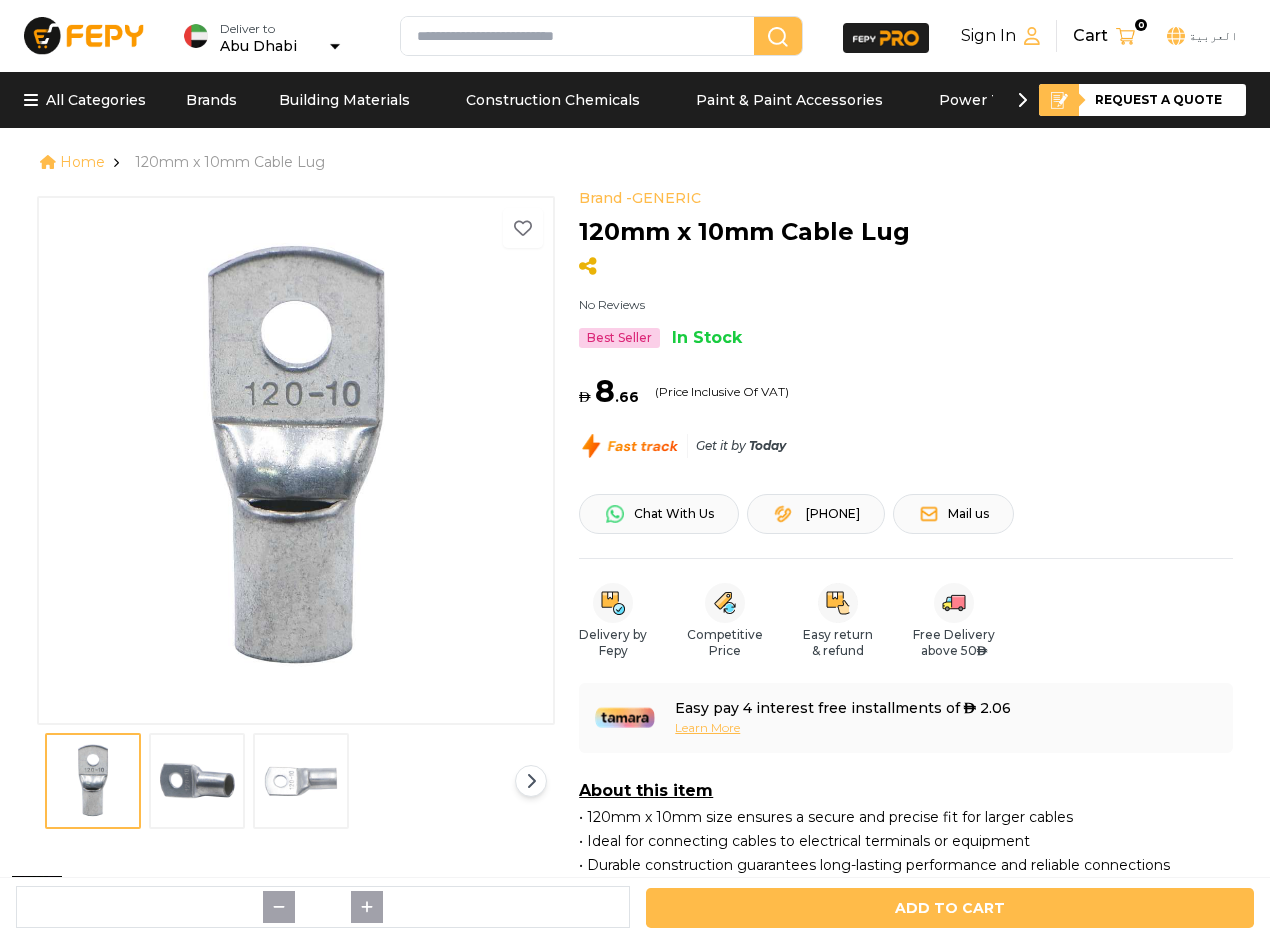 click at bounding box center (197, 781) 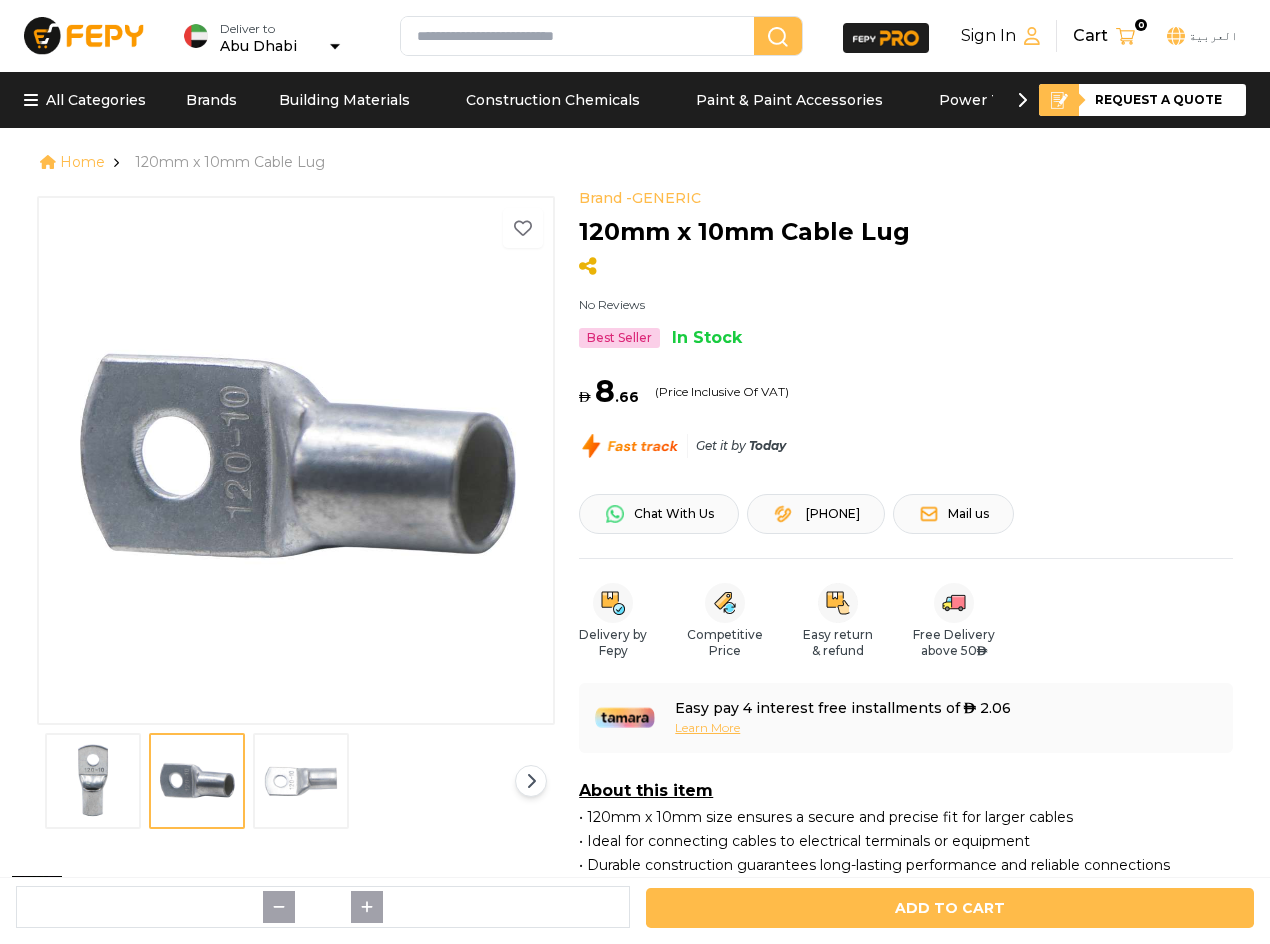 click at bounding box center (301, 781) 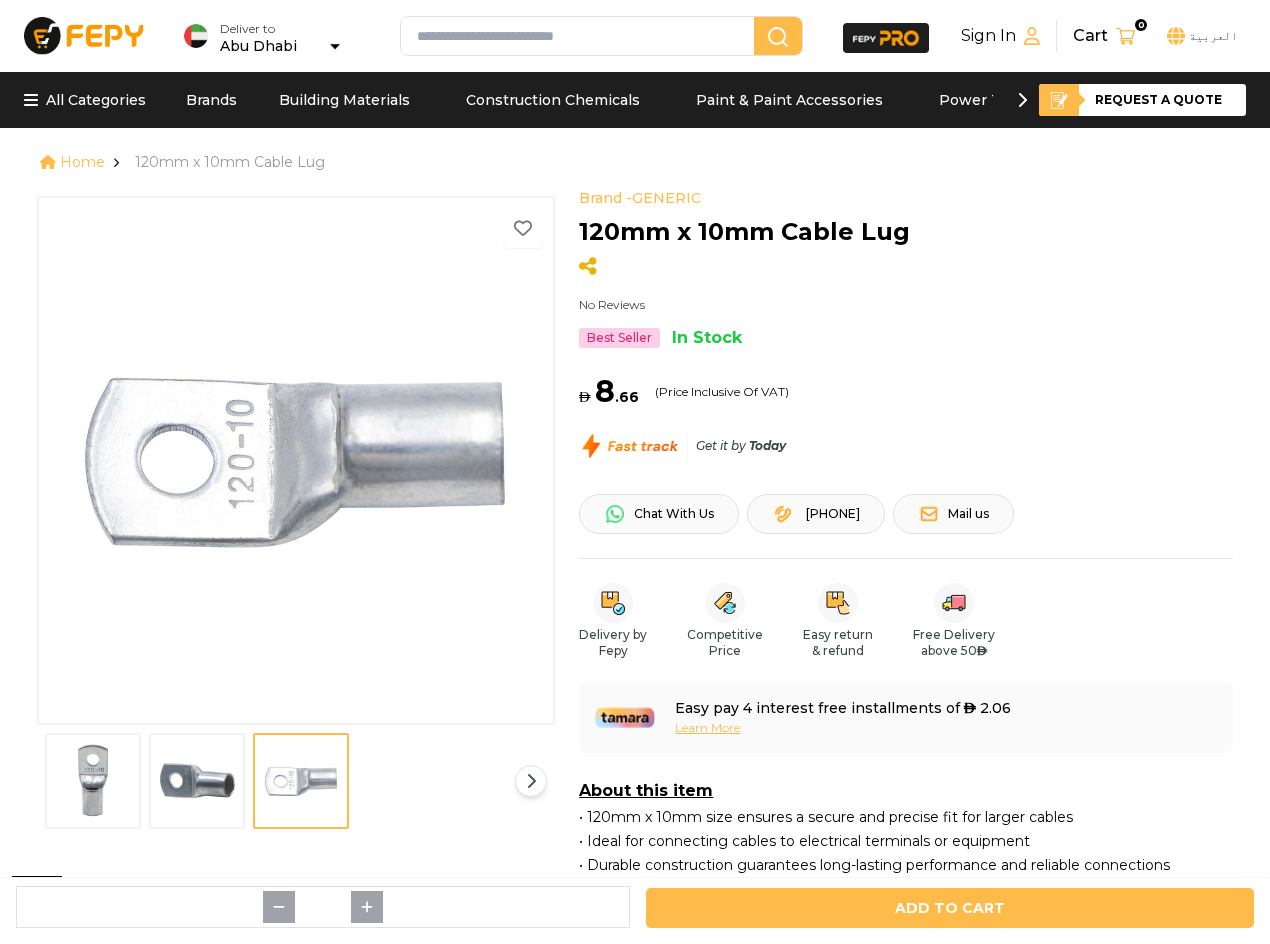 click at bounding box center [93, 781] 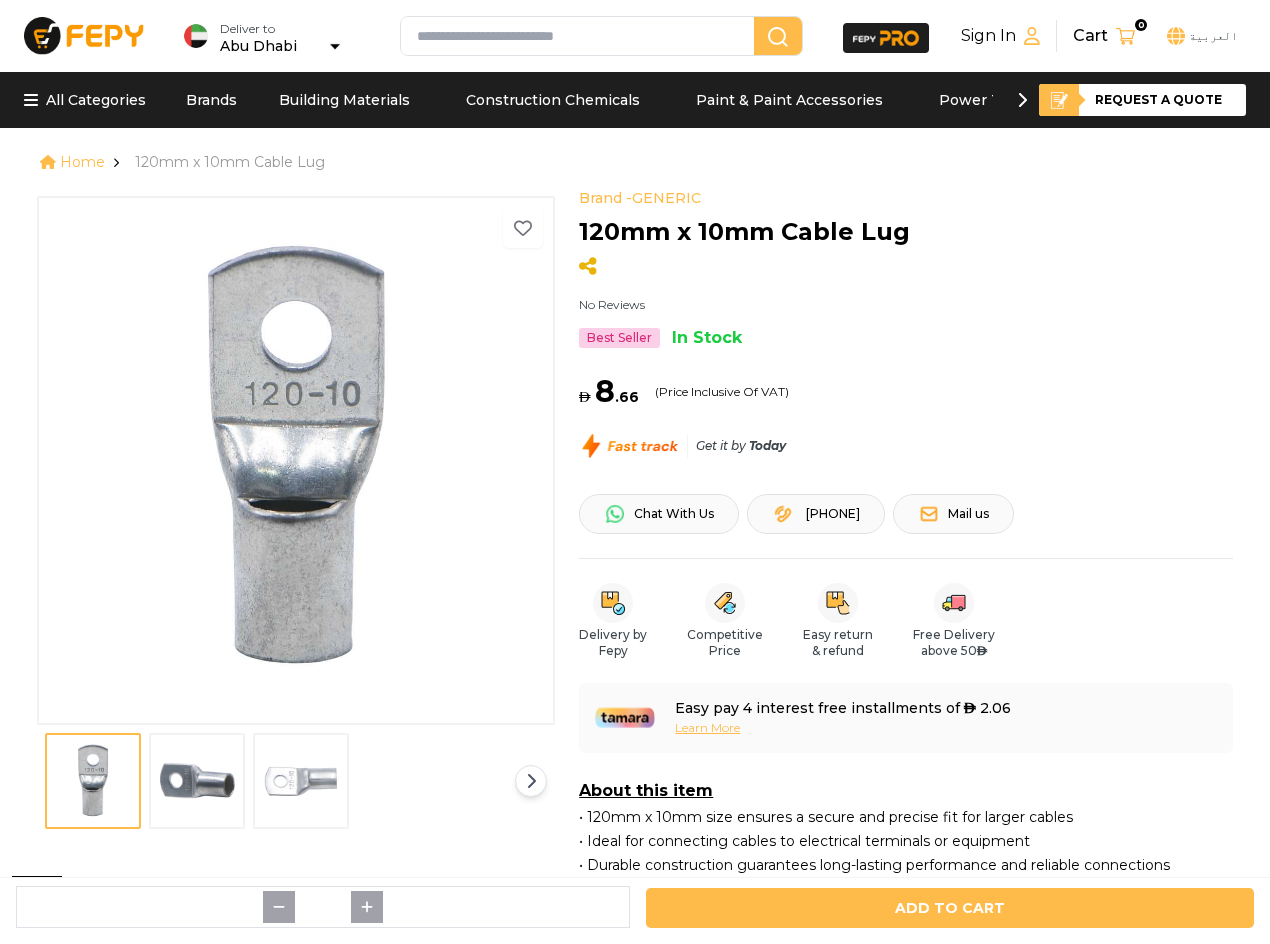 click at bounding box center (197, 781) 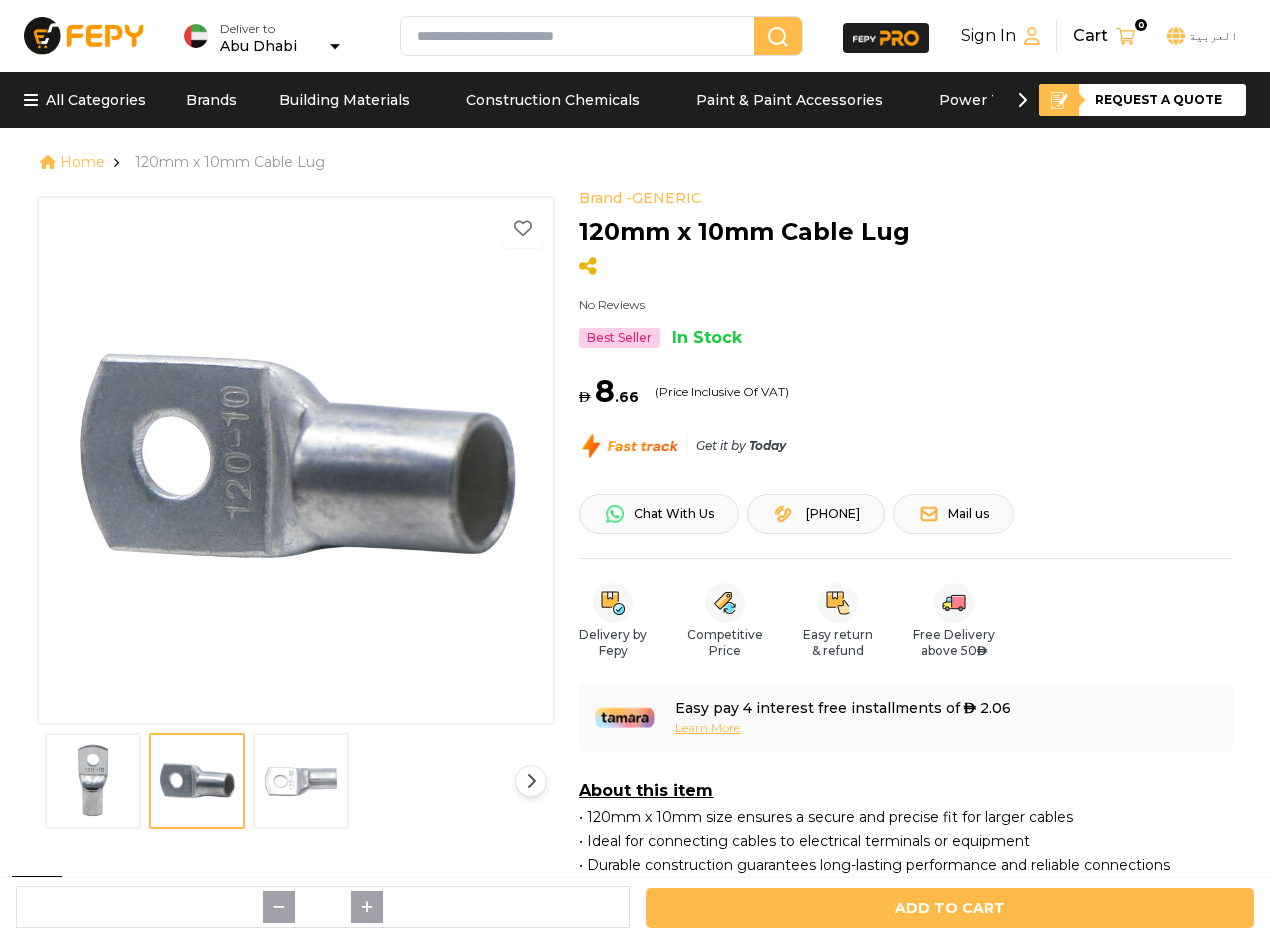 click at bounding box center [301, 781] 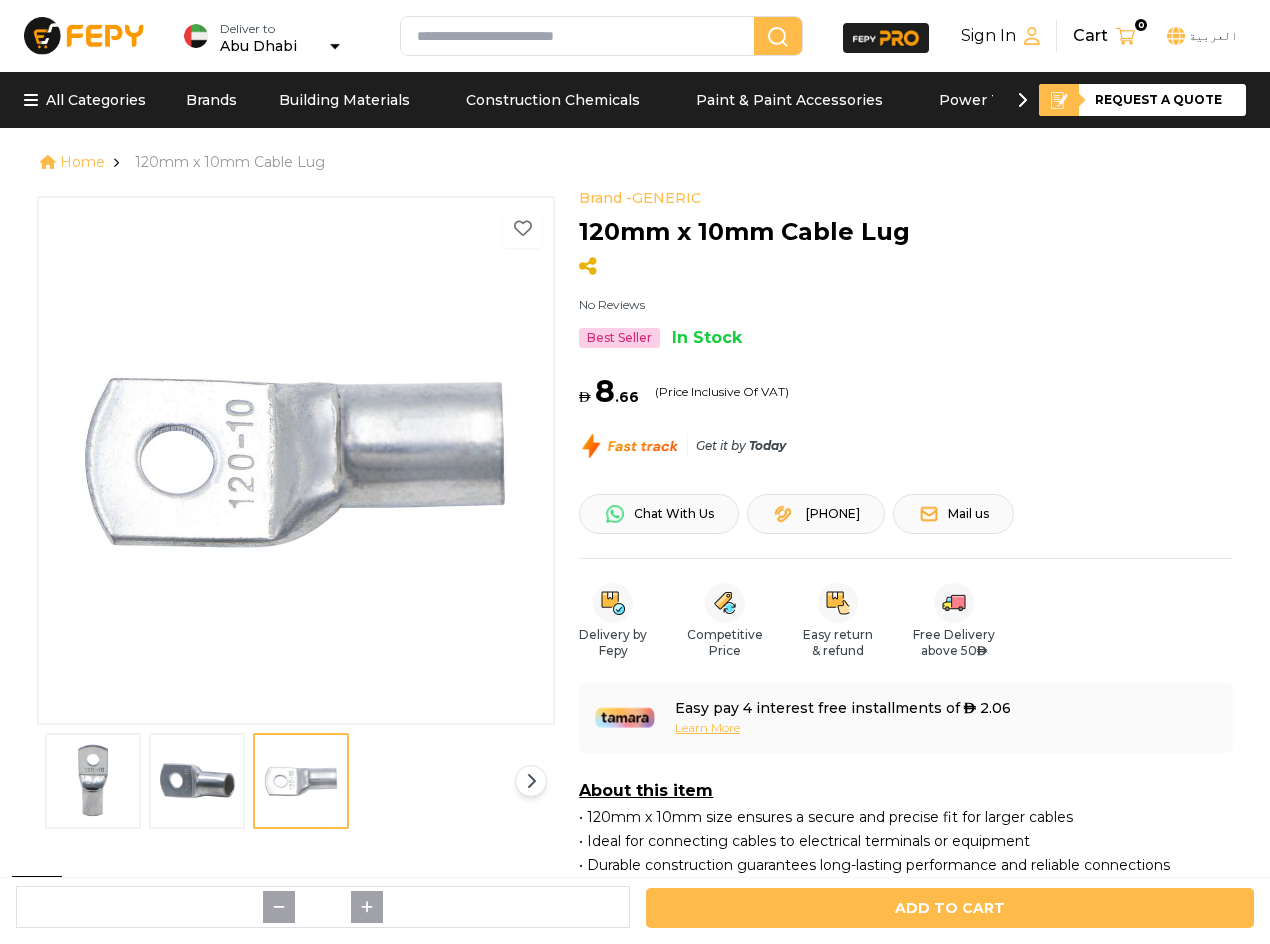 click at bounding box center (197, 781) 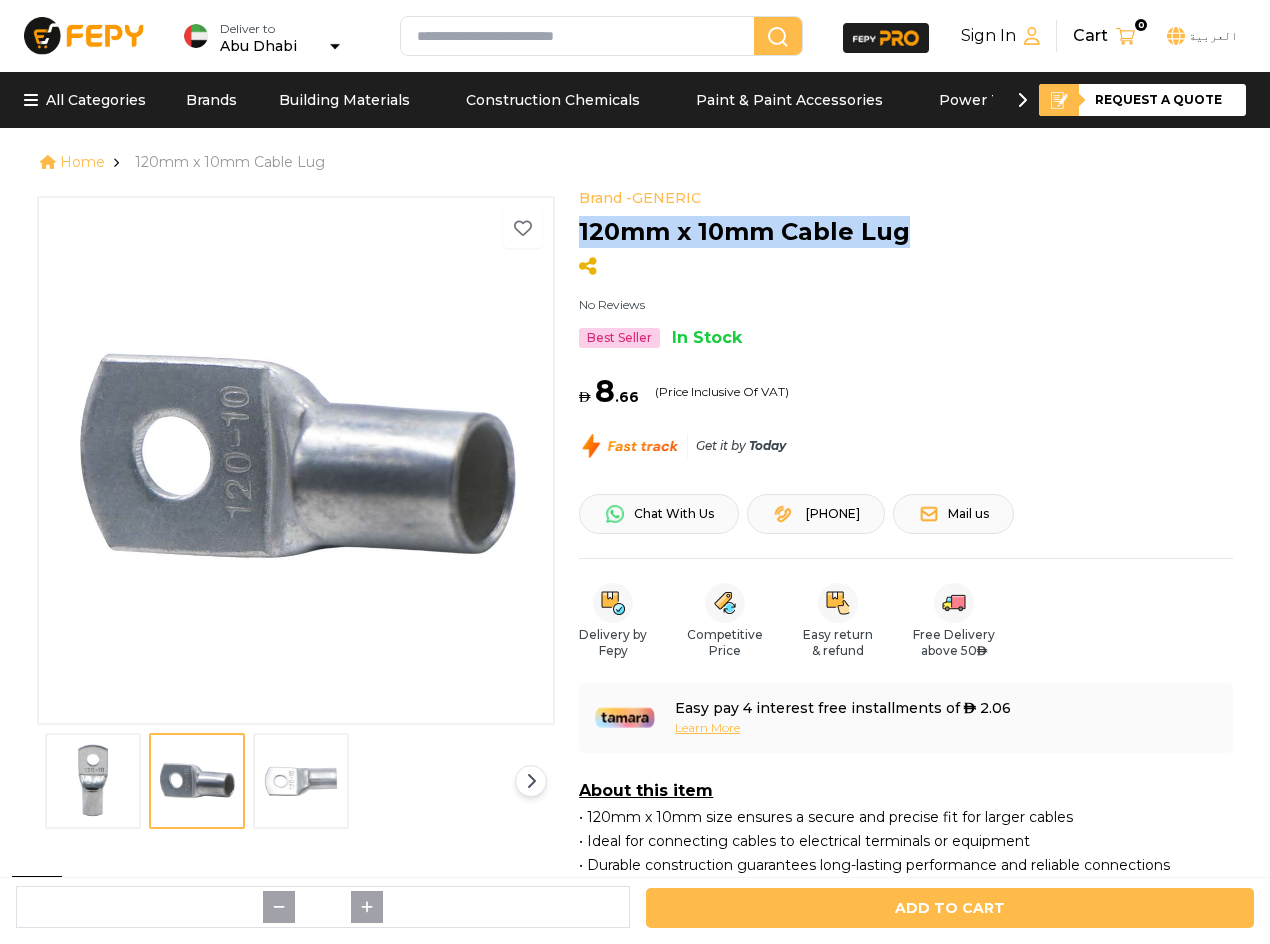 drag, startPoint x: 918, startPoint y: 235, endPoint x: 579, endPoint y: 250, distance: 339.3317 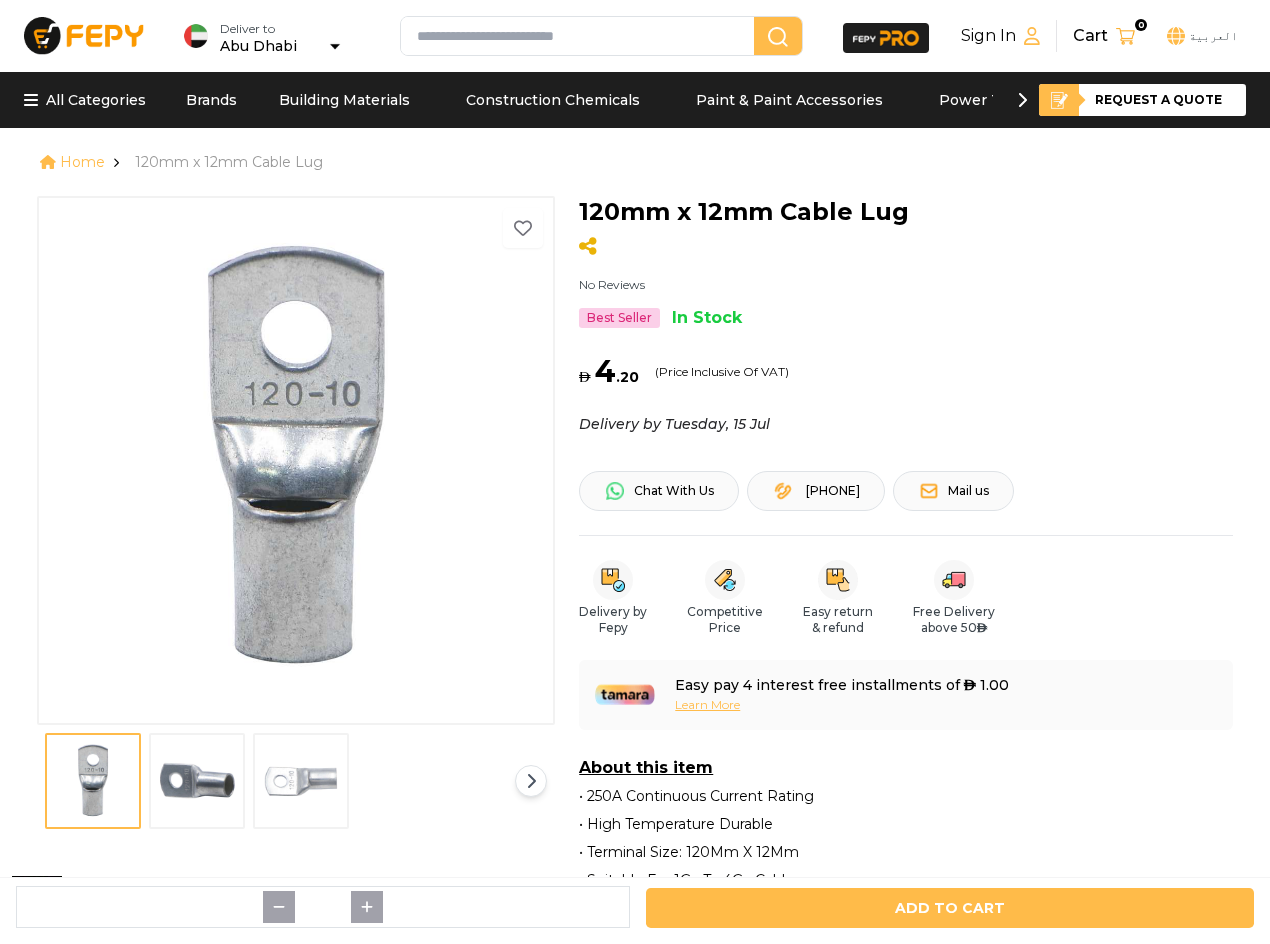 scroll, scrollTop: 0, scrollLeft: 0, axis: both 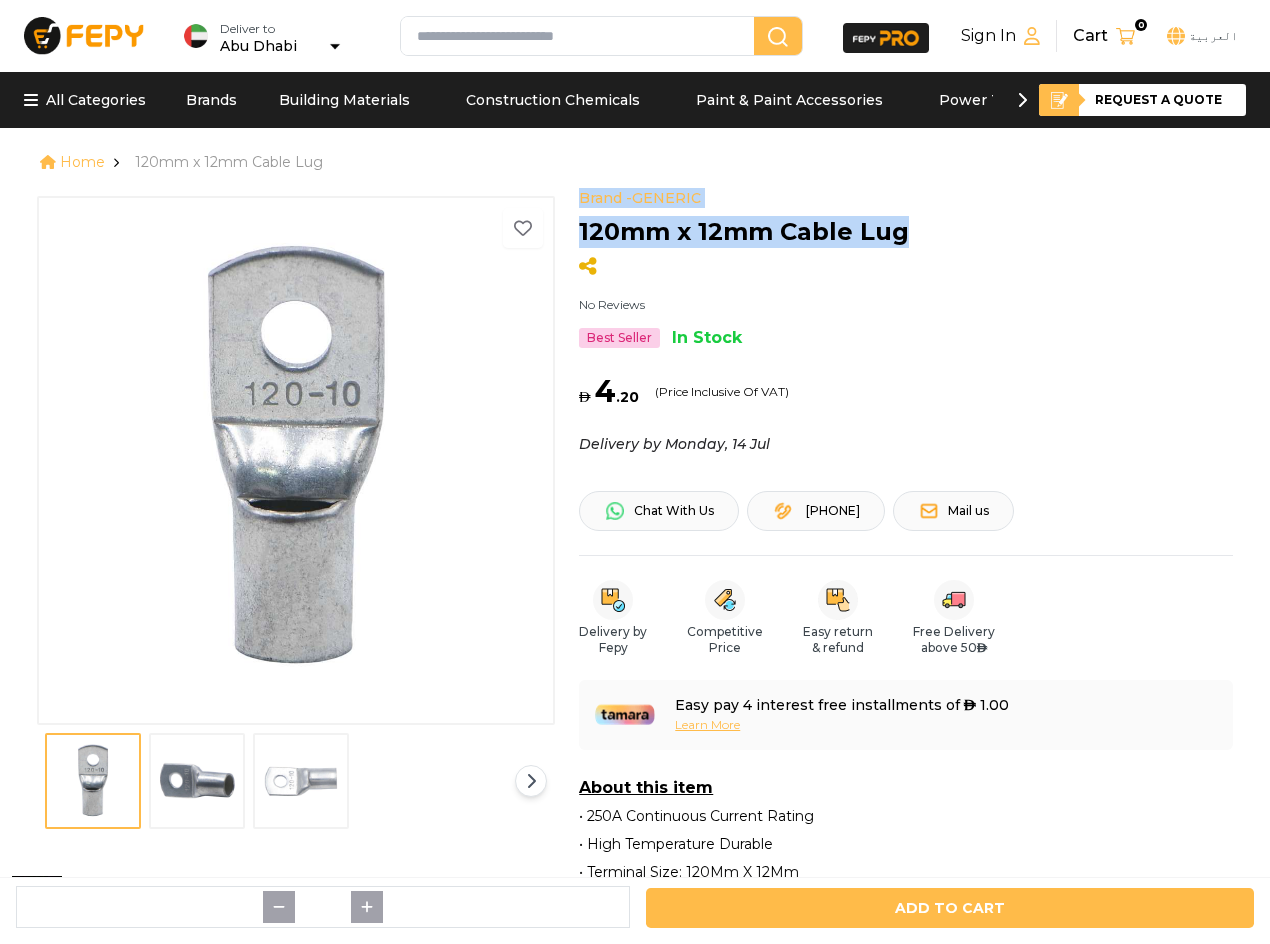 drag, startPoint x: 831, startPoint y: 235, endPoint x: 566, endPoint y: 232, distance: 265.01697 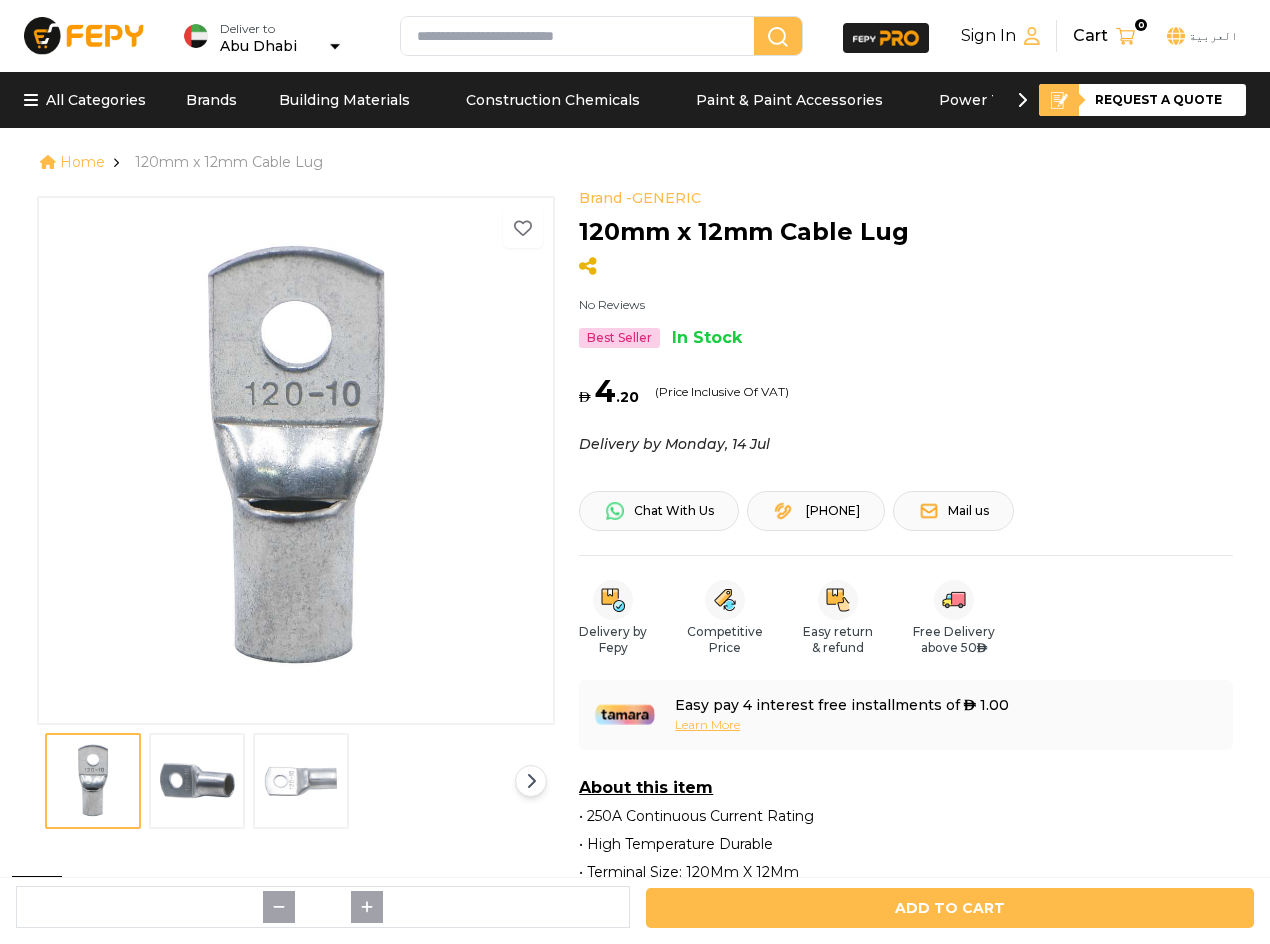click on "Brand -  GENERIC 120mm x 12mm Cable Lug No Reviews Best Seller In Stock" at bounding box center [905, 269] 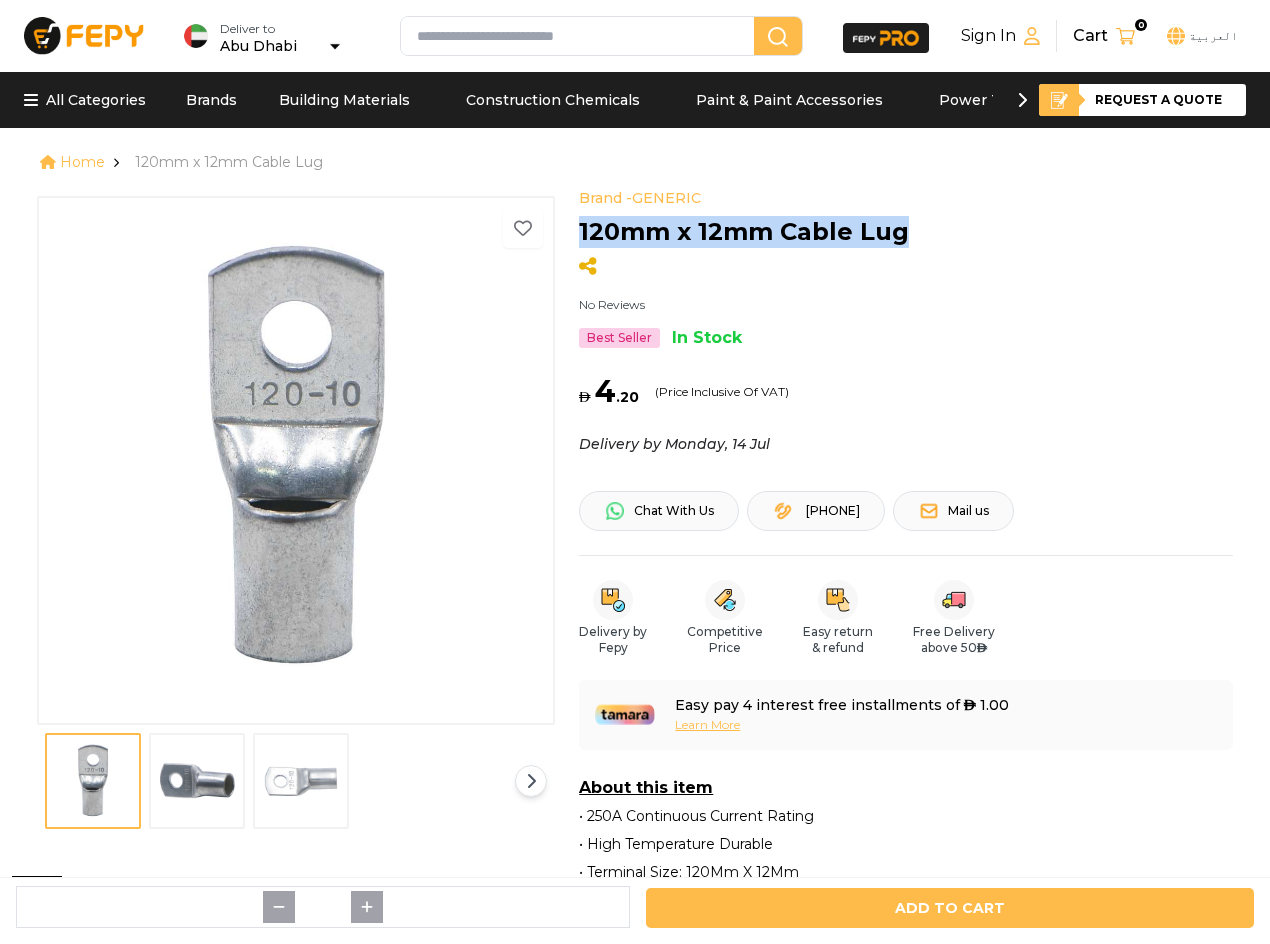 drag, startPoint x: 935, startPoint y: 233, endPoint x: 581, endPoint y: 230, distance: 354.01273 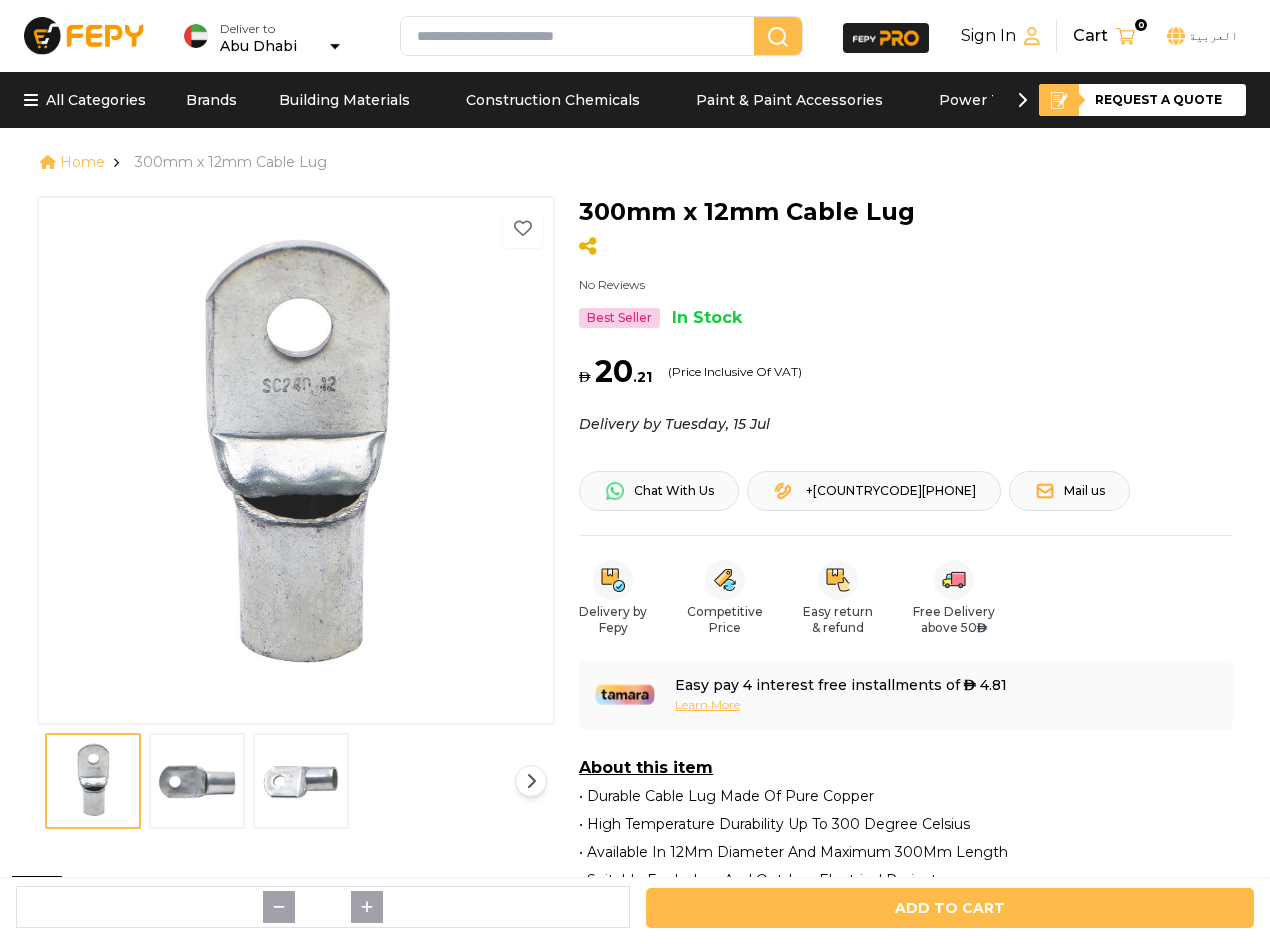 scroll, scrollTop: 0, scrollLeft: 0, axis: both 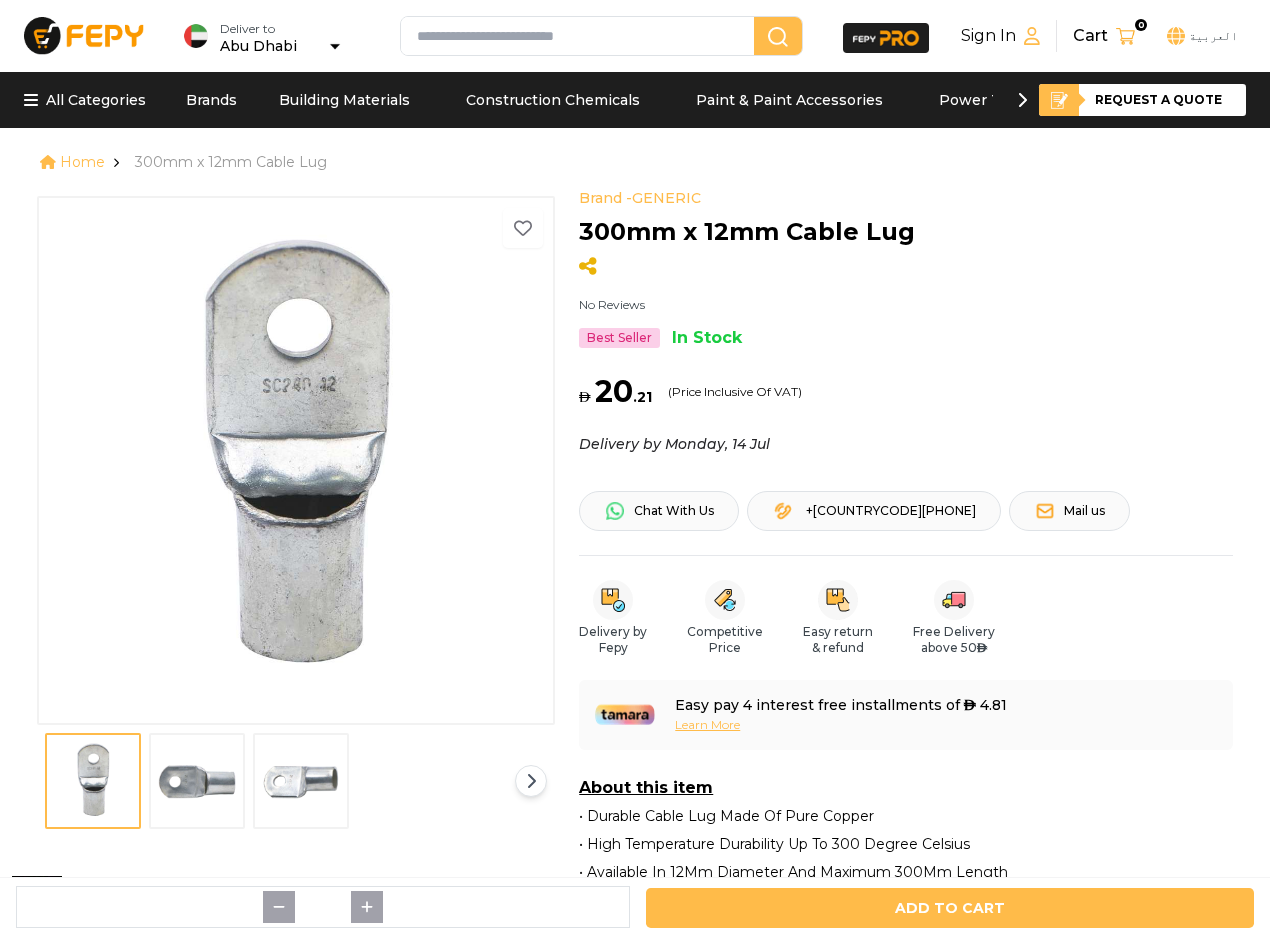 click at bounding box center (197, 781) 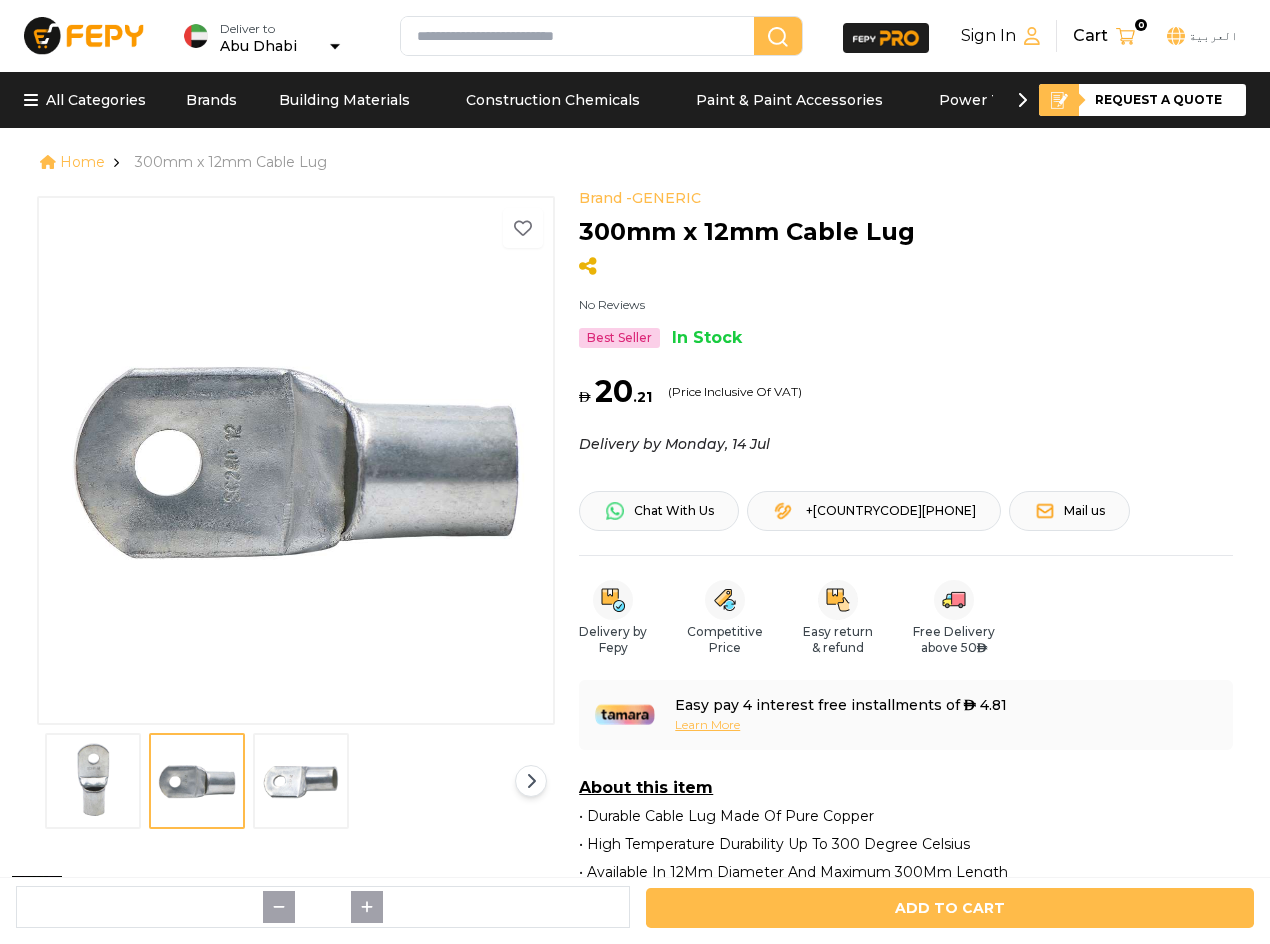 click at bounding box center (301, 781) 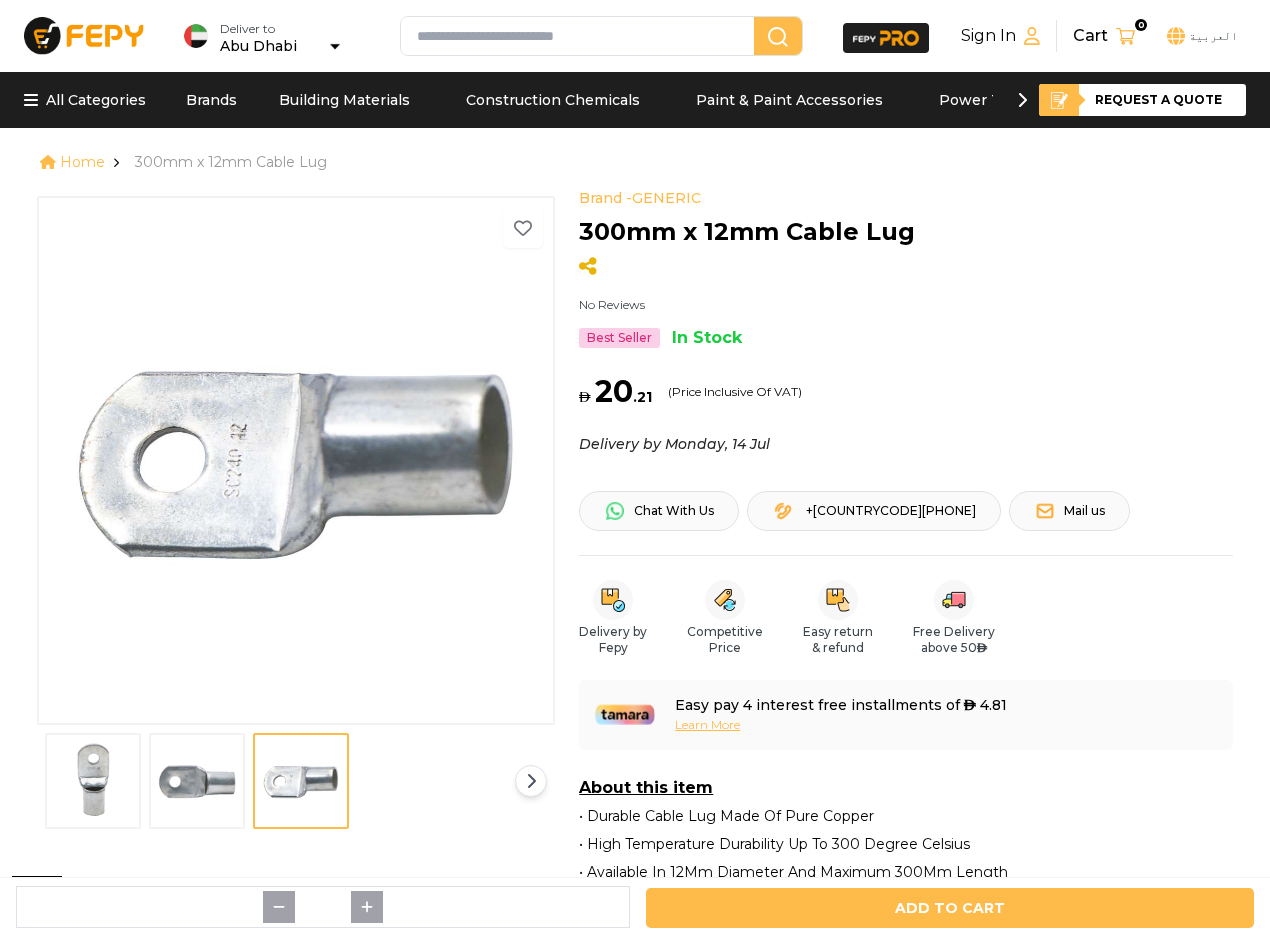 click at bounding box center [197, 781] 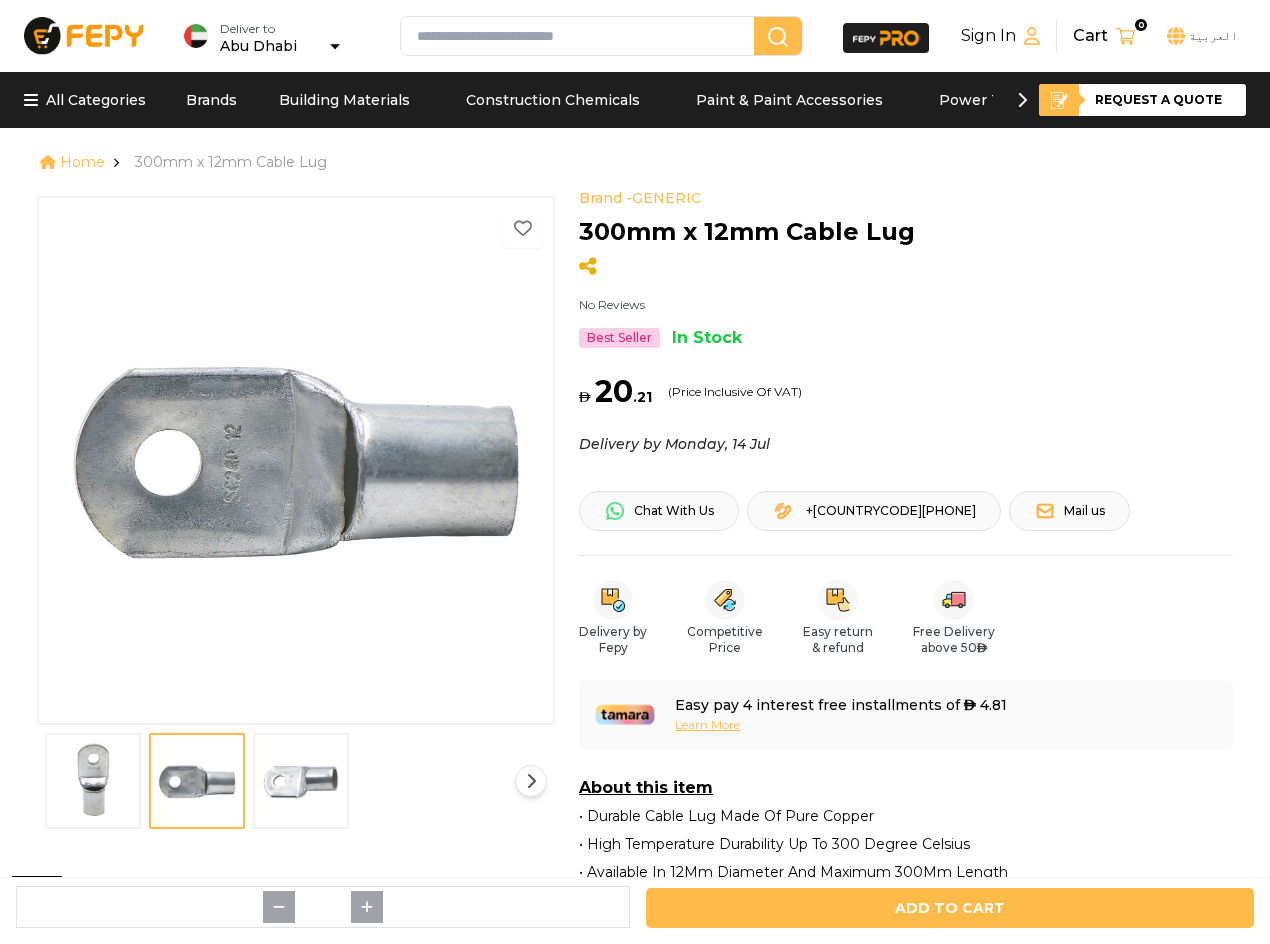 click at bounding box center (301, 781) 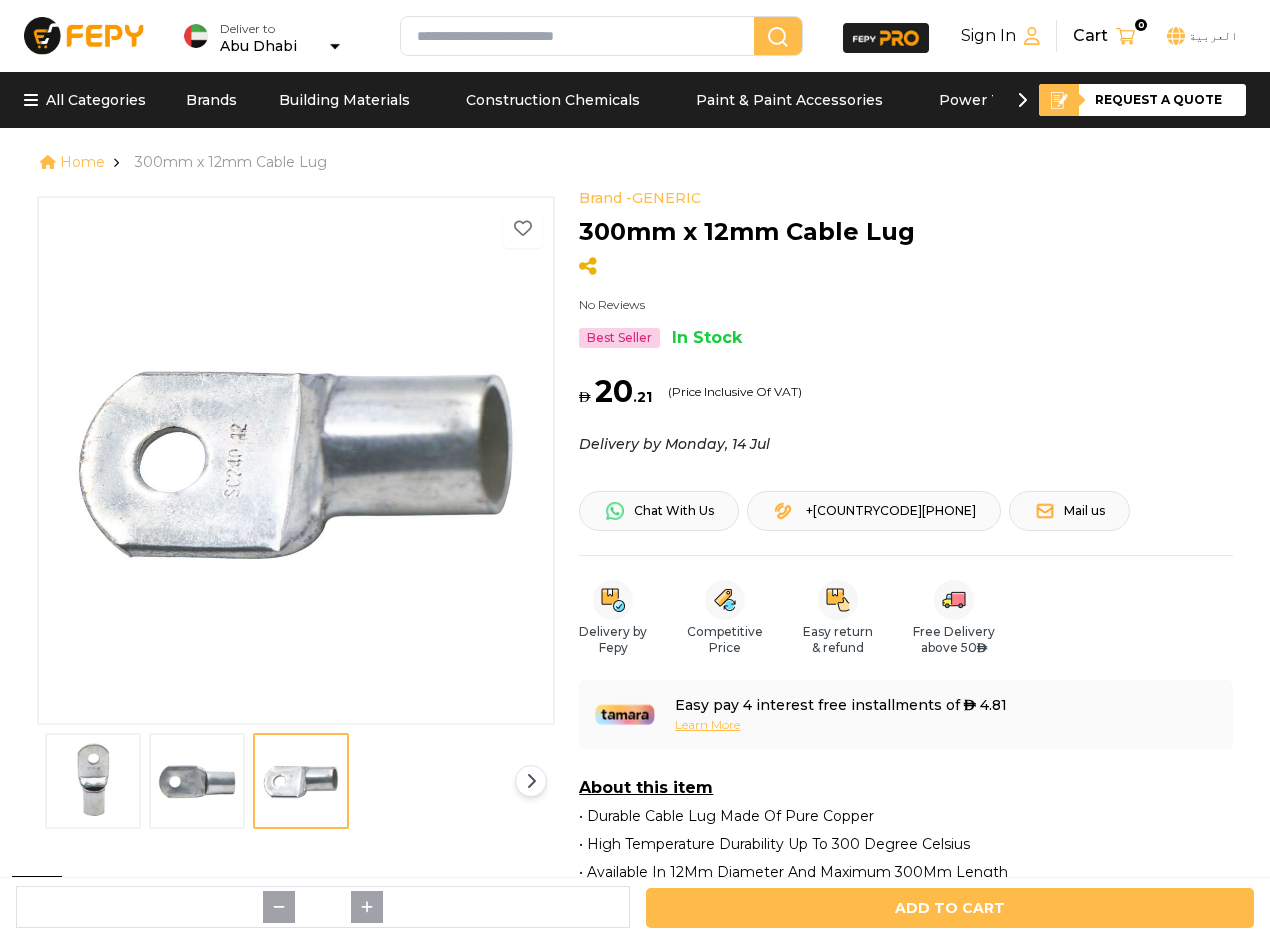 click at bounding box center (197, 781) 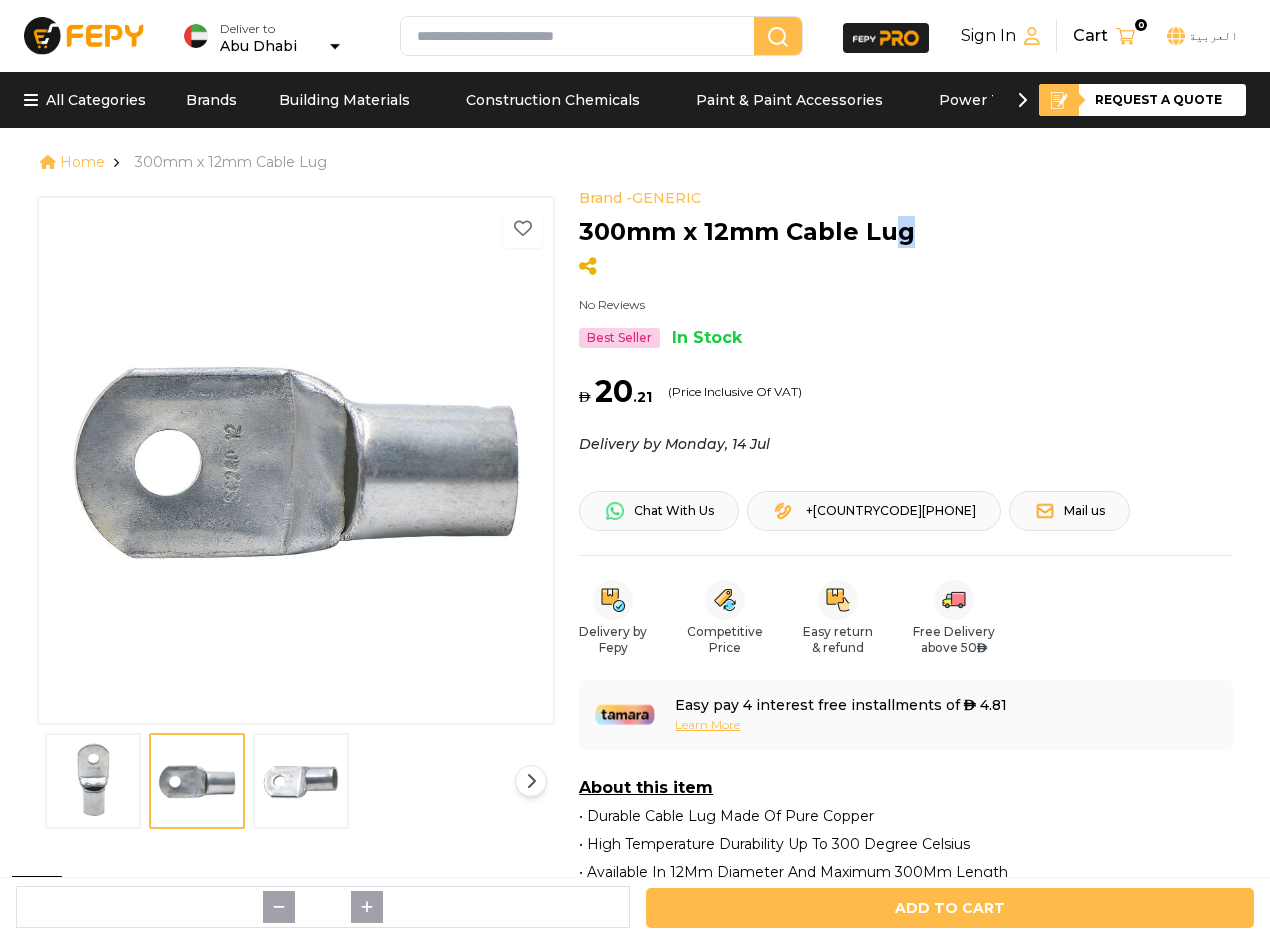 drag, startPoint x: 925, startPoint y: 213, endPoint x: 886, endPoint y: 227, distance: 41.4367 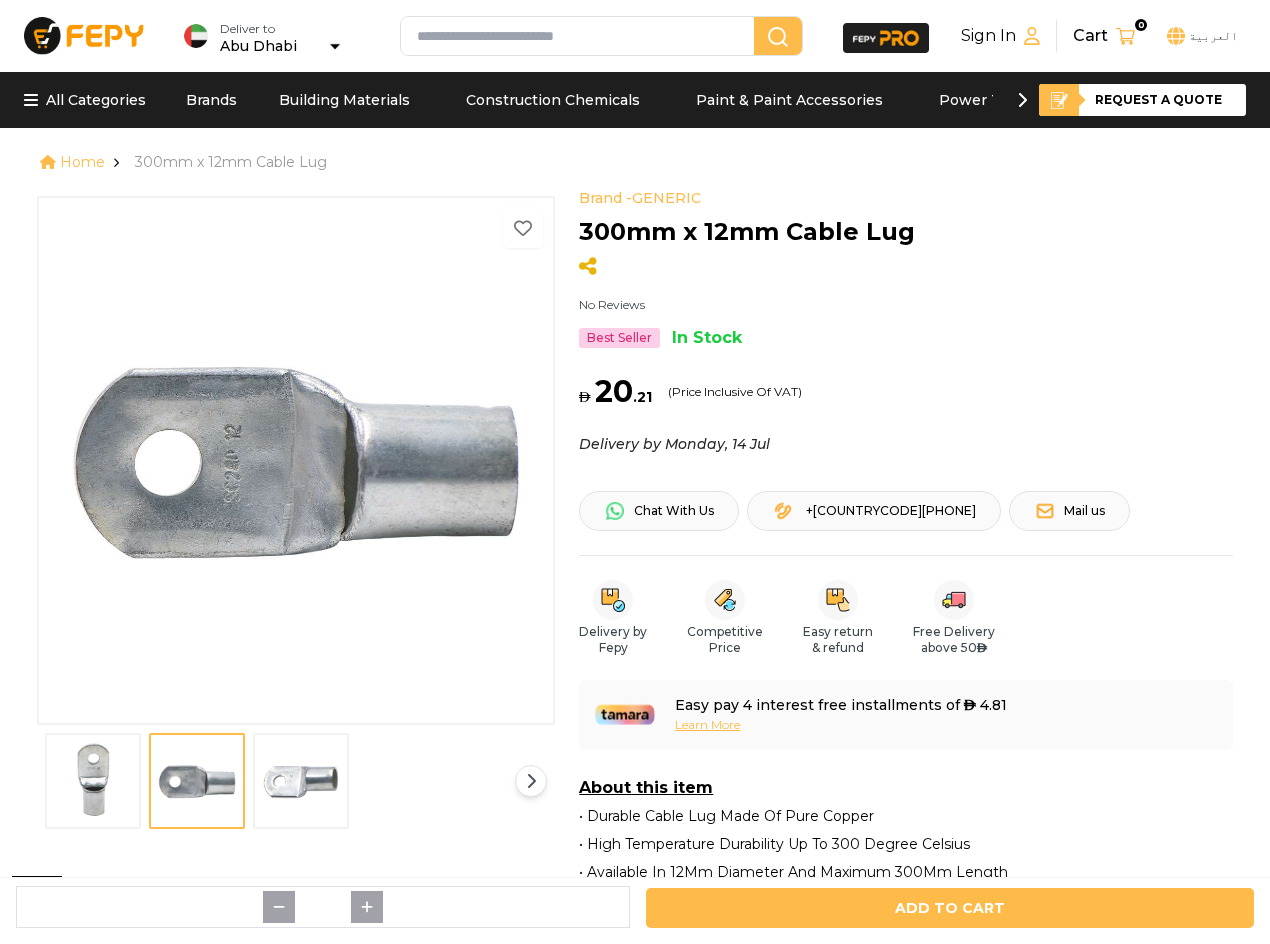 click on "Brand -  GENERIC" at bounding box center [905, 198] 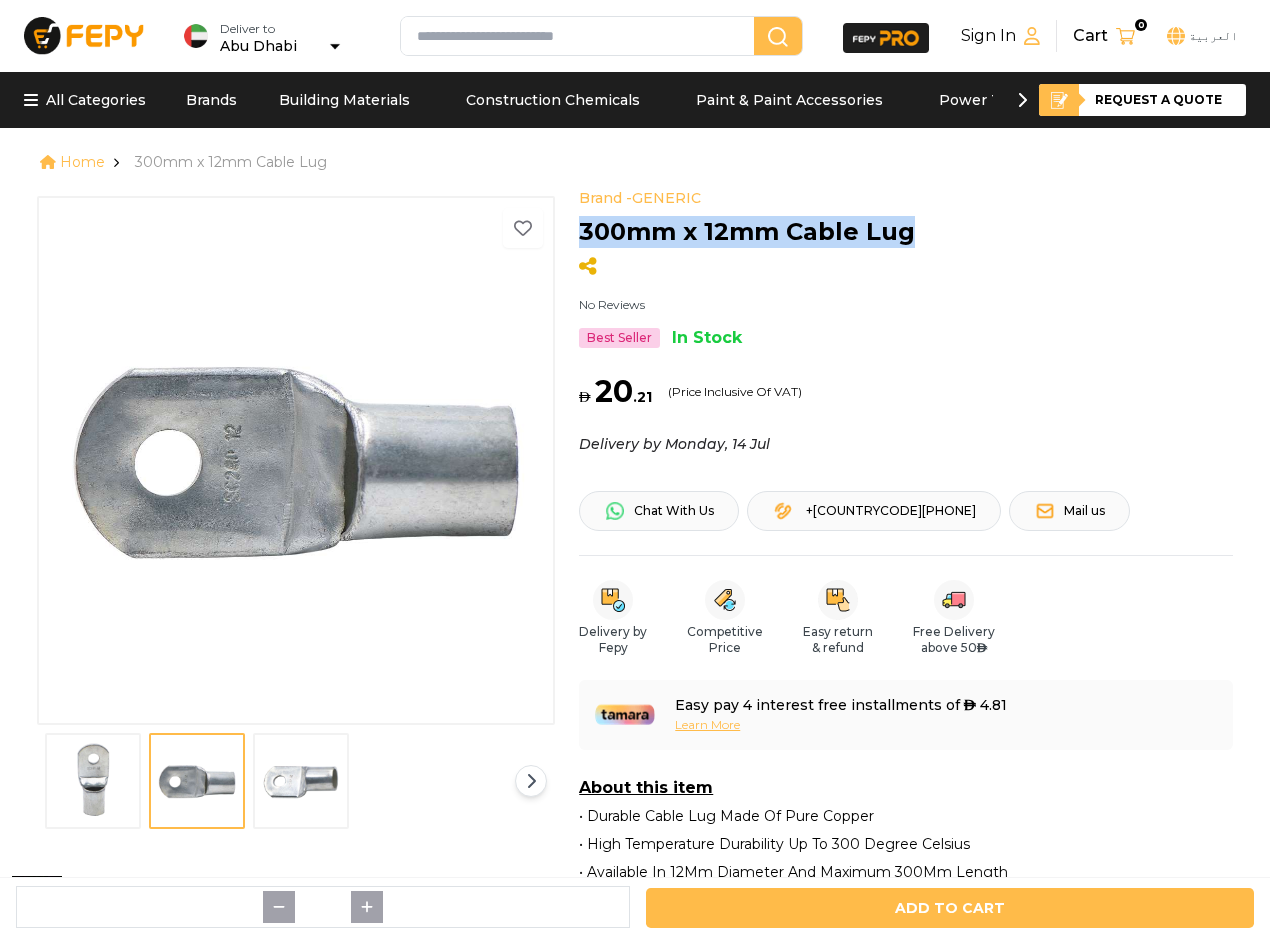 drag, startPoint x: 950, startPoint y: 225, endPoint x: 581, endPoint y: 228, distance: 369.0122 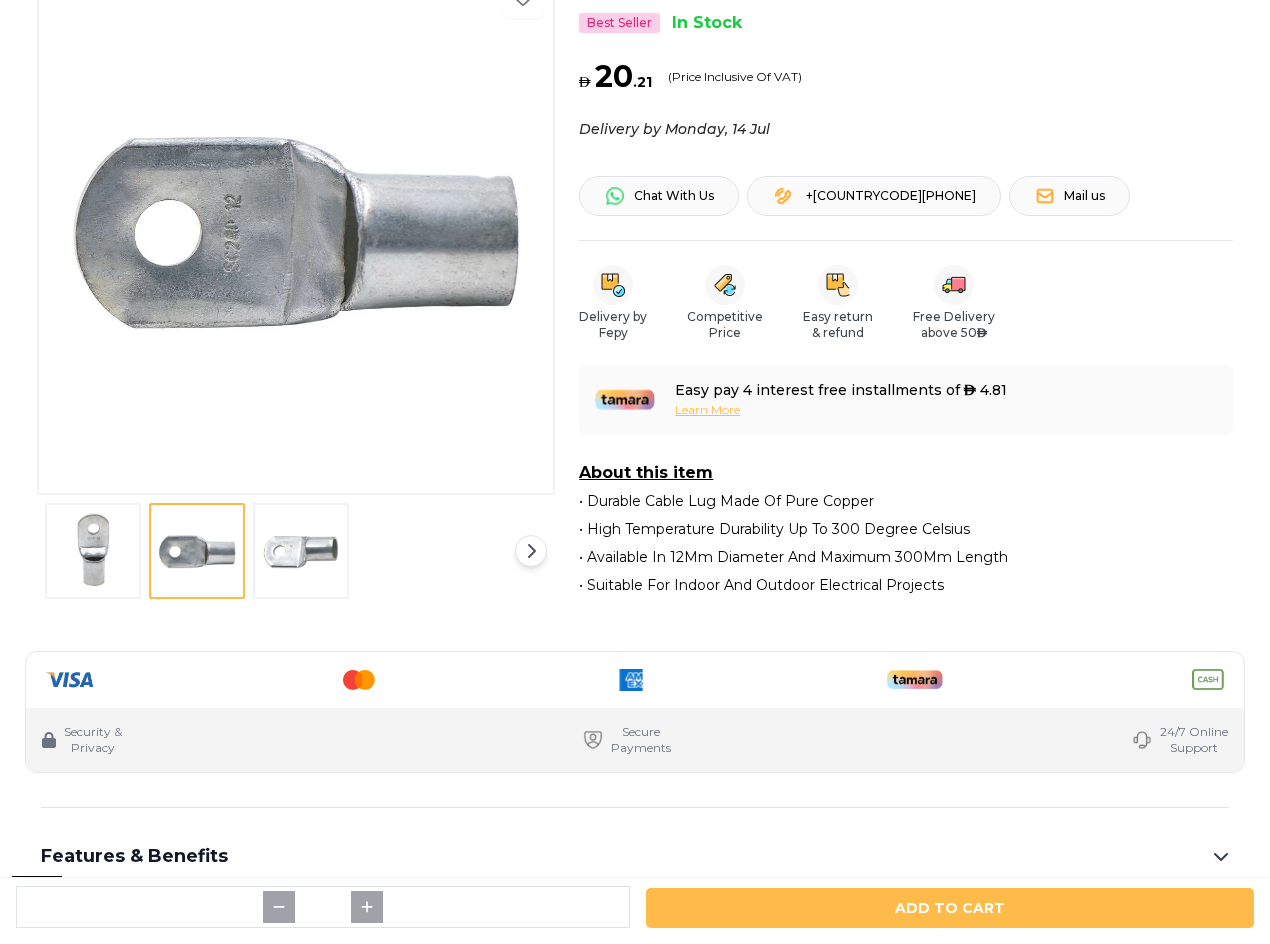 scroll, scrollTop: 100, scrollLeft: 0, axis: vertical 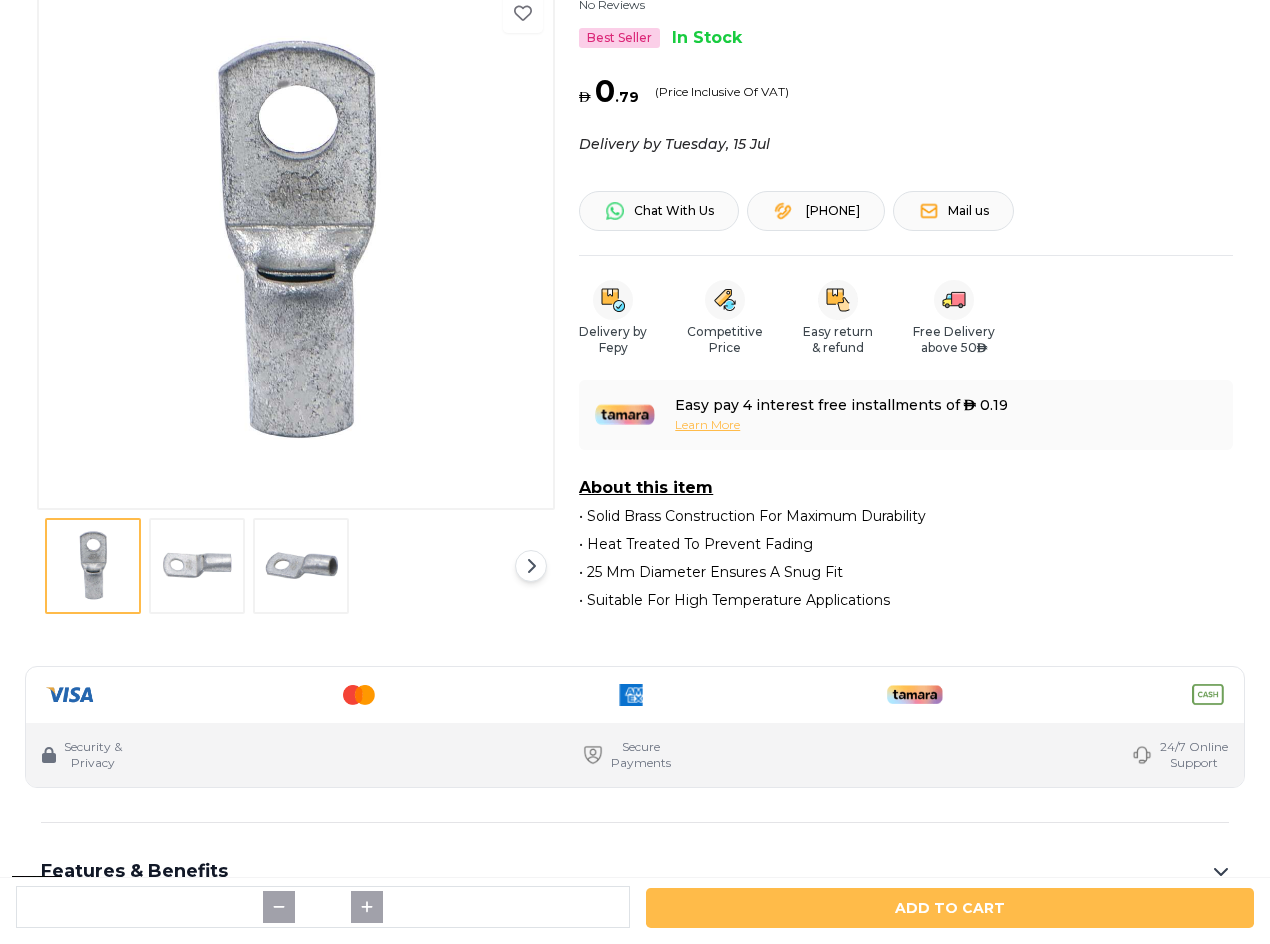 click at bounding box center [197, 566] 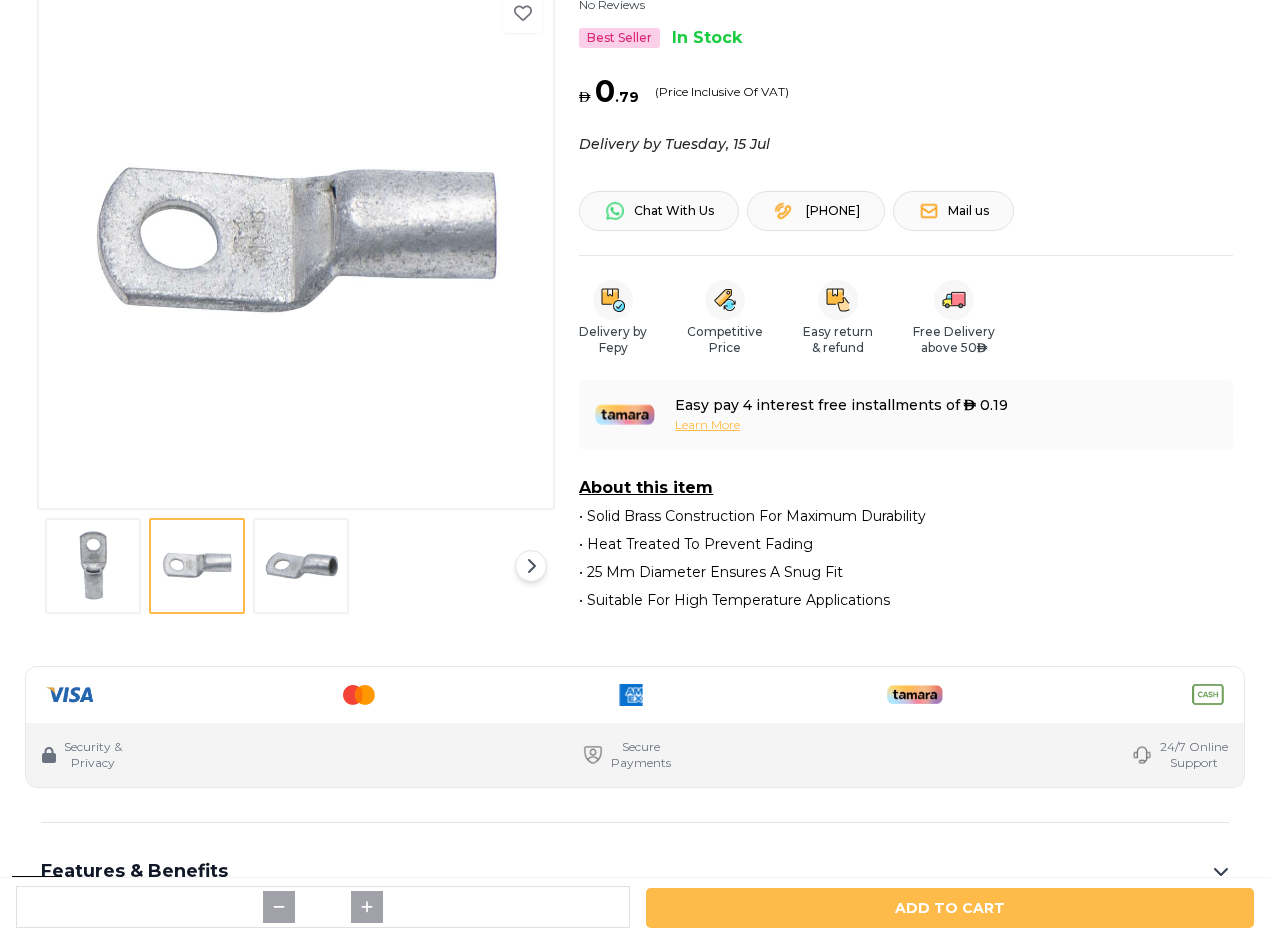 click at bounding box center (301, 566) 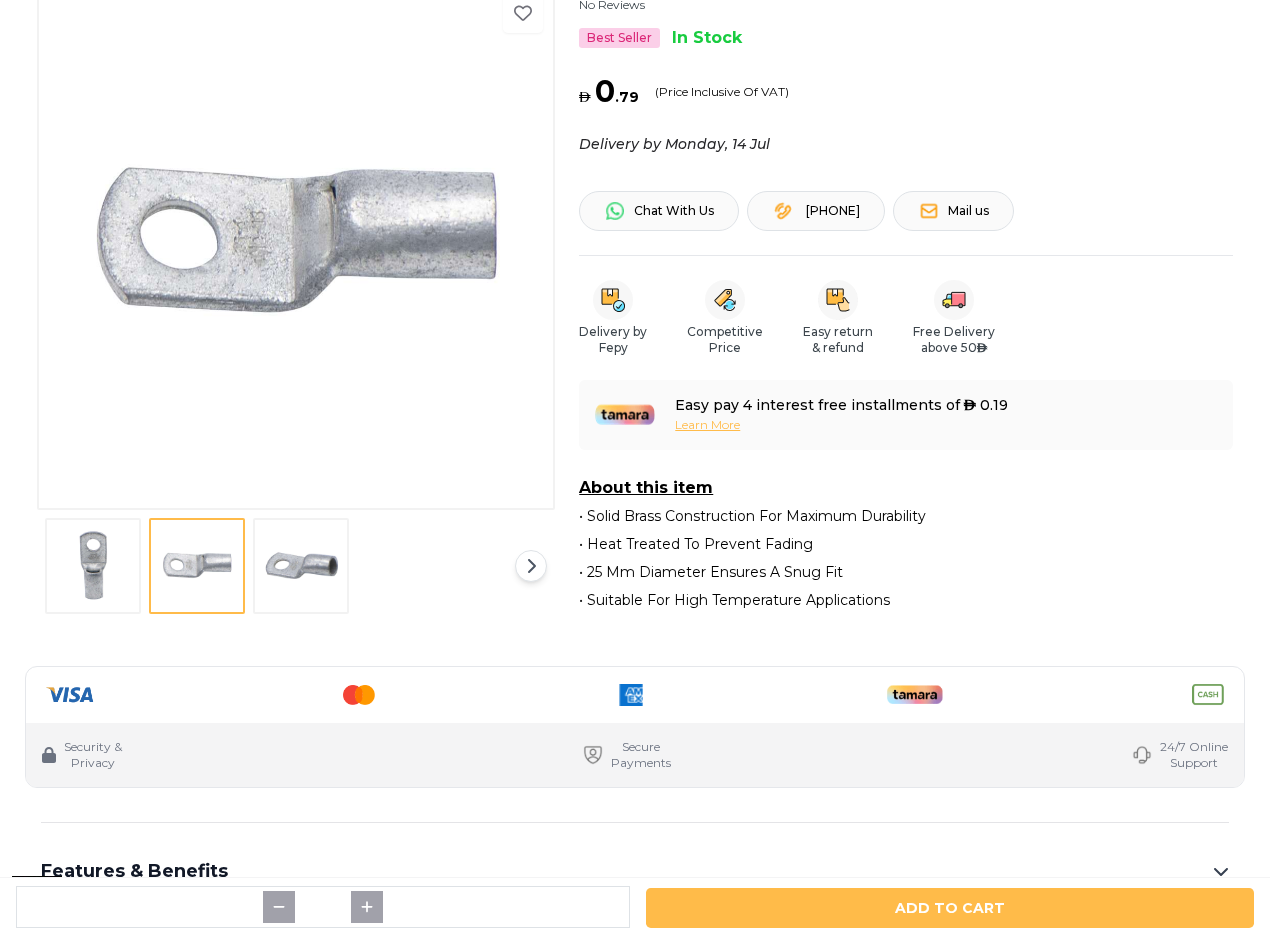 click at bounding box center [197, 566] 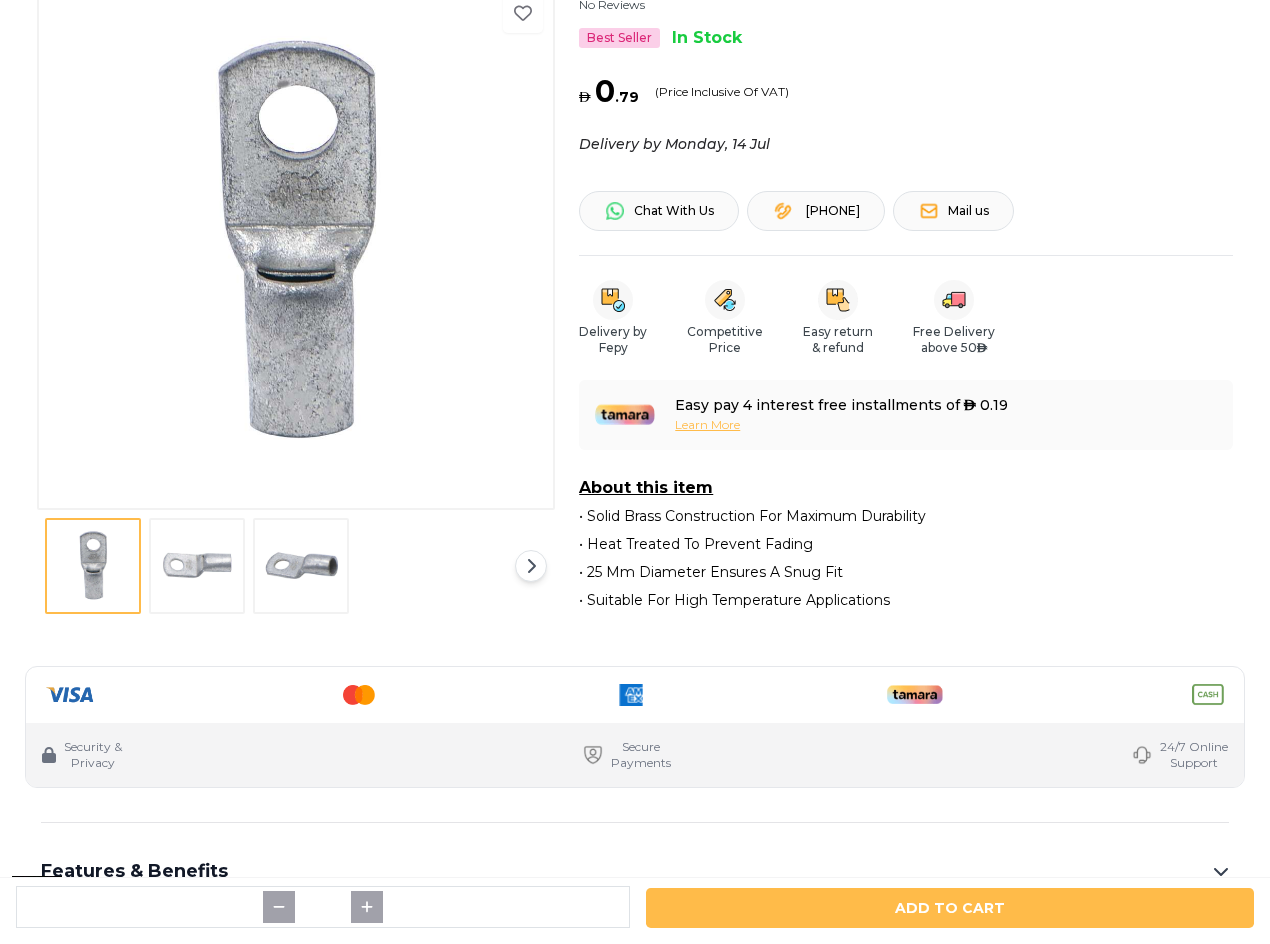 click at bounding box center (197, 566) 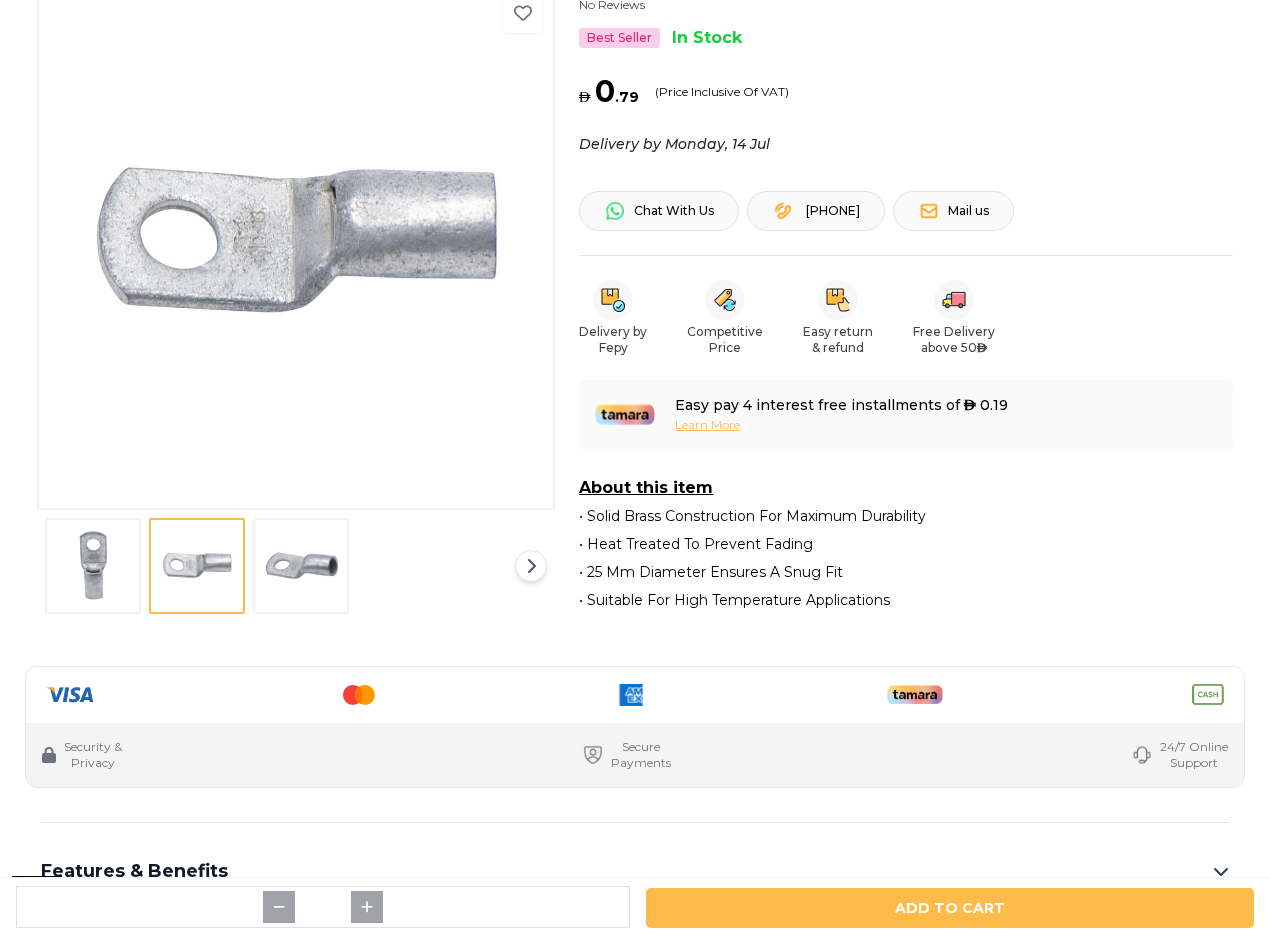 click at bounding box center [301, 566] 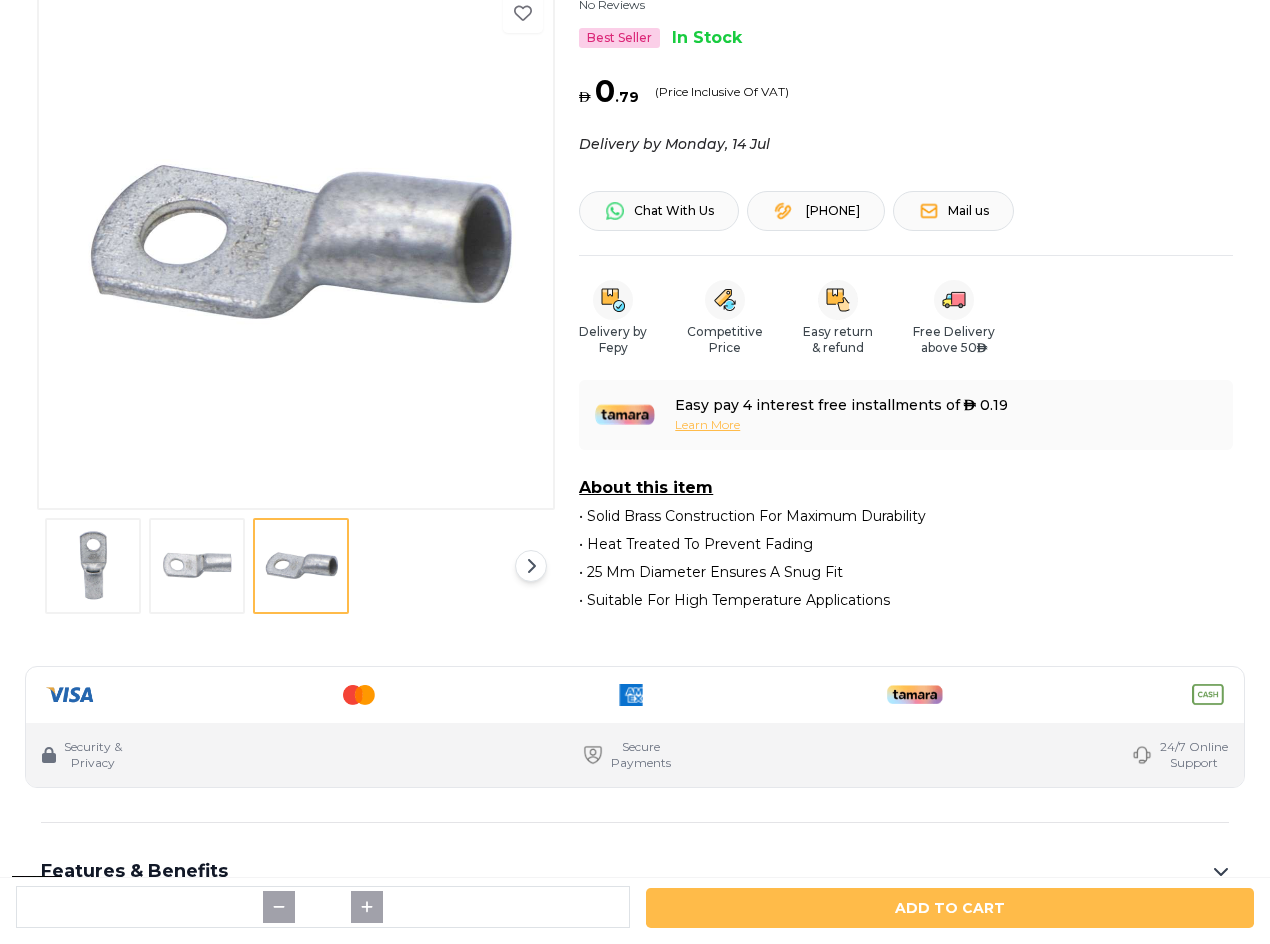 click at bounding box center [93, 566] 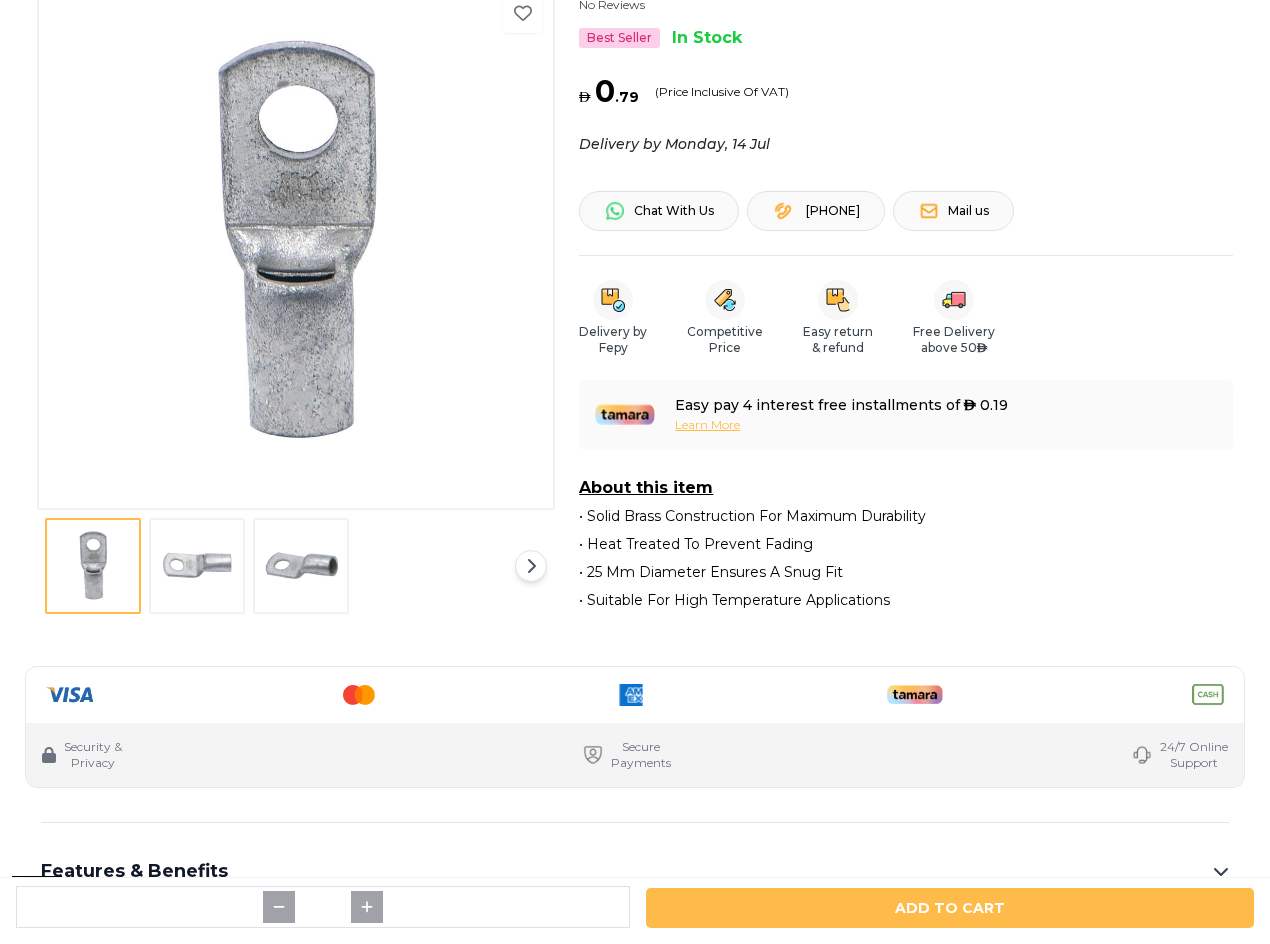 click at bounding box center [197, 566] 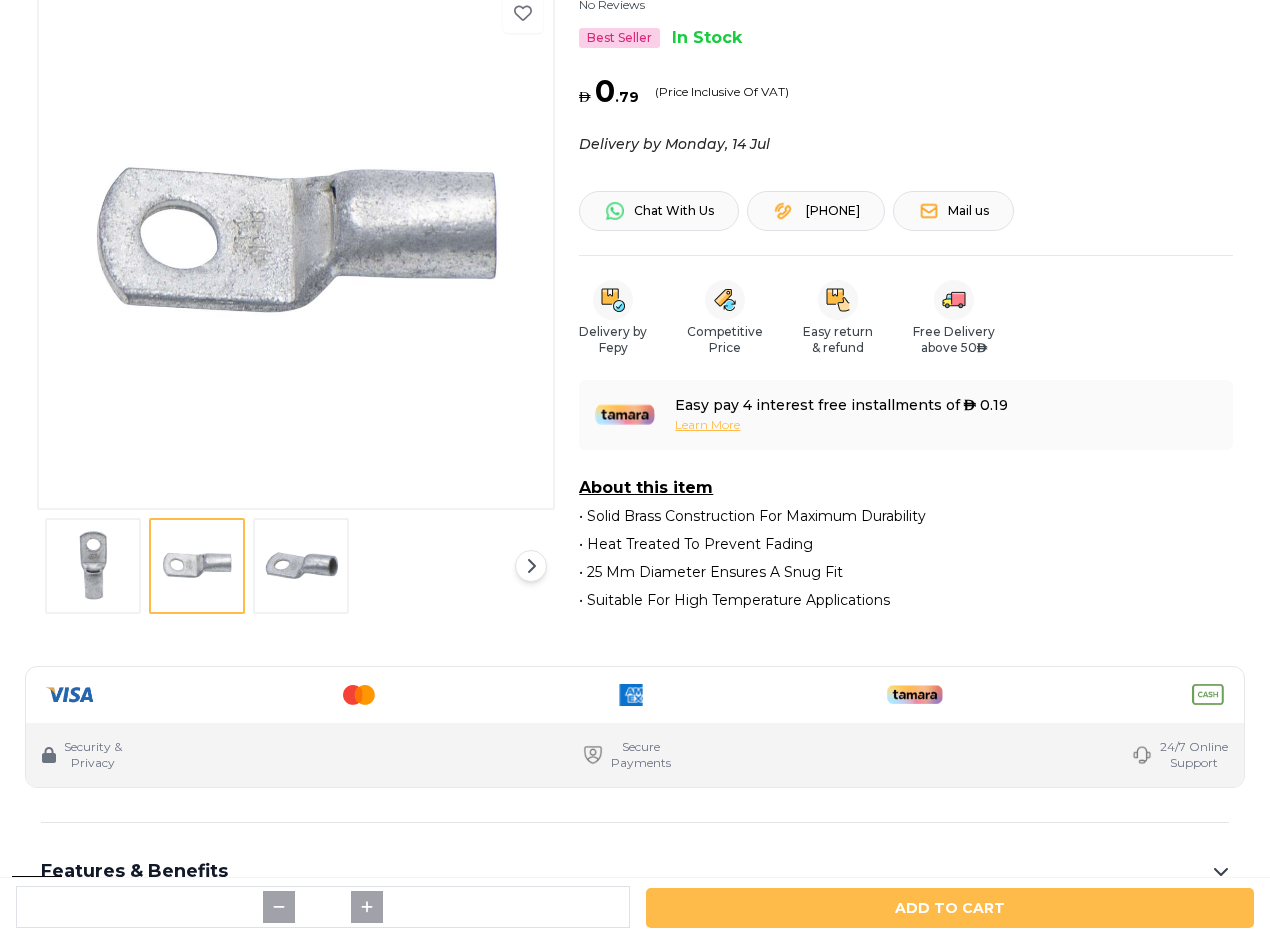 click at bounding box center (301, 566) 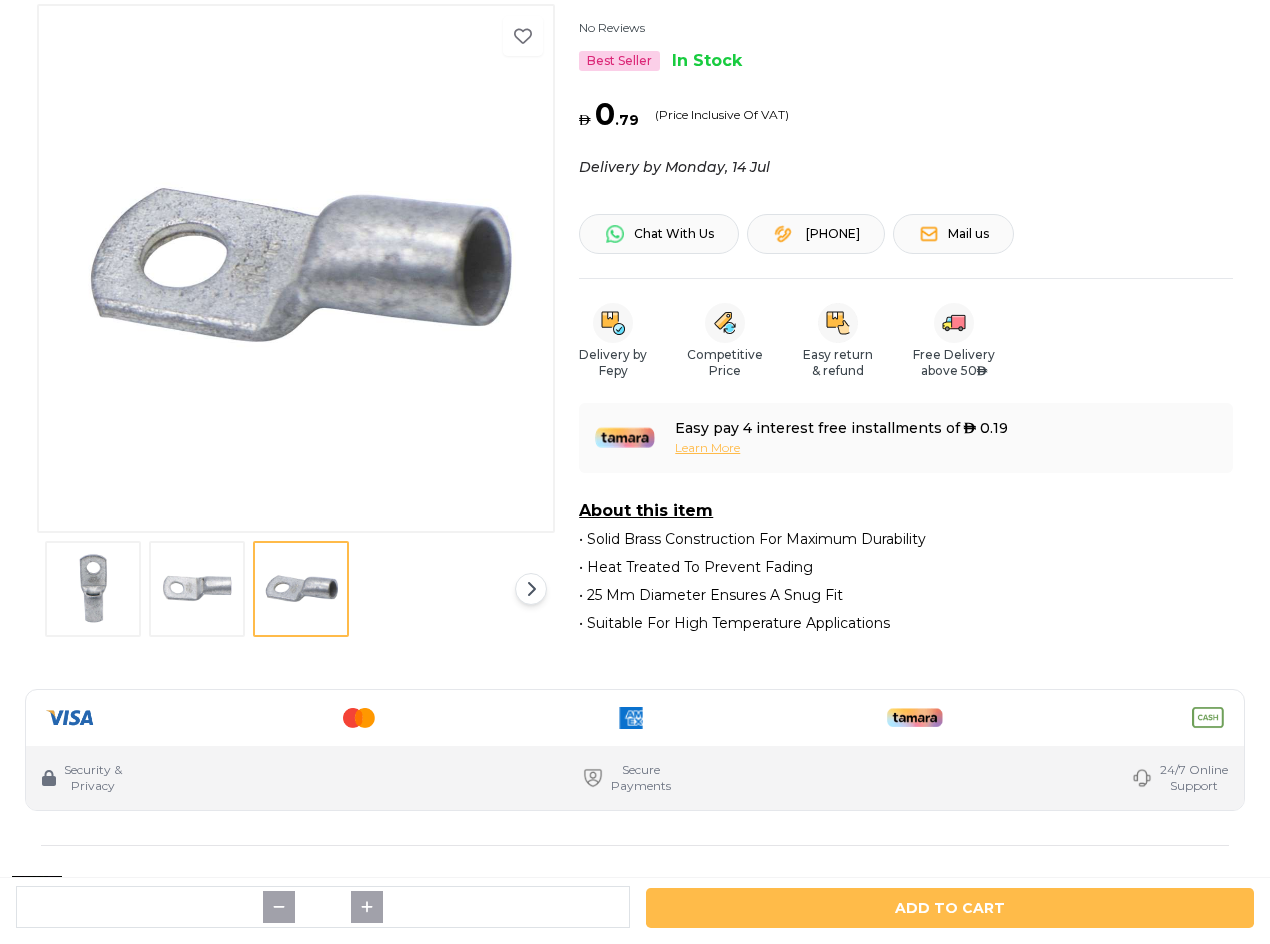 scroll, scrollTop: 0, scrollLeft: 0, axis: both 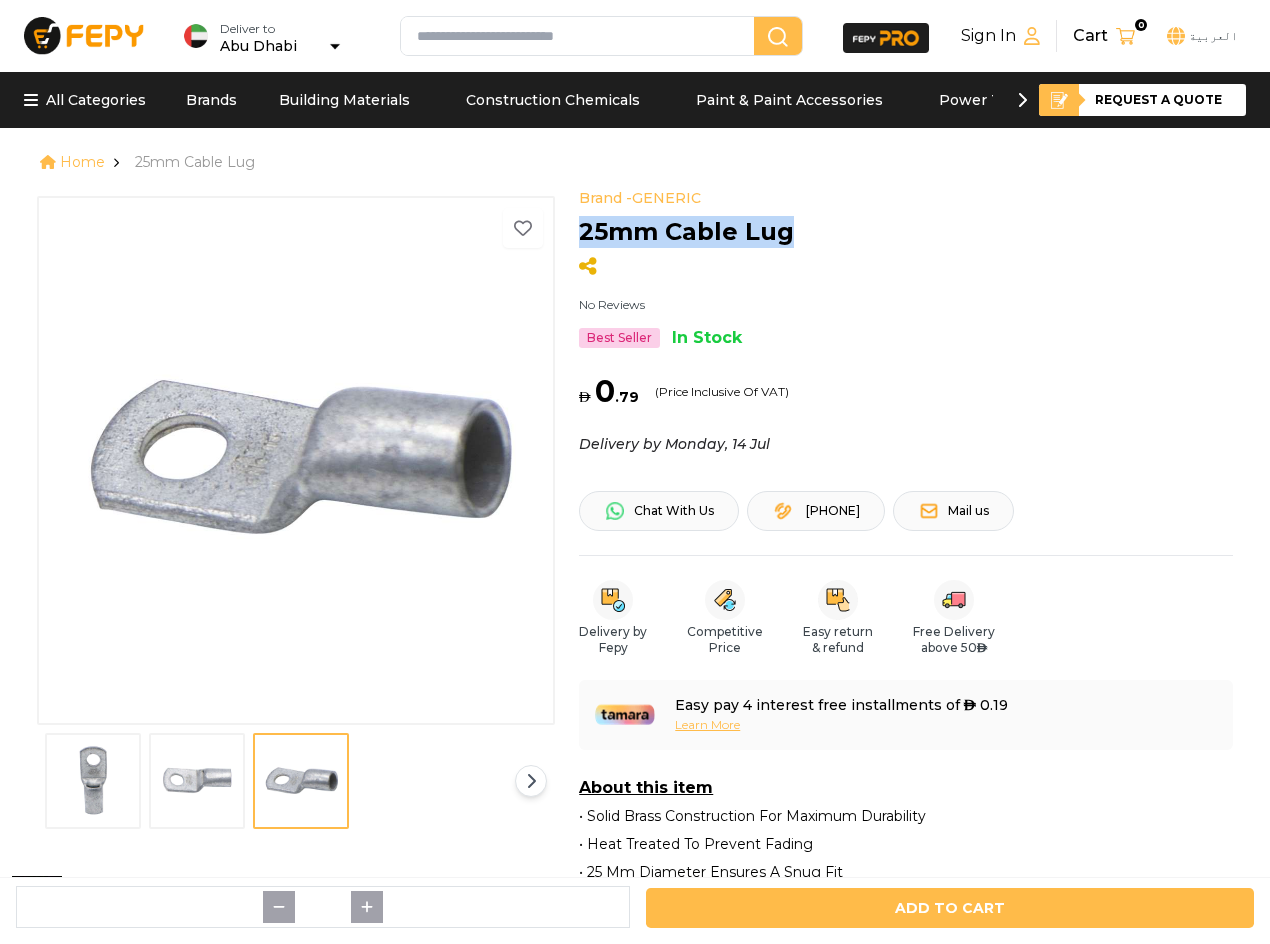drag, startPoint x: 769, startPoint y: 232, endPoint x: 603, endPoint y: 235, distance: 166.0271 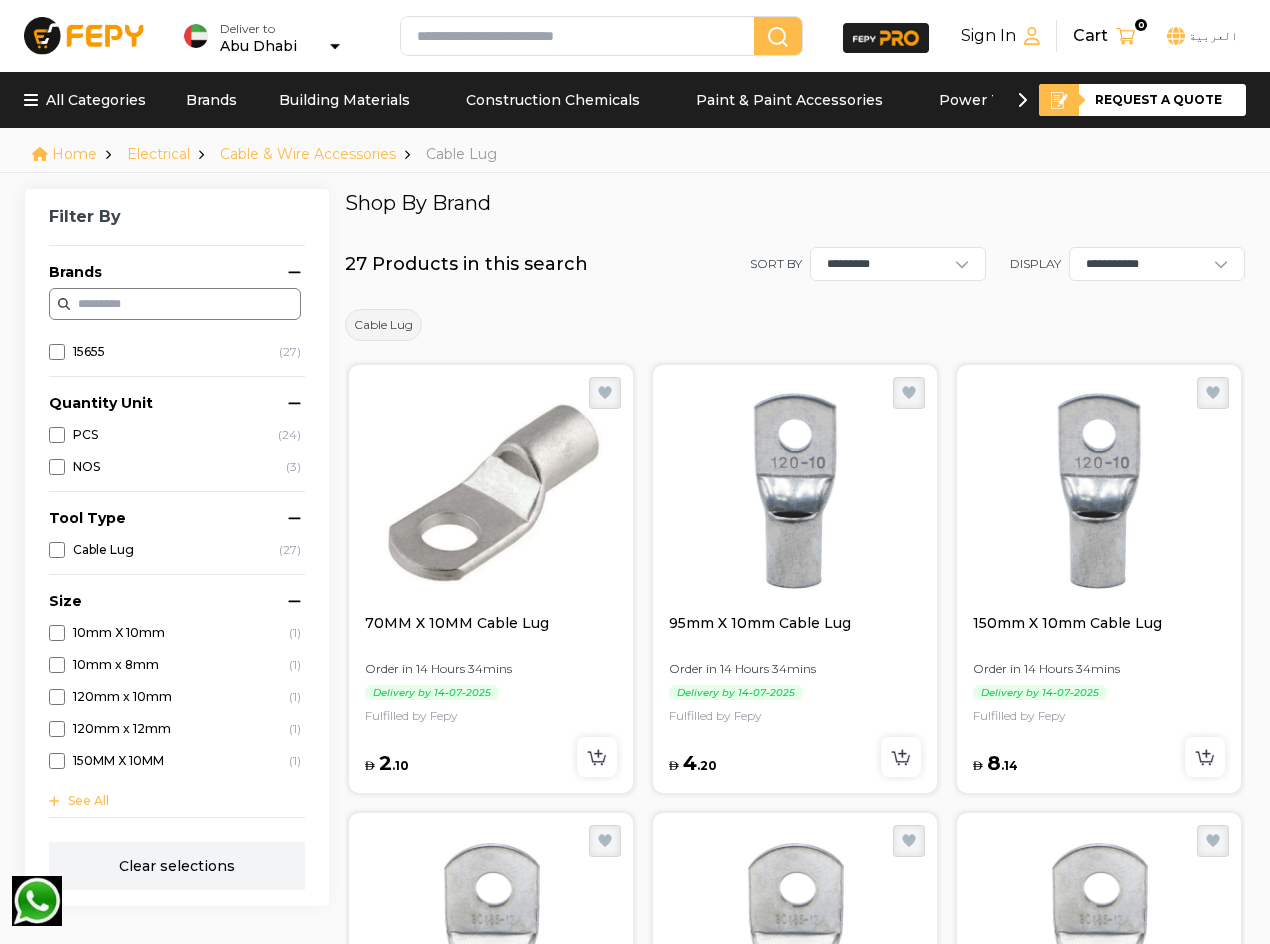 scroll, scrollTop: 100, scrollLeft: 0, axis: vertical 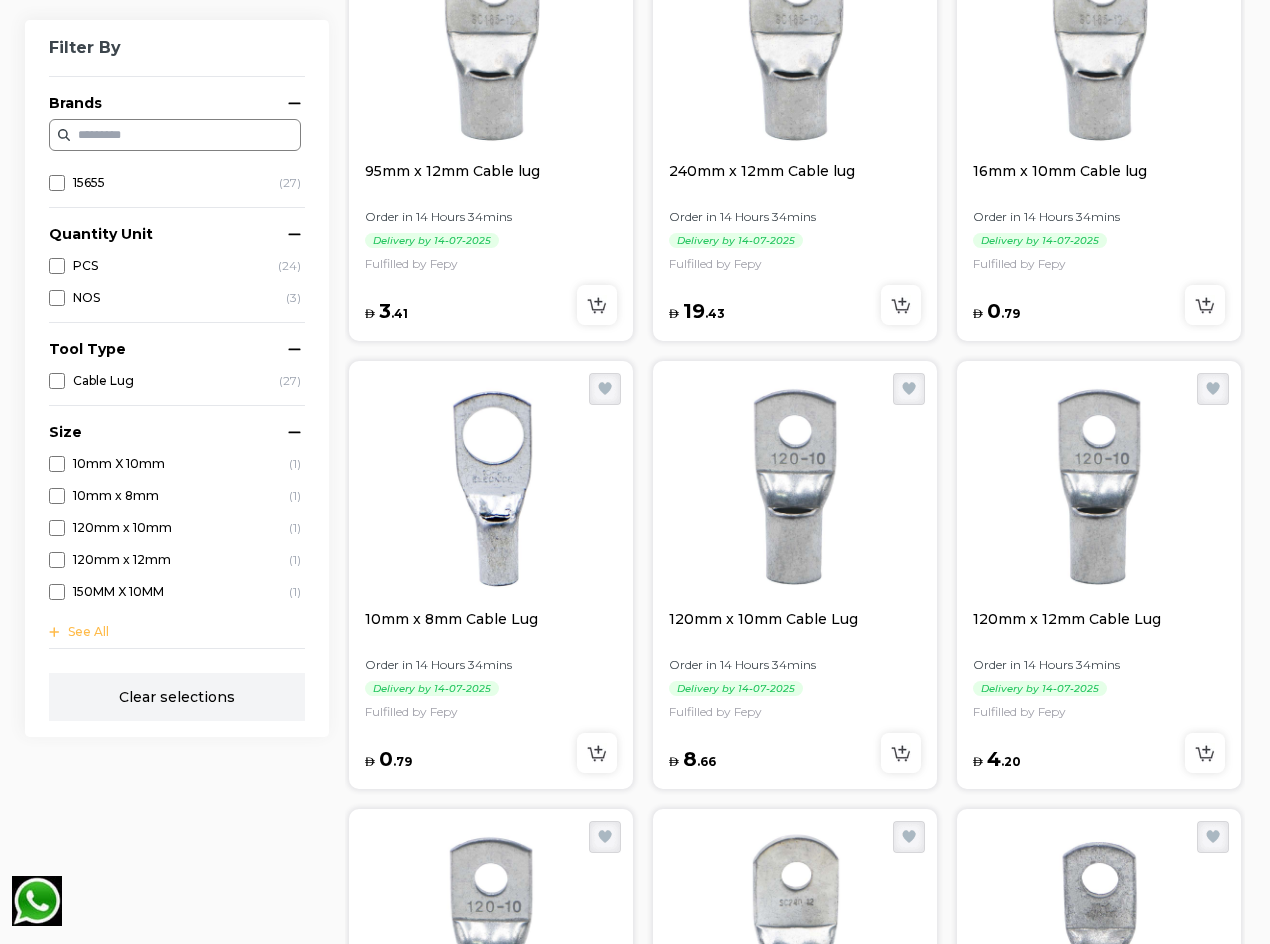 click at bounding box center [491, 489] 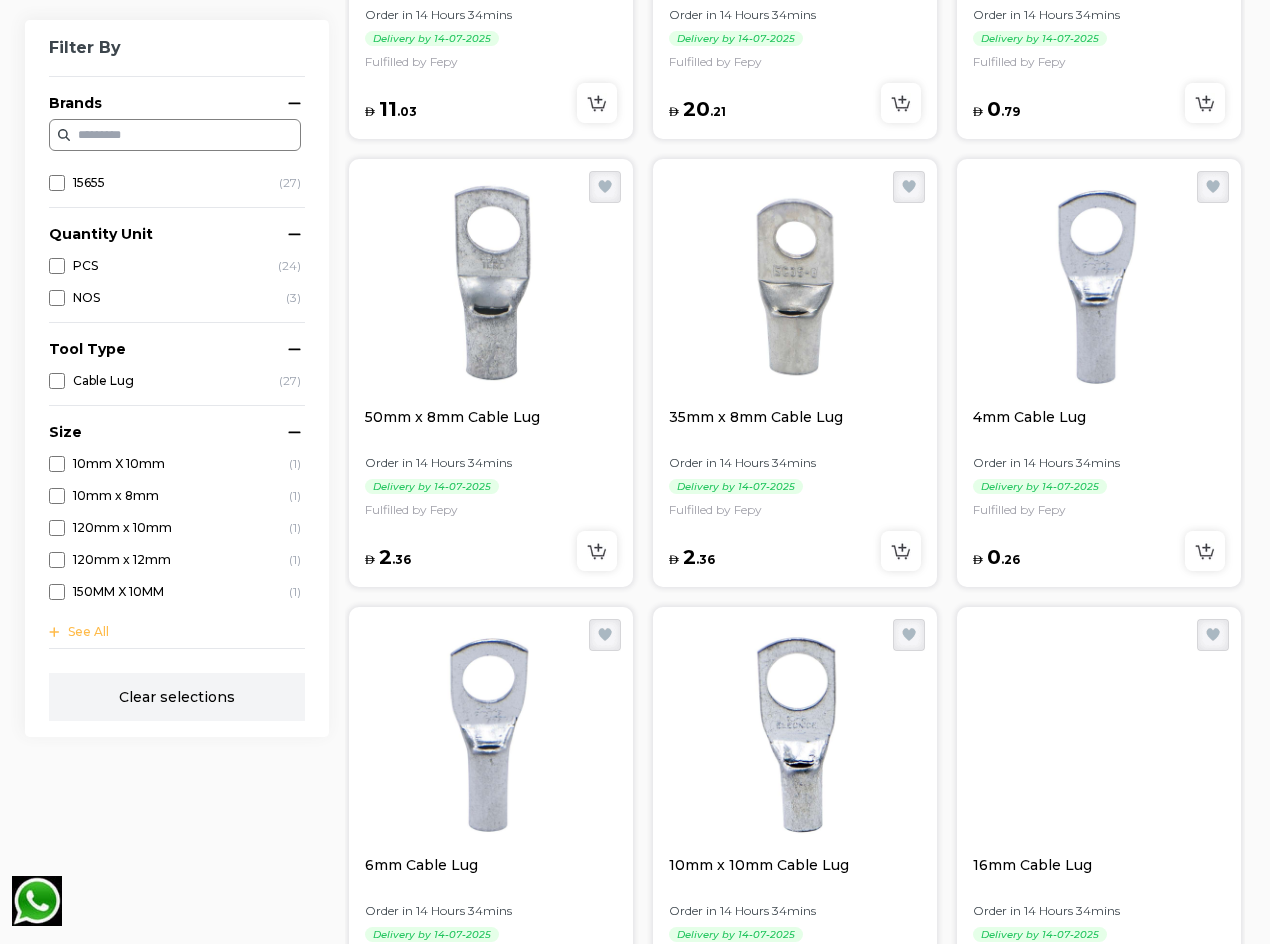 scroll, scrollTop: 2000, scrollLeft: 0, axis: vertical 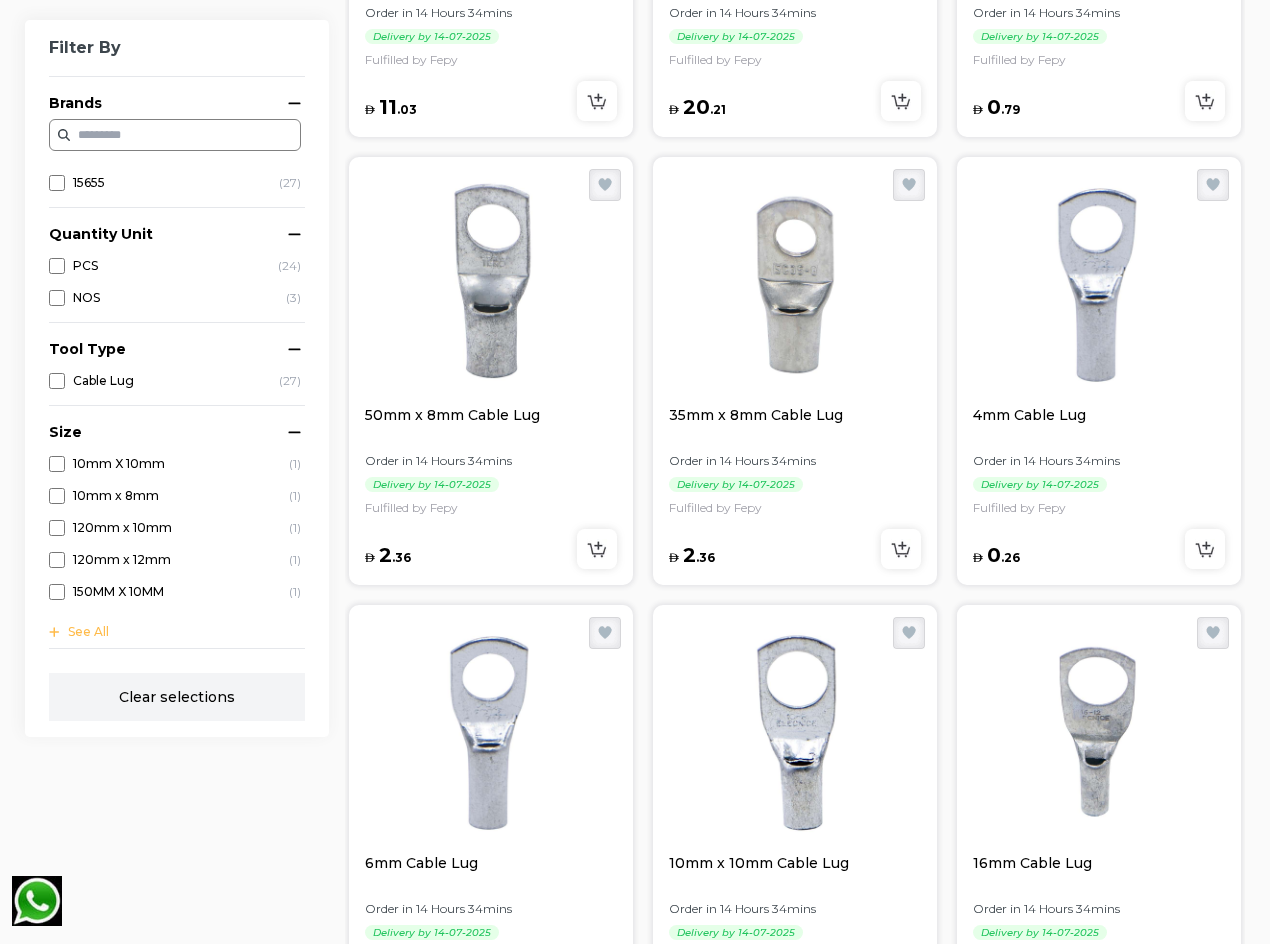 click at bounding box center (491, 285) 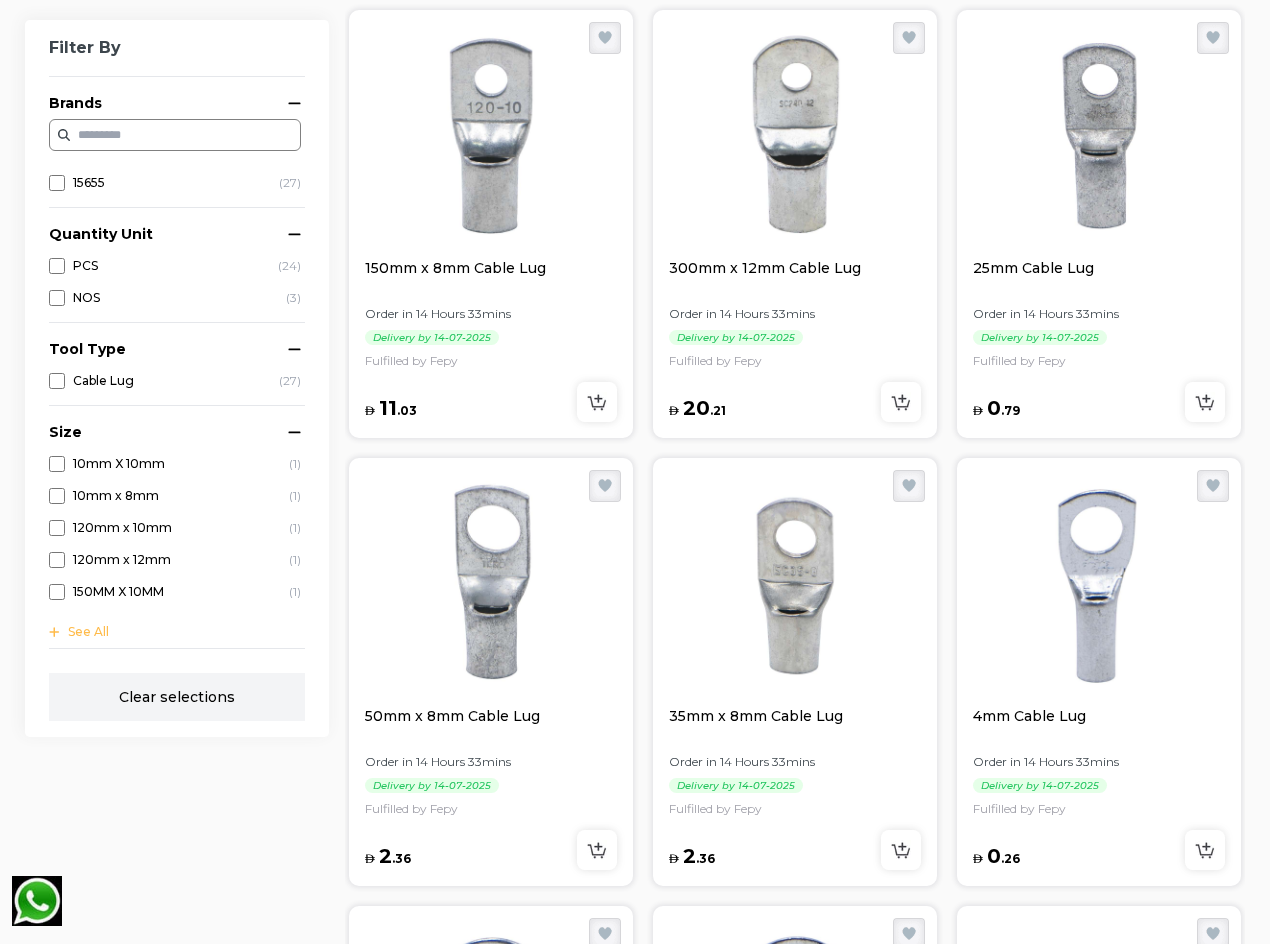 scroll, scrollTop: 1700, scrollLeft: 0, axis: vertical 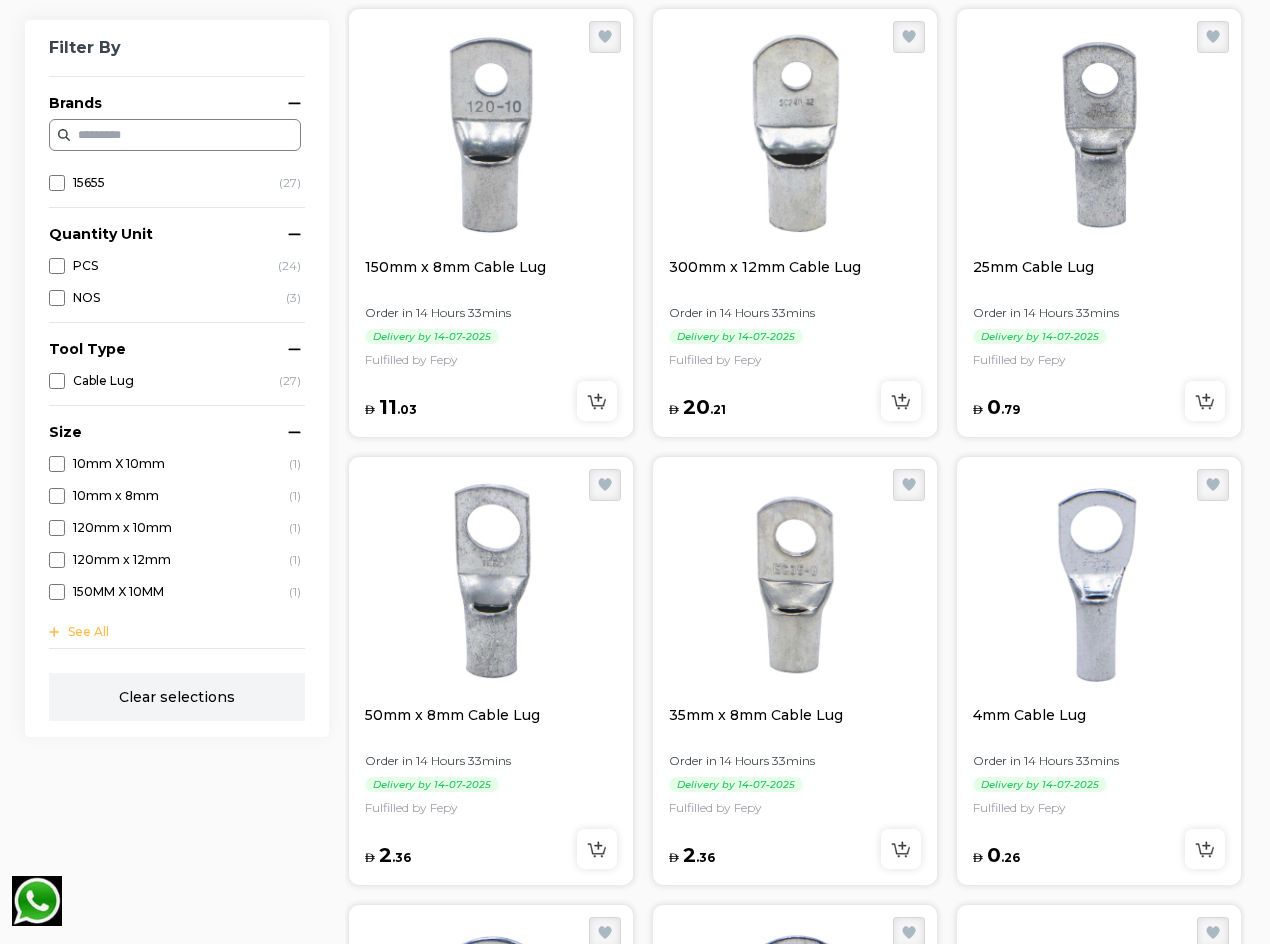 click at bounding box center [795, 585] 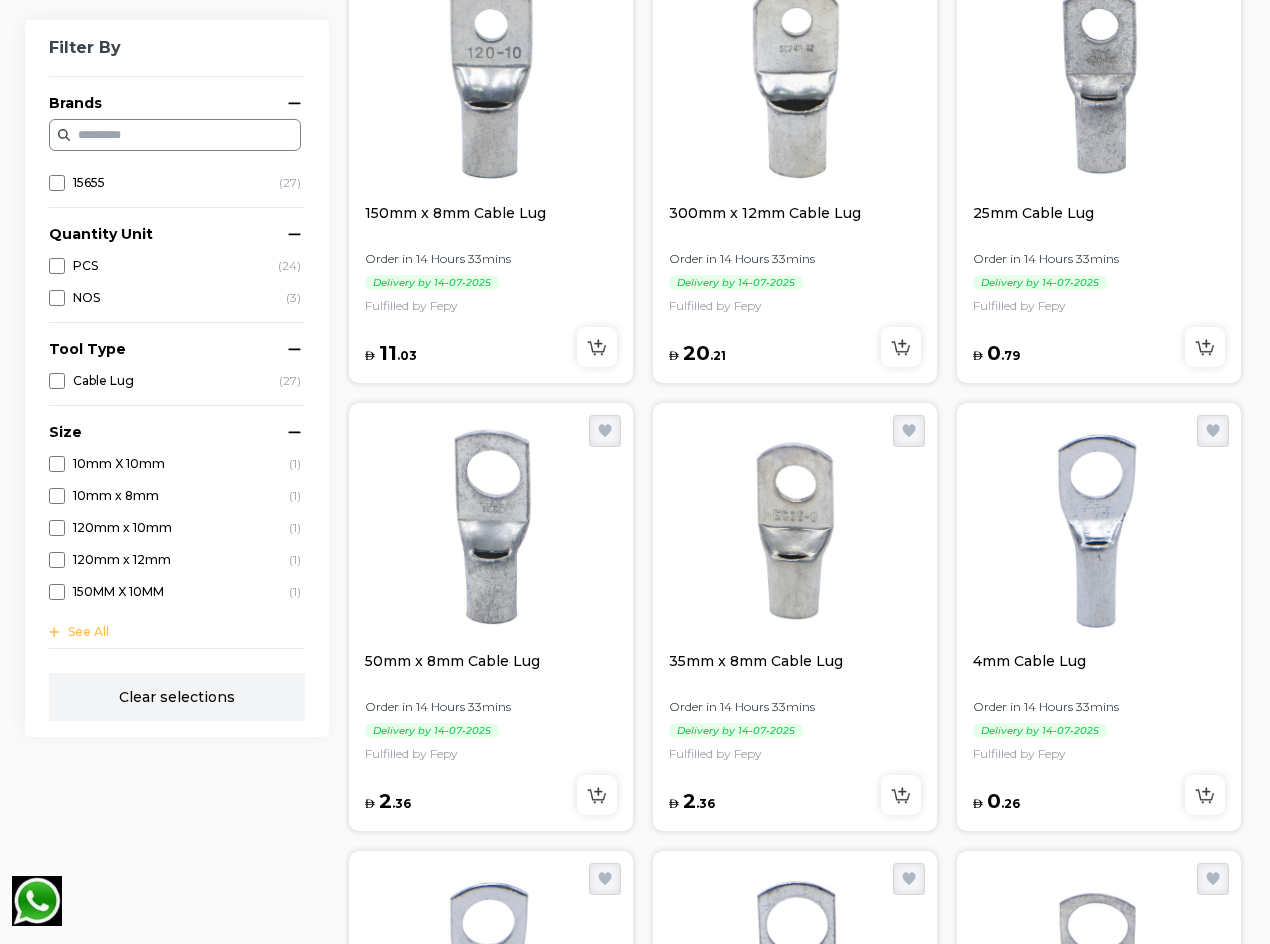 scroll, scrollTop: 1800, scrollLeft: 0, axis: vertical 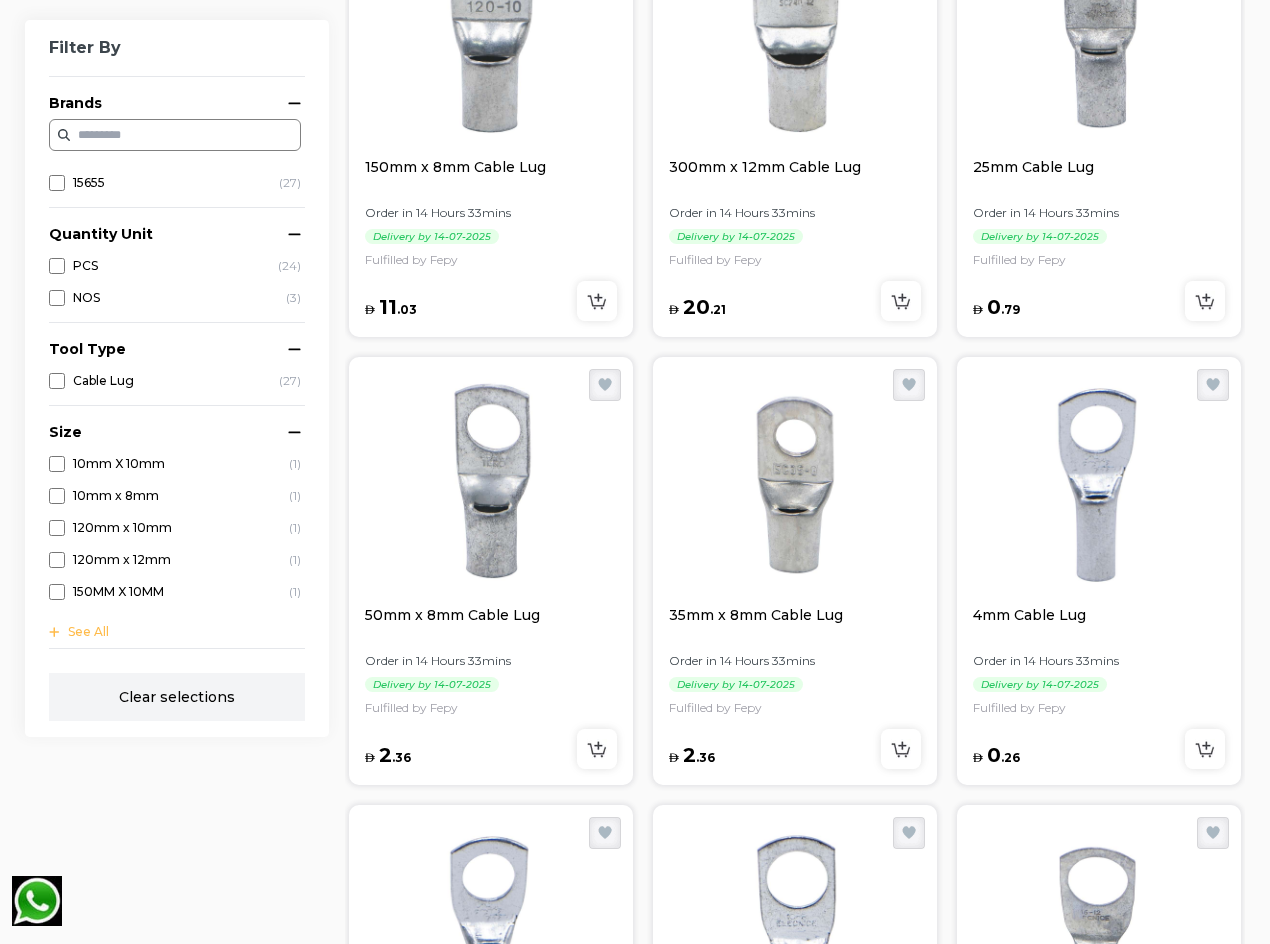click at bounding box center (795, 485) 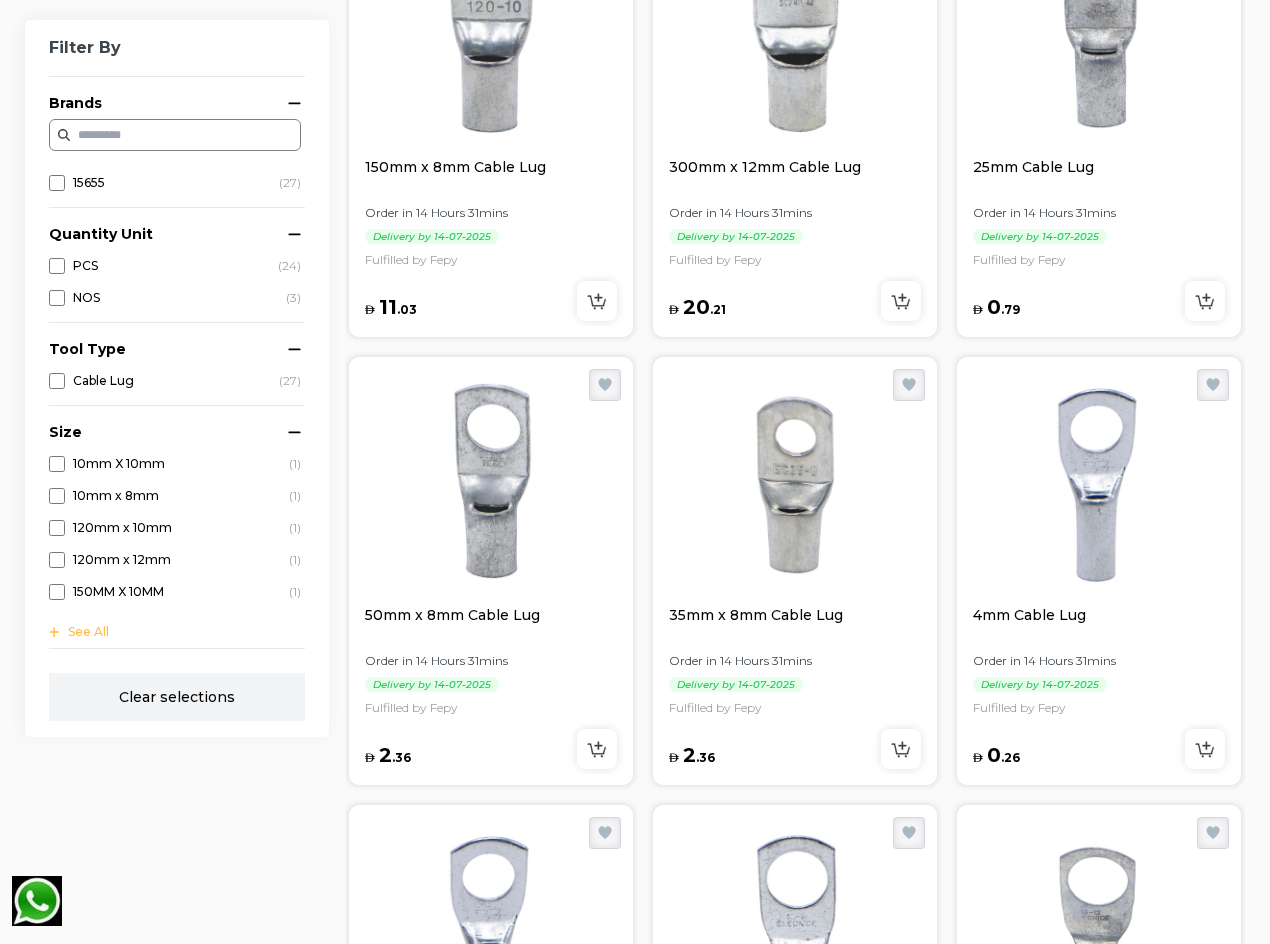 click at bounding box center (795, 485) 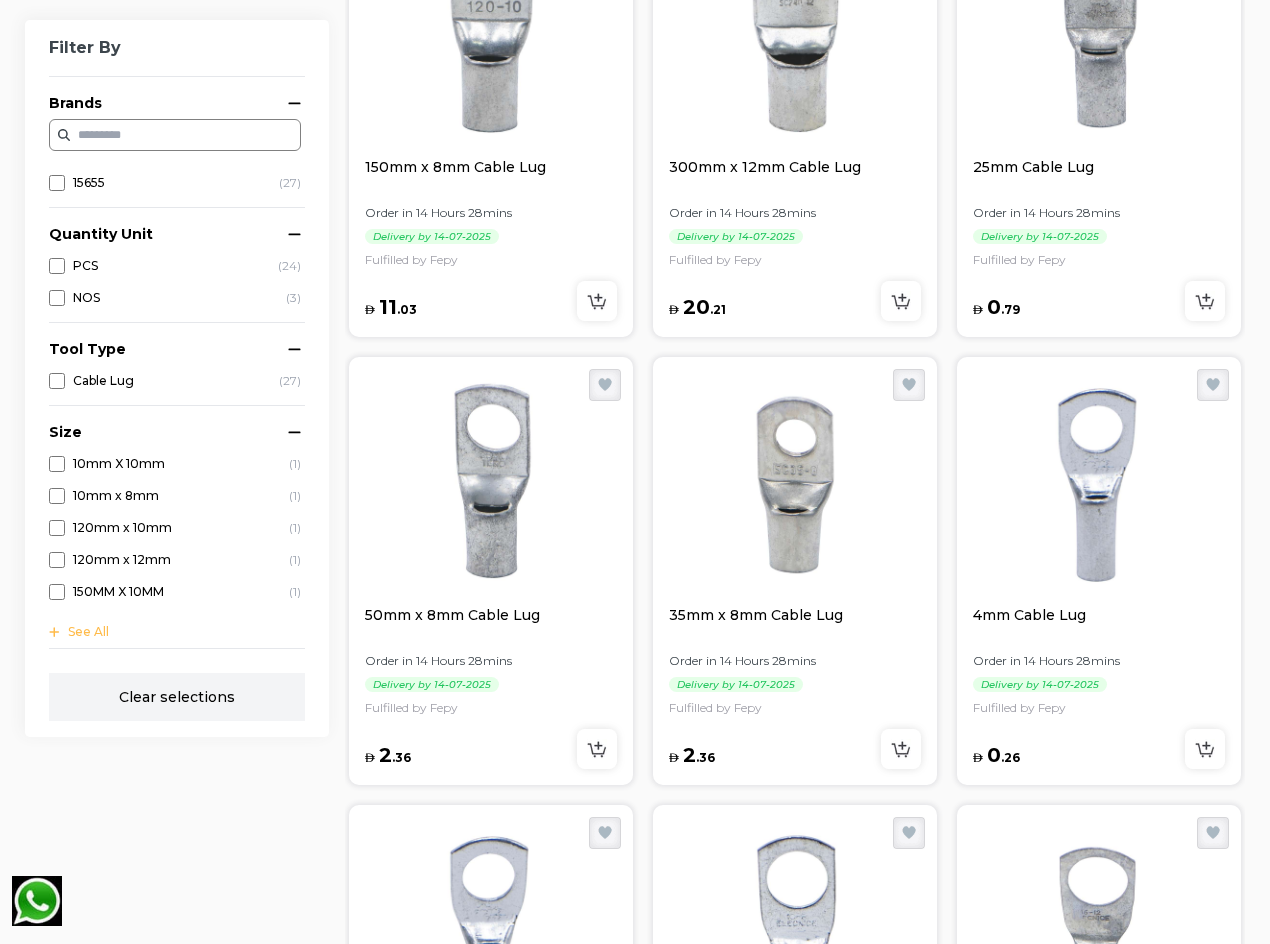 scroll, scrollTop: 2000, scrollLeft: 0, axis: vertical 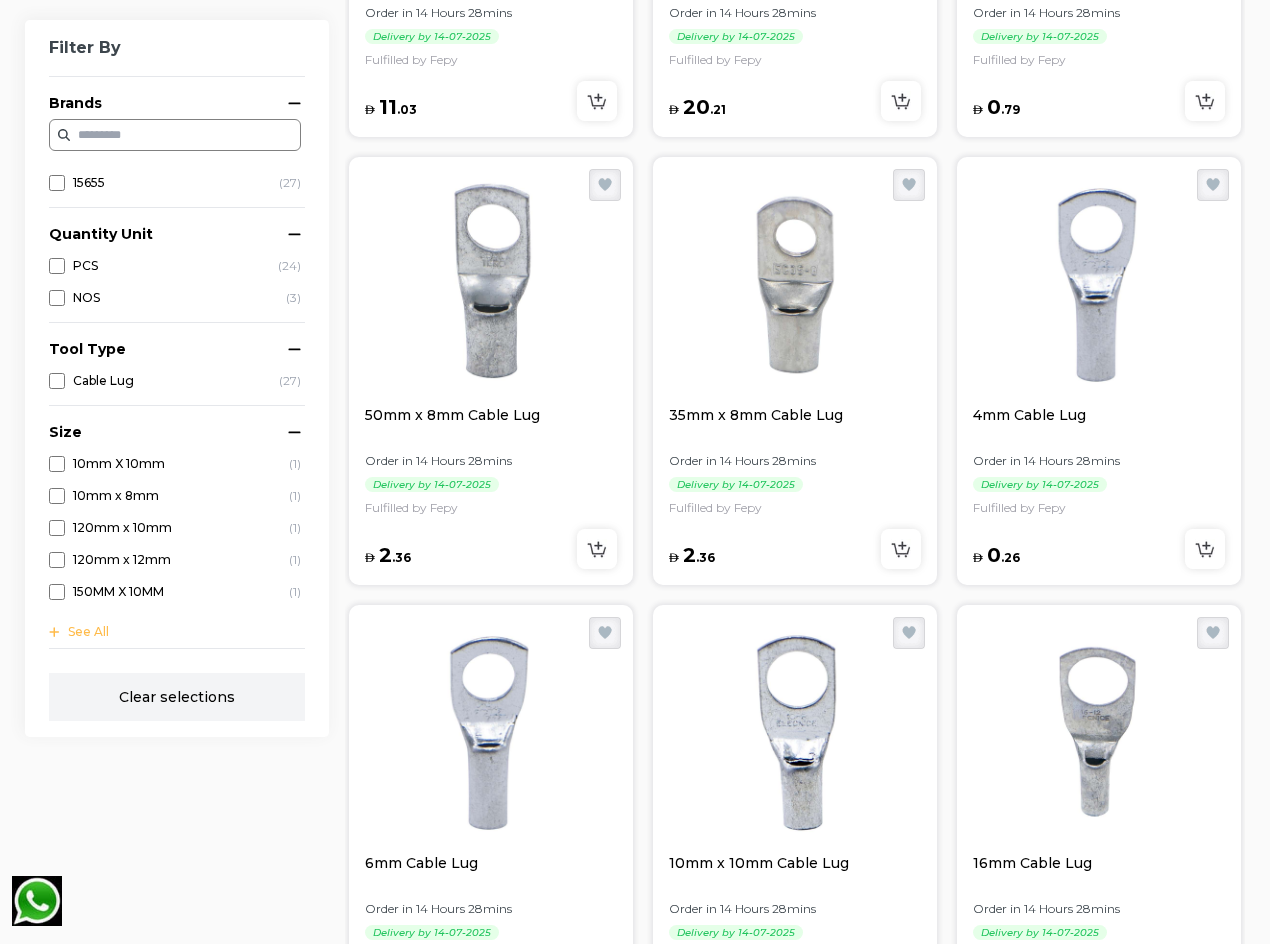 click on "AED 2 . 36" at bounding box center (795, 547) 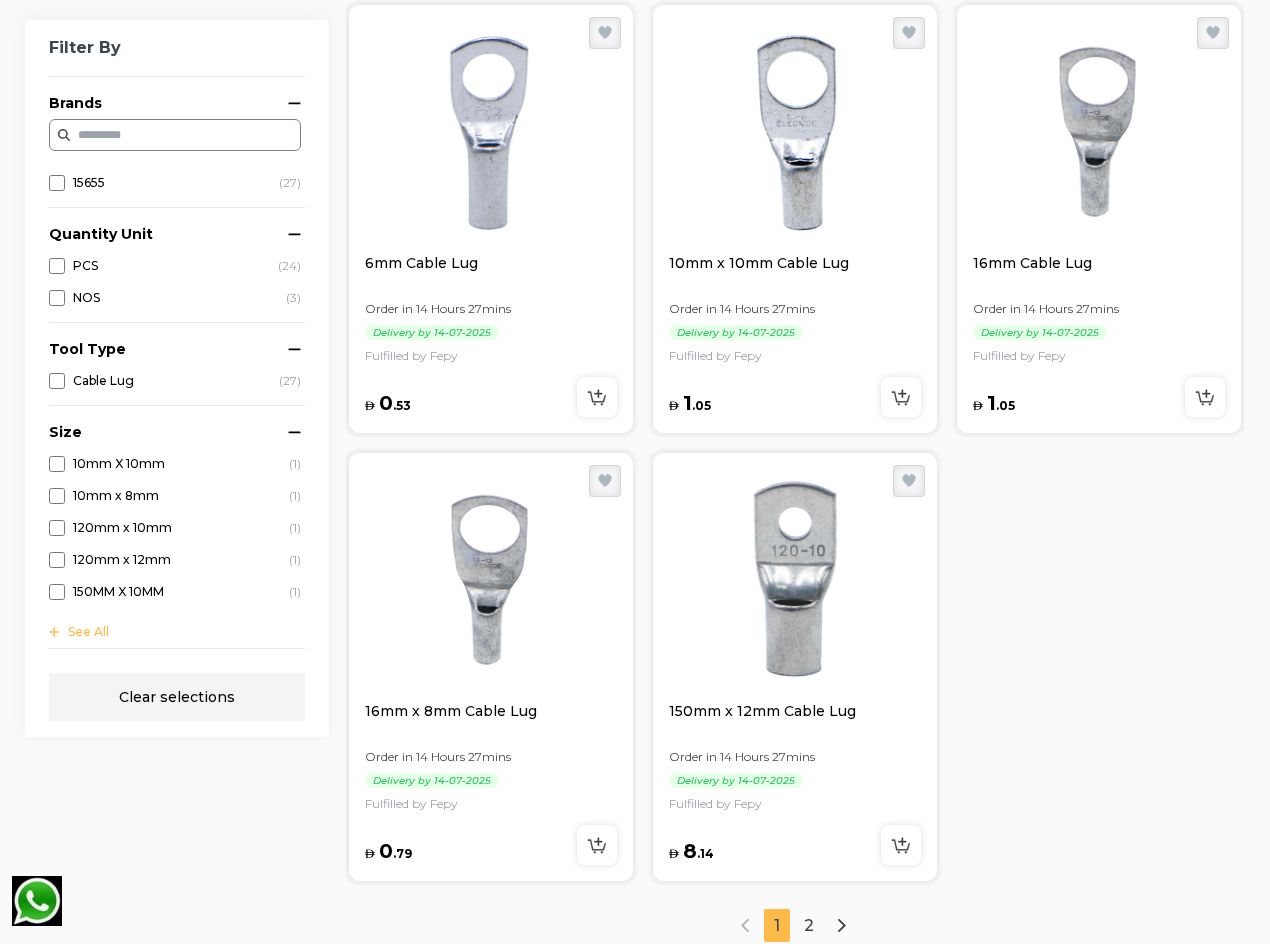 scroll, scrollTop: 2700, scrollLeft: 0, axis: vertical 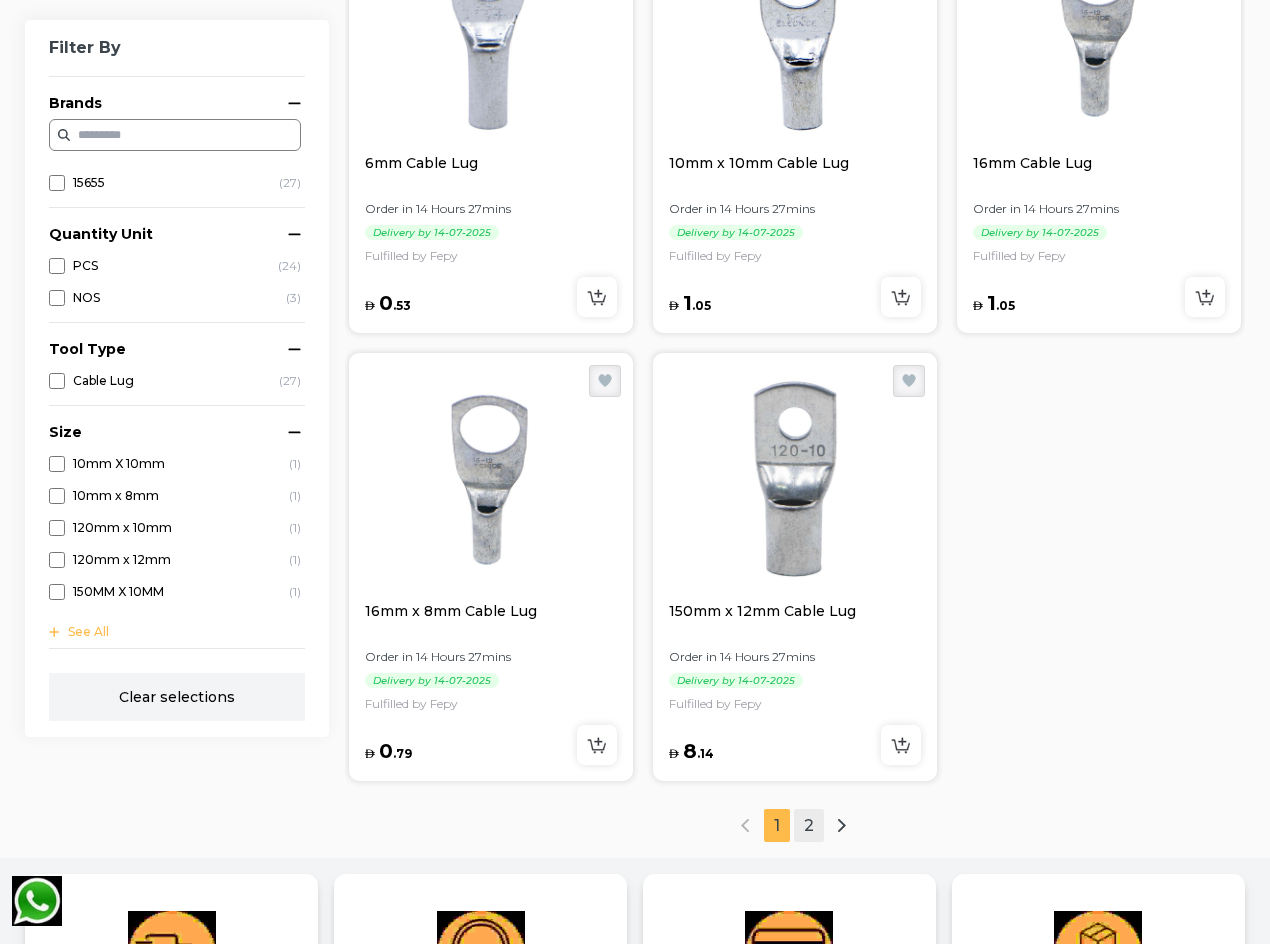 click on "2" at bounding box center [809, 825] 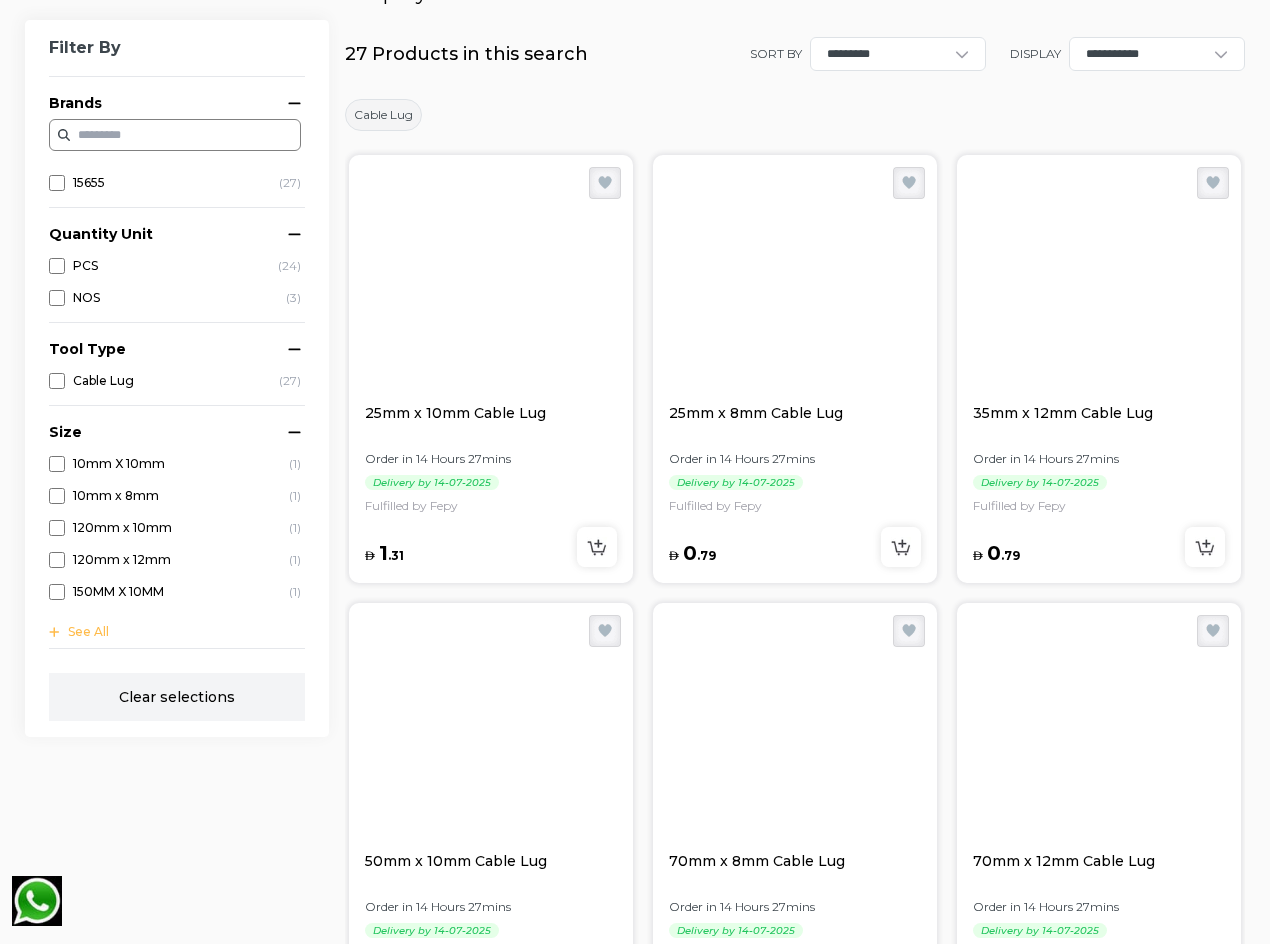 scroll, scrollTop: 28, scrollLeft: 0, axis: vertical 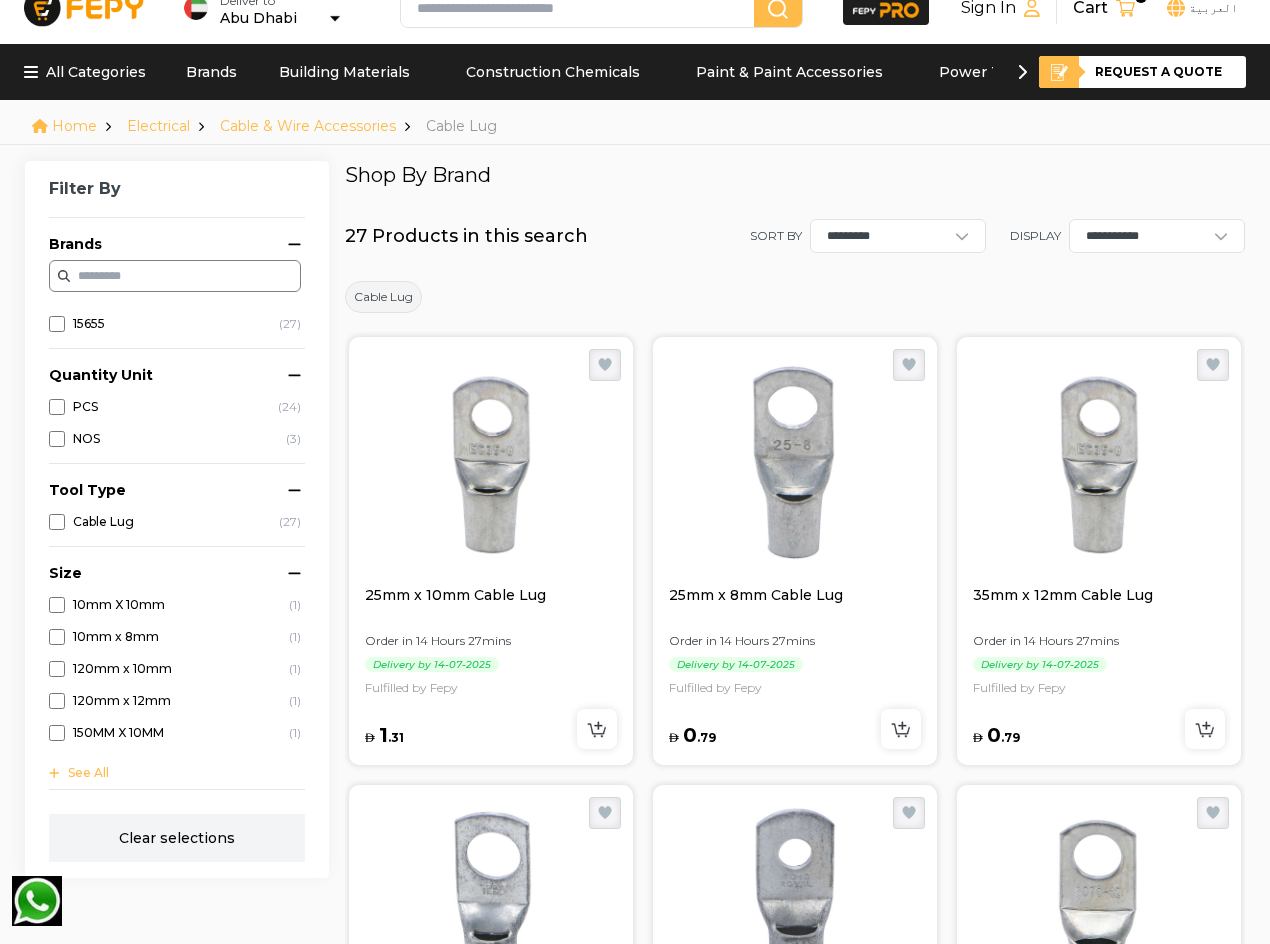 click at bounding box center (491, 465) 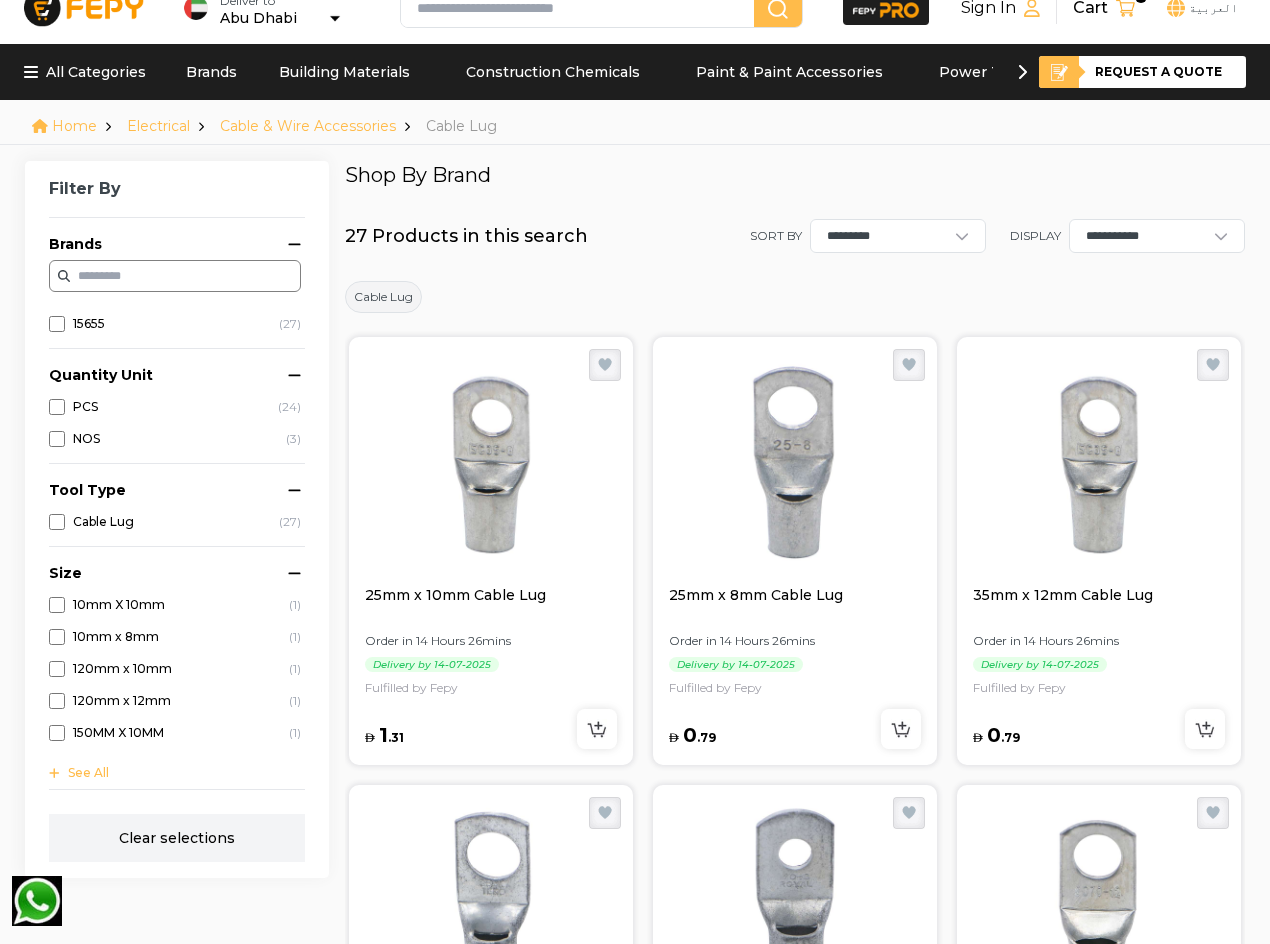 click at bounding box center [795, 465] 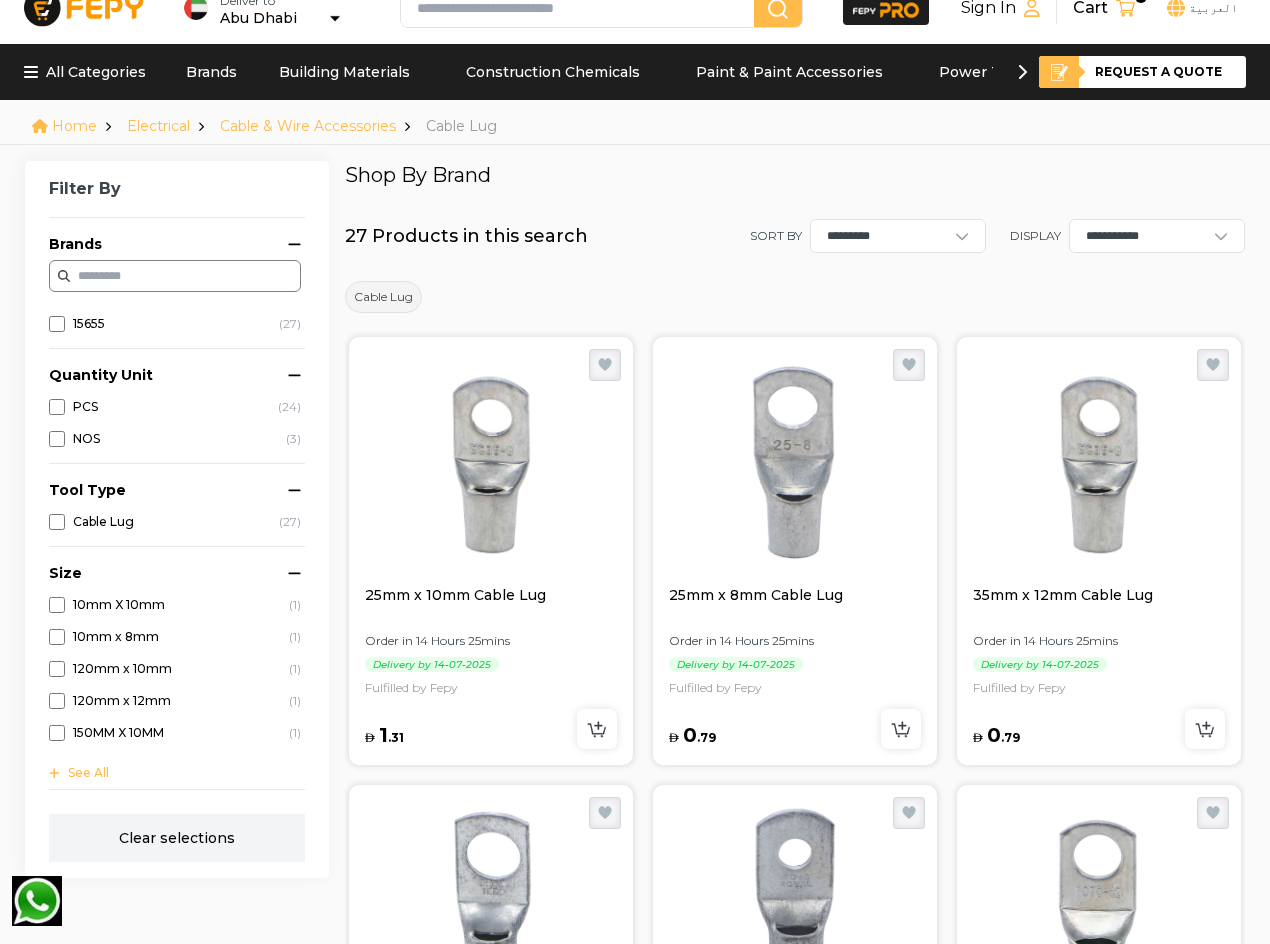 click at bounding box center (1099, 465) 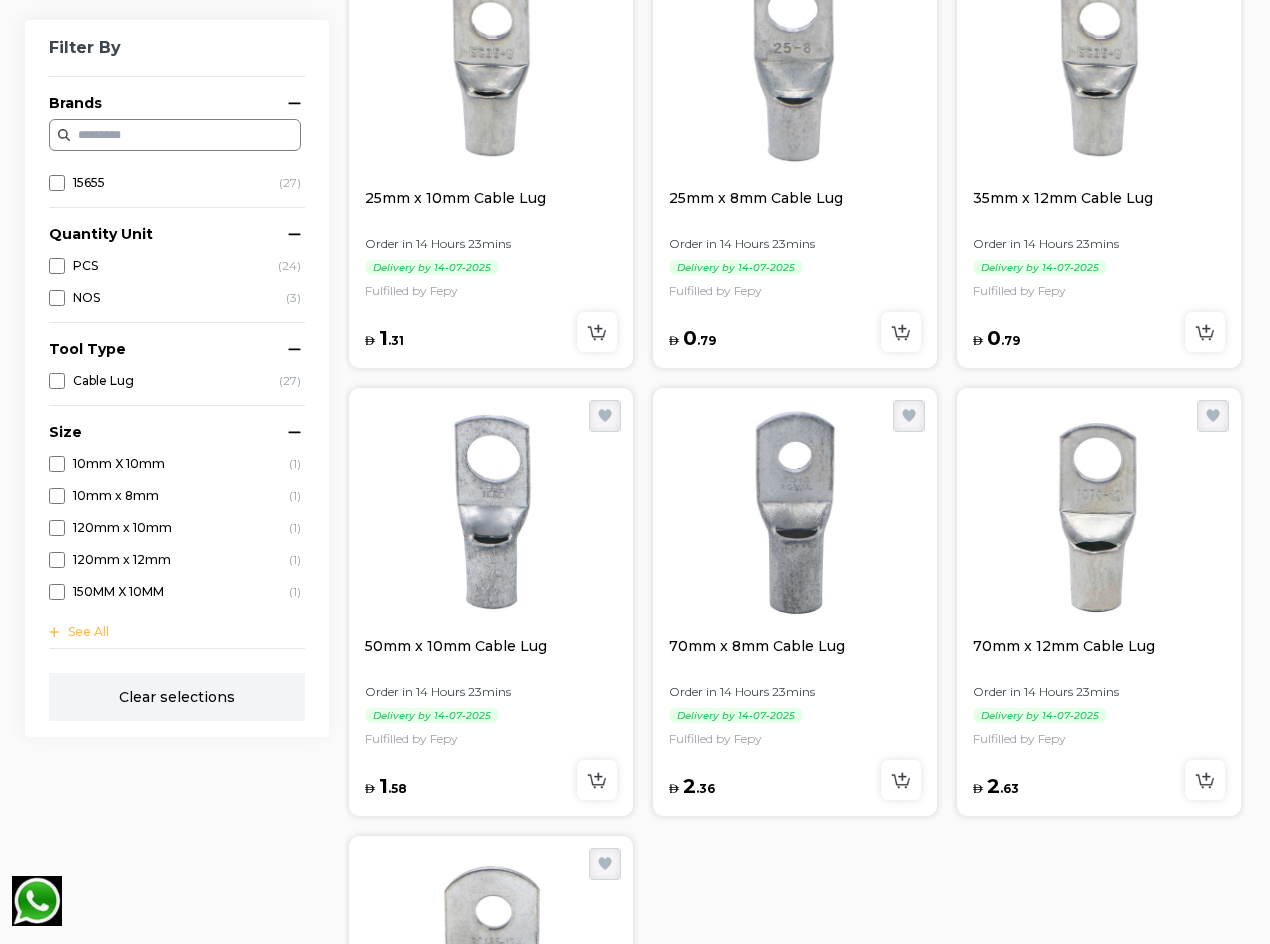 scroll, scrollTop: 428, scrollLeft: 0, axis: vertical 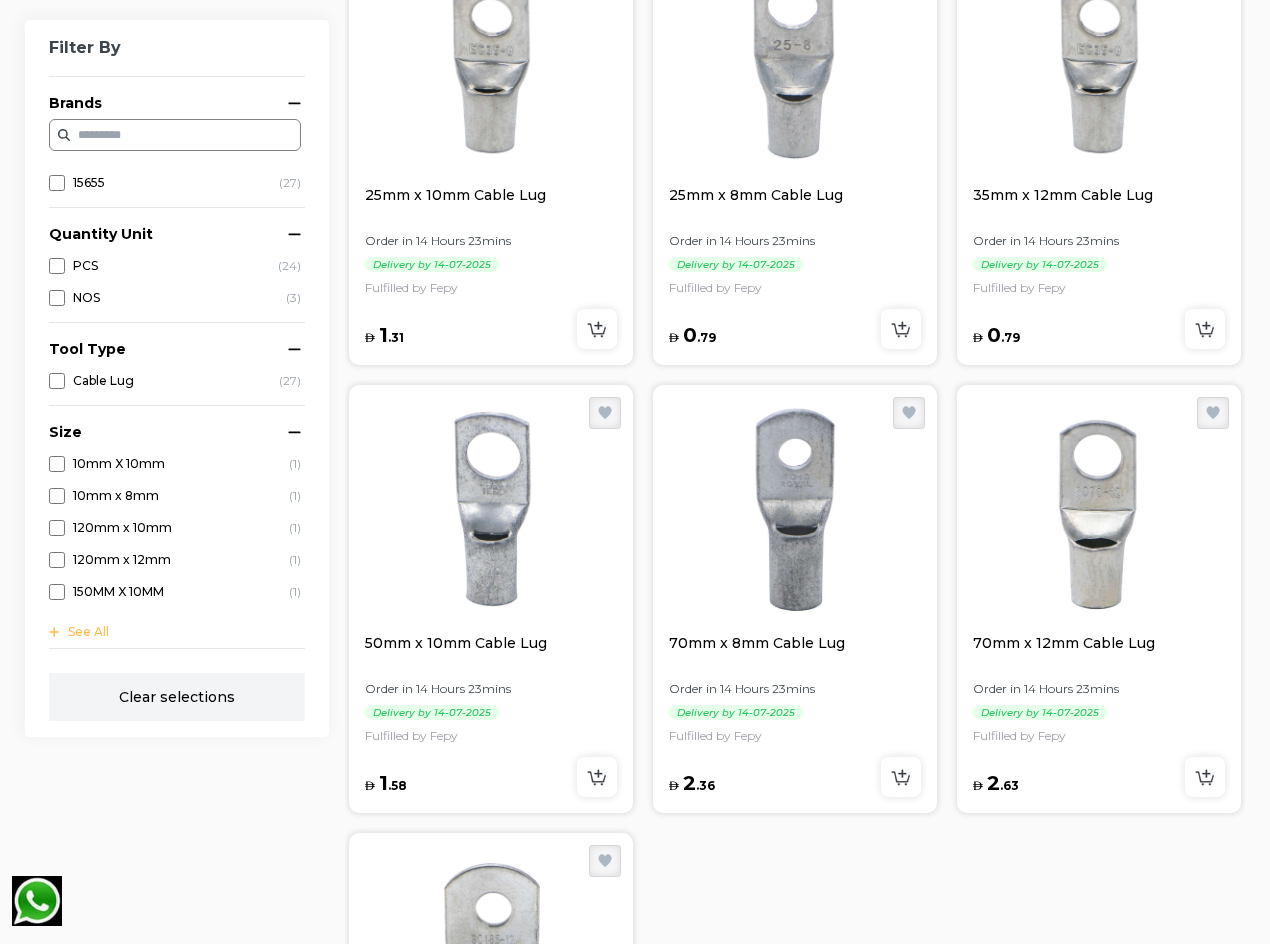 click at bounding box center (491, 513) 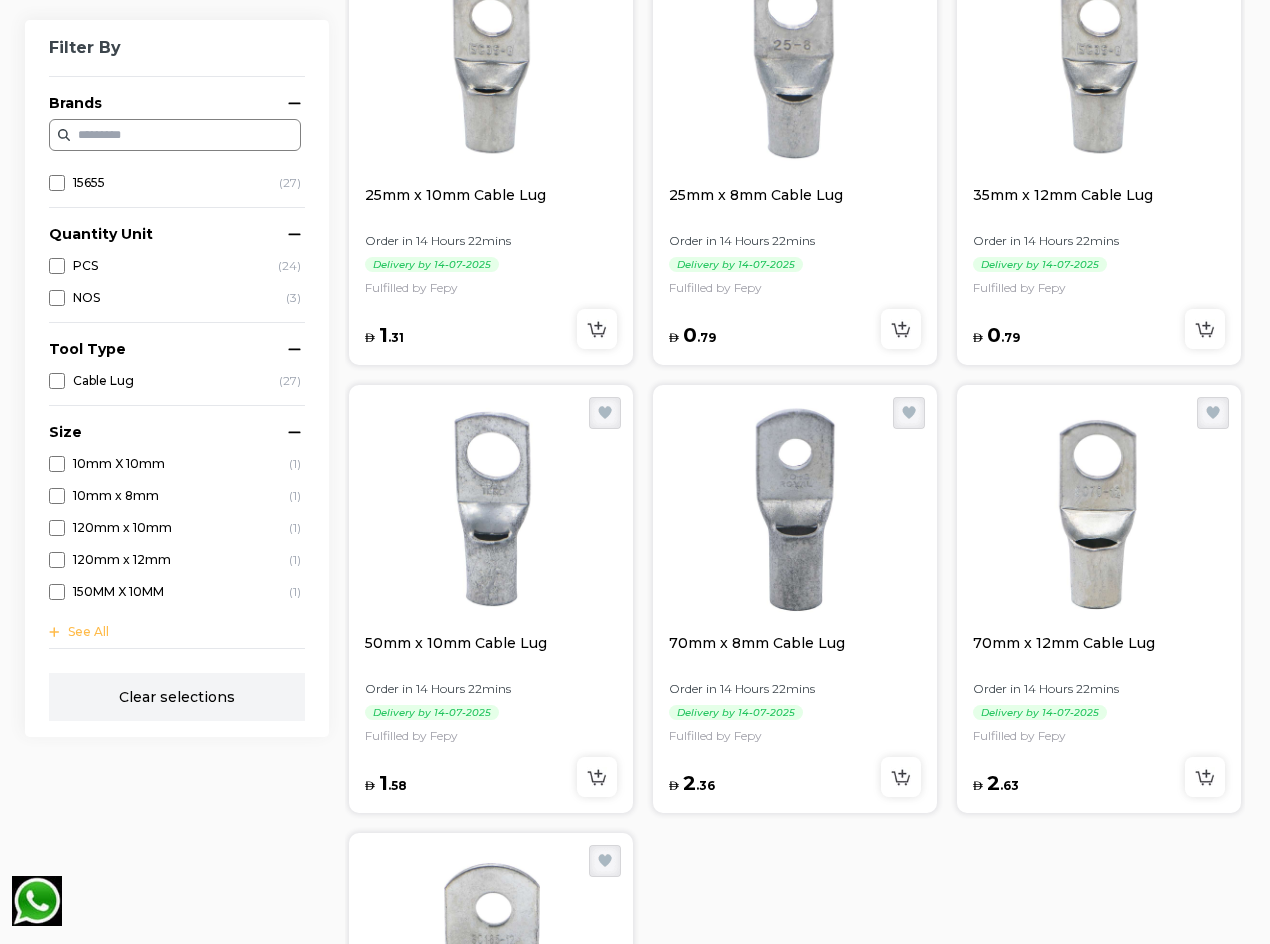 click at bounding box center (795, 513) 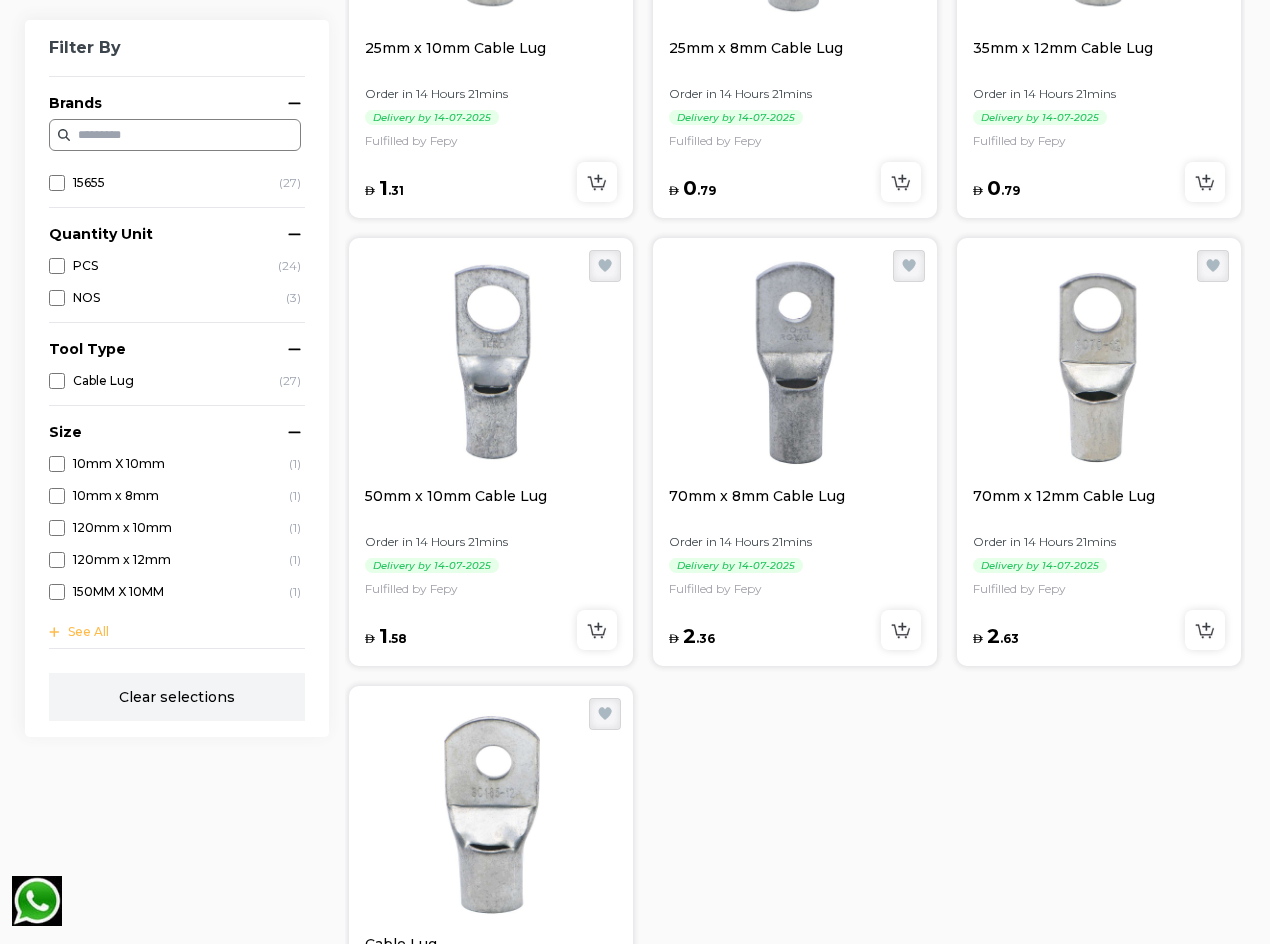 scroll, scrollTop: 728, scrollLeft: 0, axis: vertical 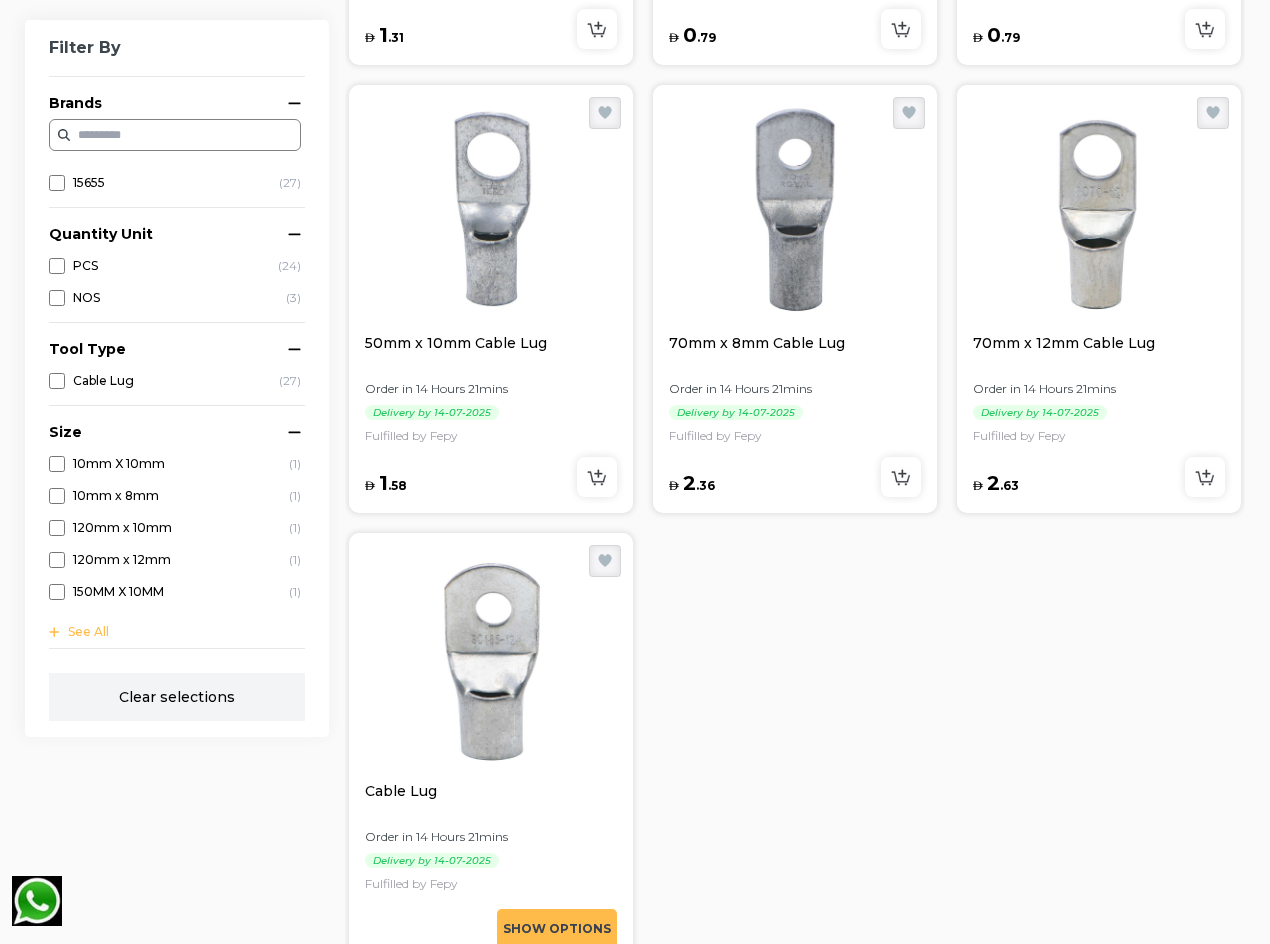 click on "25mm x 10mm Cable Lug Order in   14 Hours   21  mins     Delivery by   14-07-2025   Fulfilled by Fepy AED 1 . 31 25mm x 8mm Cable Lug Order in   14 Hours   21  mins     Delivery by   14-07-2025   Fulfilled by Fepy AED 0 . 79 35mm x 12mm Cable Lug Order in   14 Hours   21  mins     Delivery by   14-07-2025   Fulfilled by Fepy AED 0 . 79 50mm x 10mm Cable Lug Order in   14 Hours   21  mins     Delivery by   14-07-2025   Fulfilled by Fepy AED 1 . 58 70mm x 8mm Cable Lug Order in   14 Hours   21  mins     Delivery by   14-07-2025   Fulfilled by Fepy AED 2 . 36 70mm x 12mm Cable Lug Order in   14 Hours   21  mins     Delivery by   14-07-2025   Fulfilled by Fepy AED 2 . 63 Cable Lug Order in   14 Hours   21  mins     Delivery by   14-07-2025   Fulfilled by Fepy Show Options" at bounding box center (794, 301) 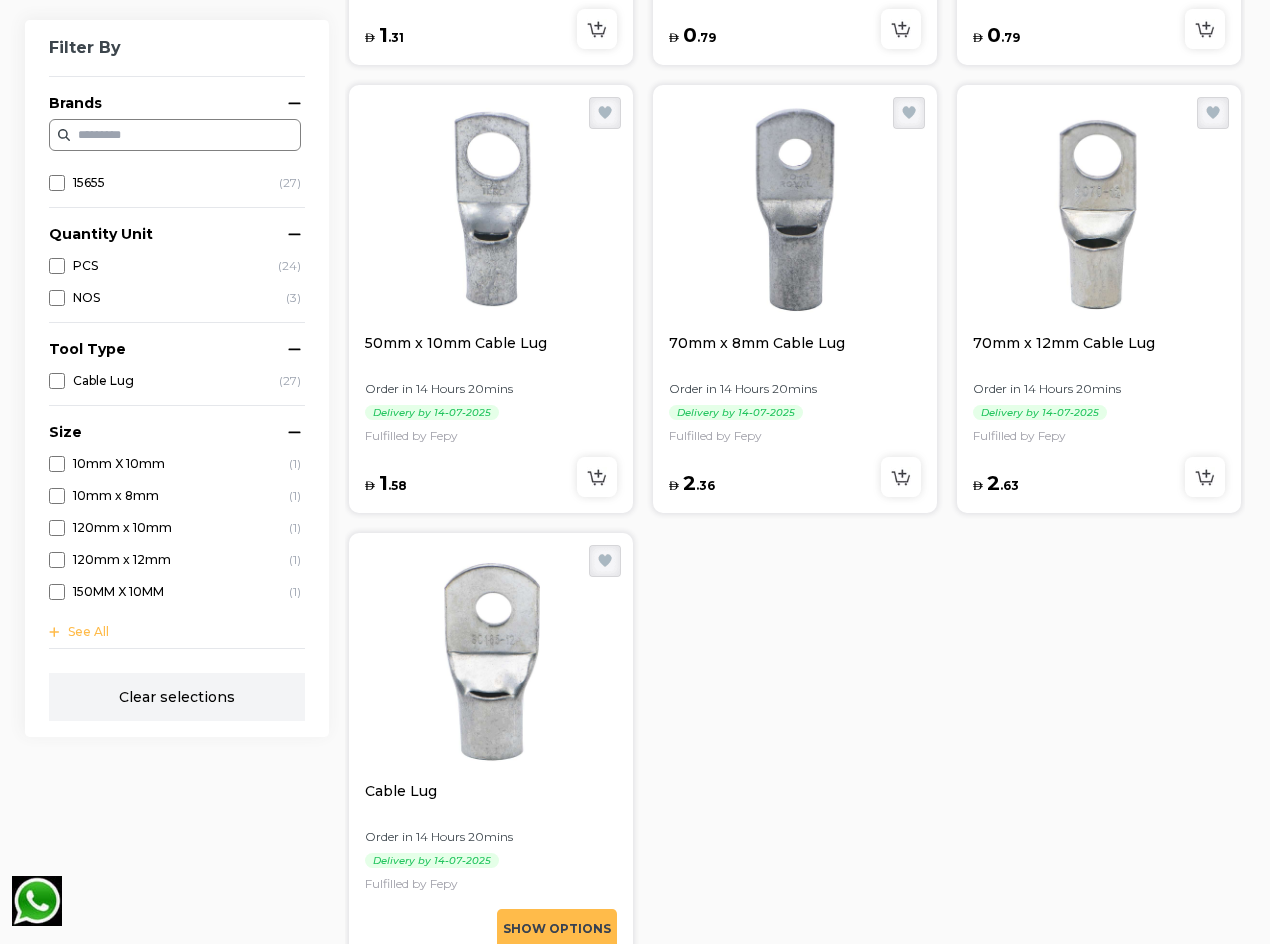 click at bounding box center [491, 661] 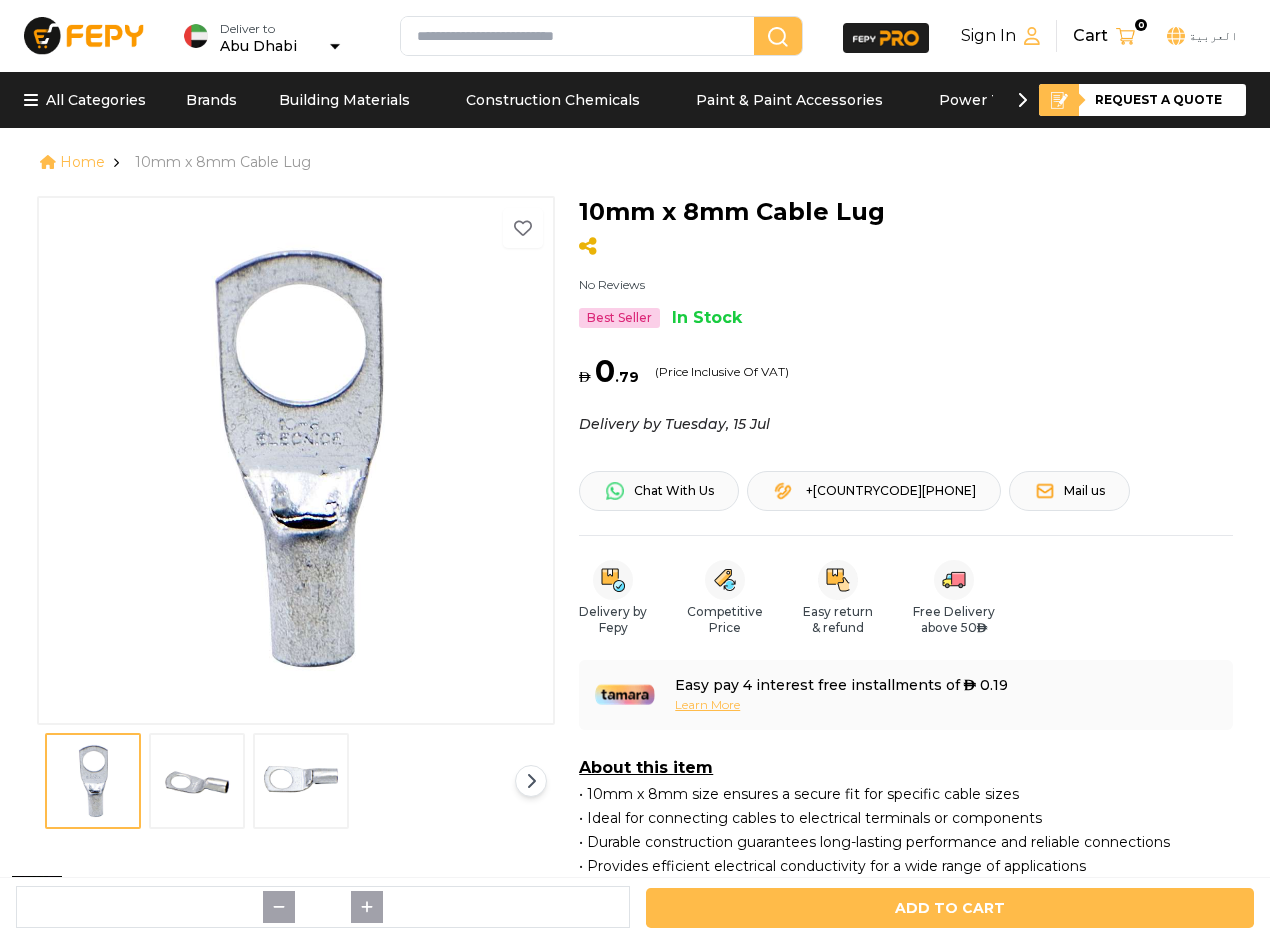 scroll, scrollTop: 0, scrollLeft: 0, axis: both 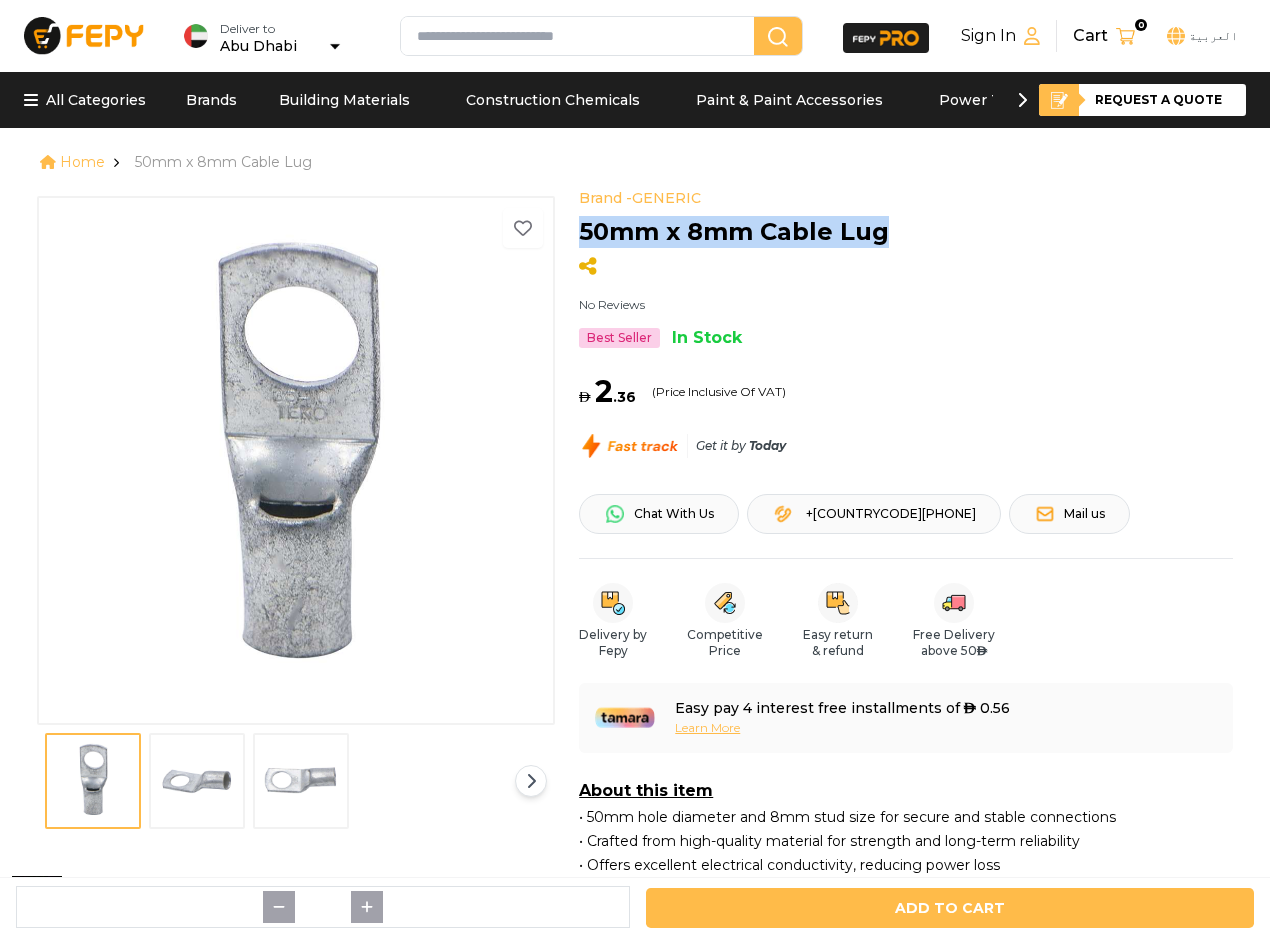 drag, startPoint x: 908, startPoint y: 245, endPoint x: 581, endPoint y: 231, distance: 327.29956 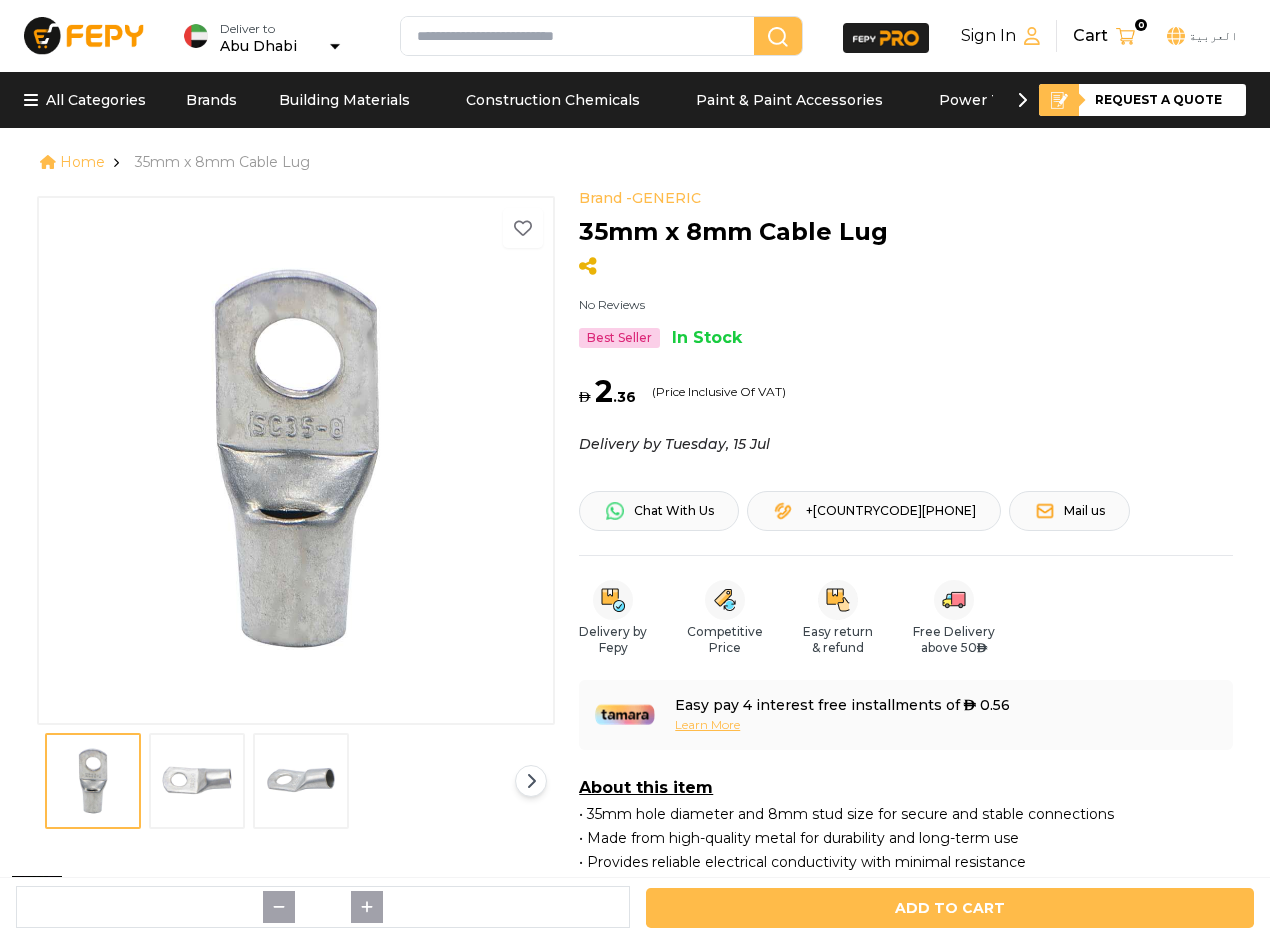 scroll, scrollTop: 200, scrollLeft: 0, axis: vertical 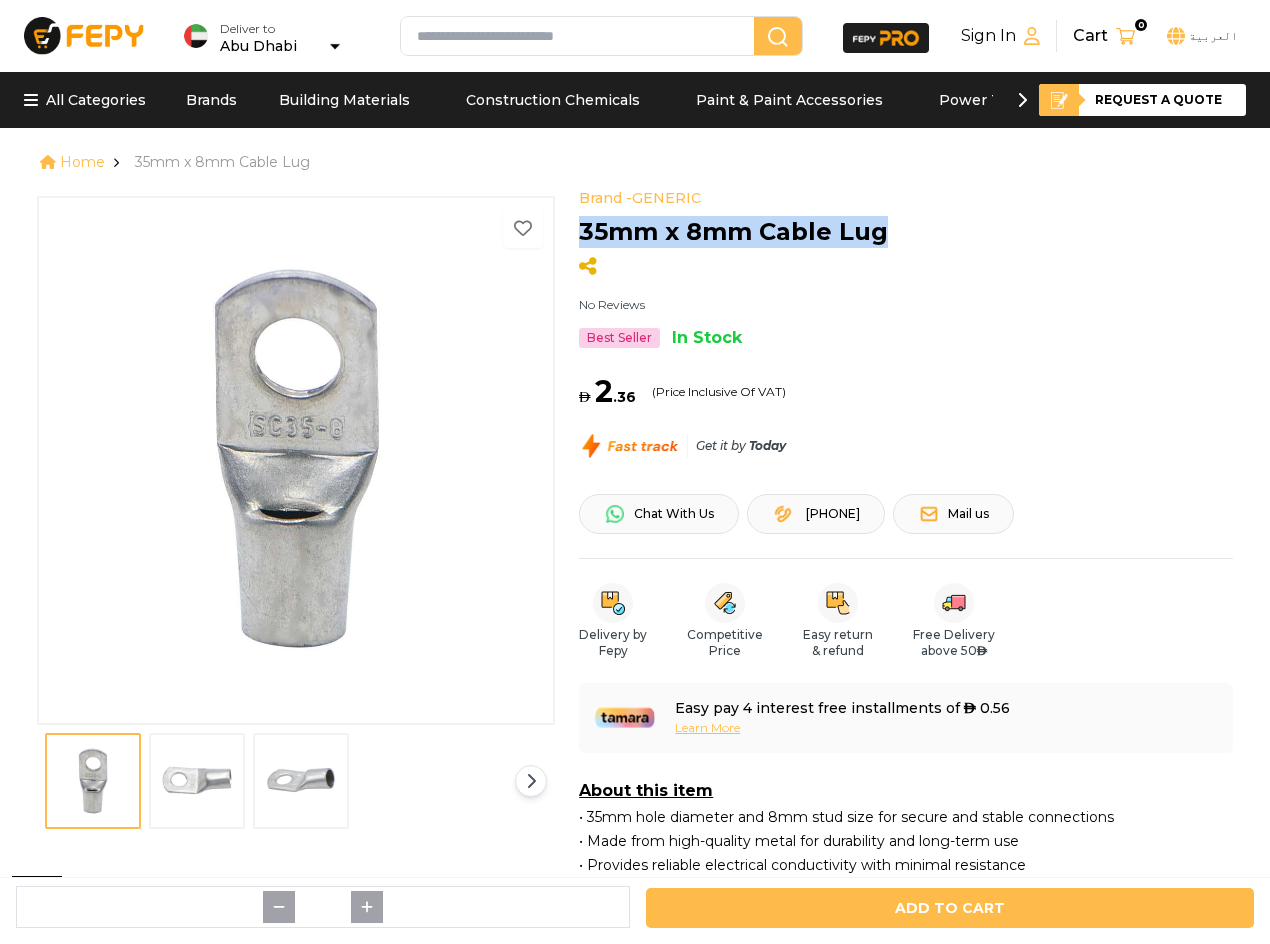 drag, startPoint x: 889, startPoint y: 242, endPoint x: 572, endPoint y: 239, distance: 317.0142 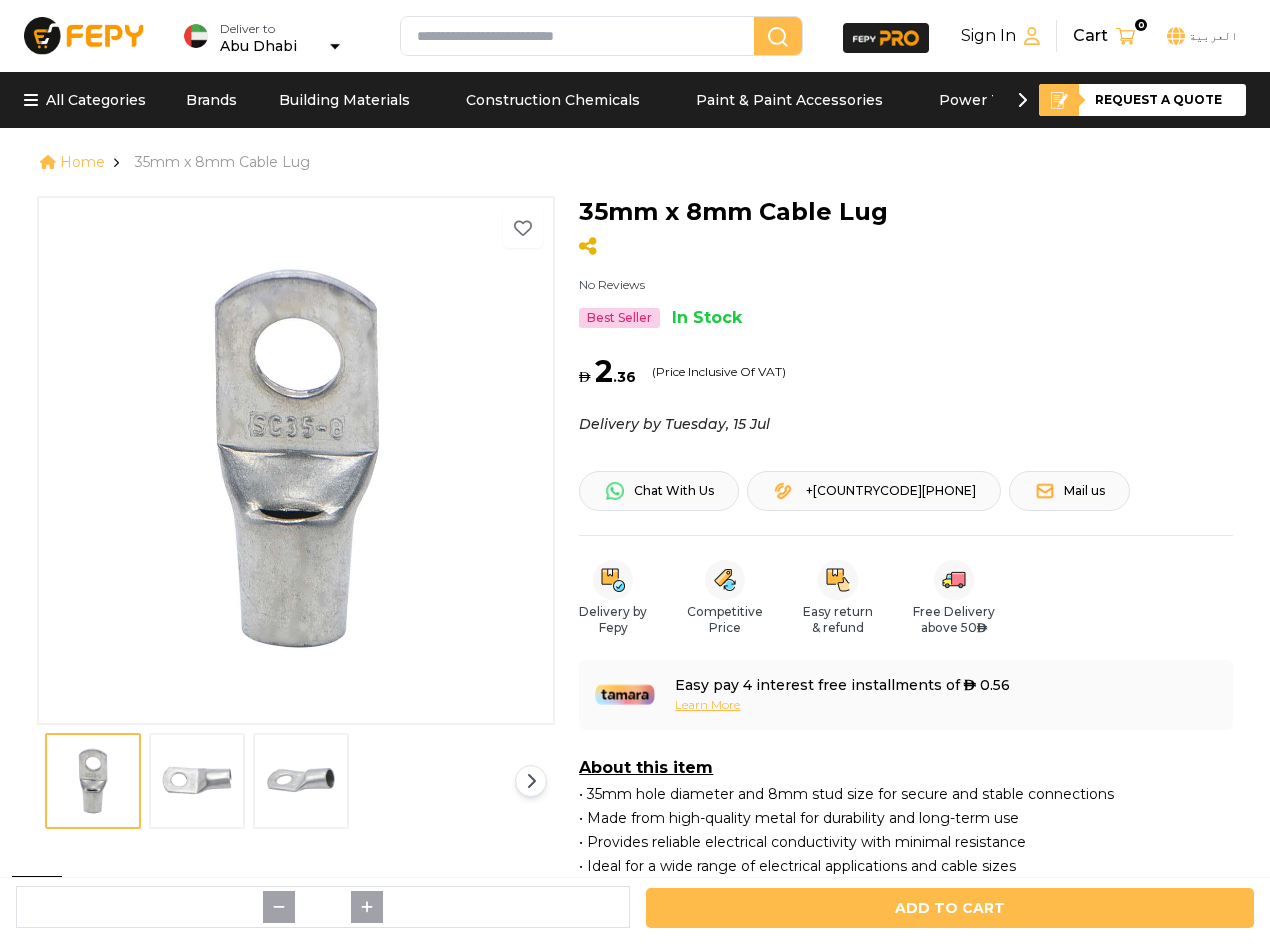 scroll, scrollTop: 0, scrollLeft: 0, axis: both 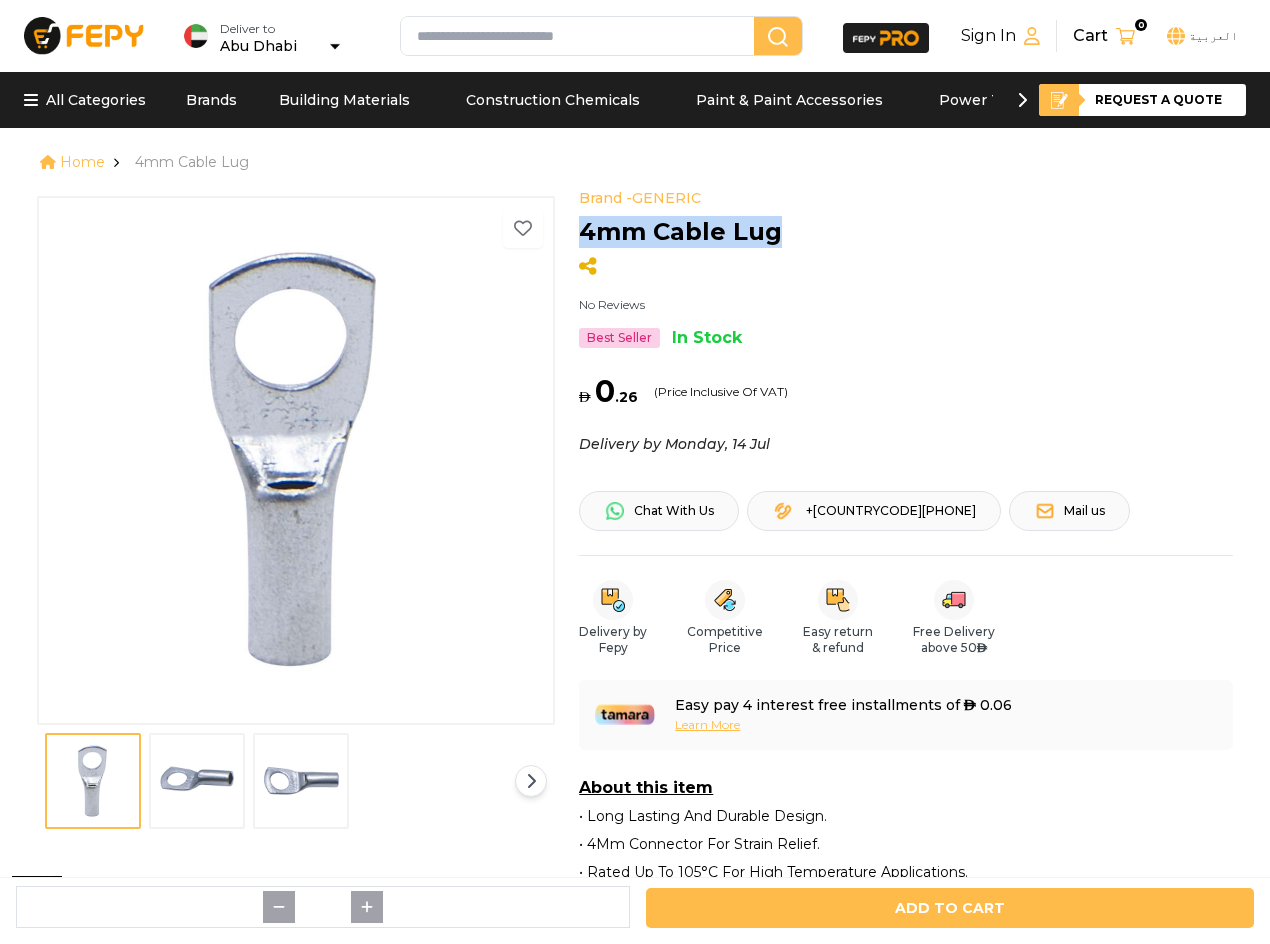 drag, startPoint x: 796, startPoint y: 239, endPoint x: 583, endPoint y: 239, distance: 213 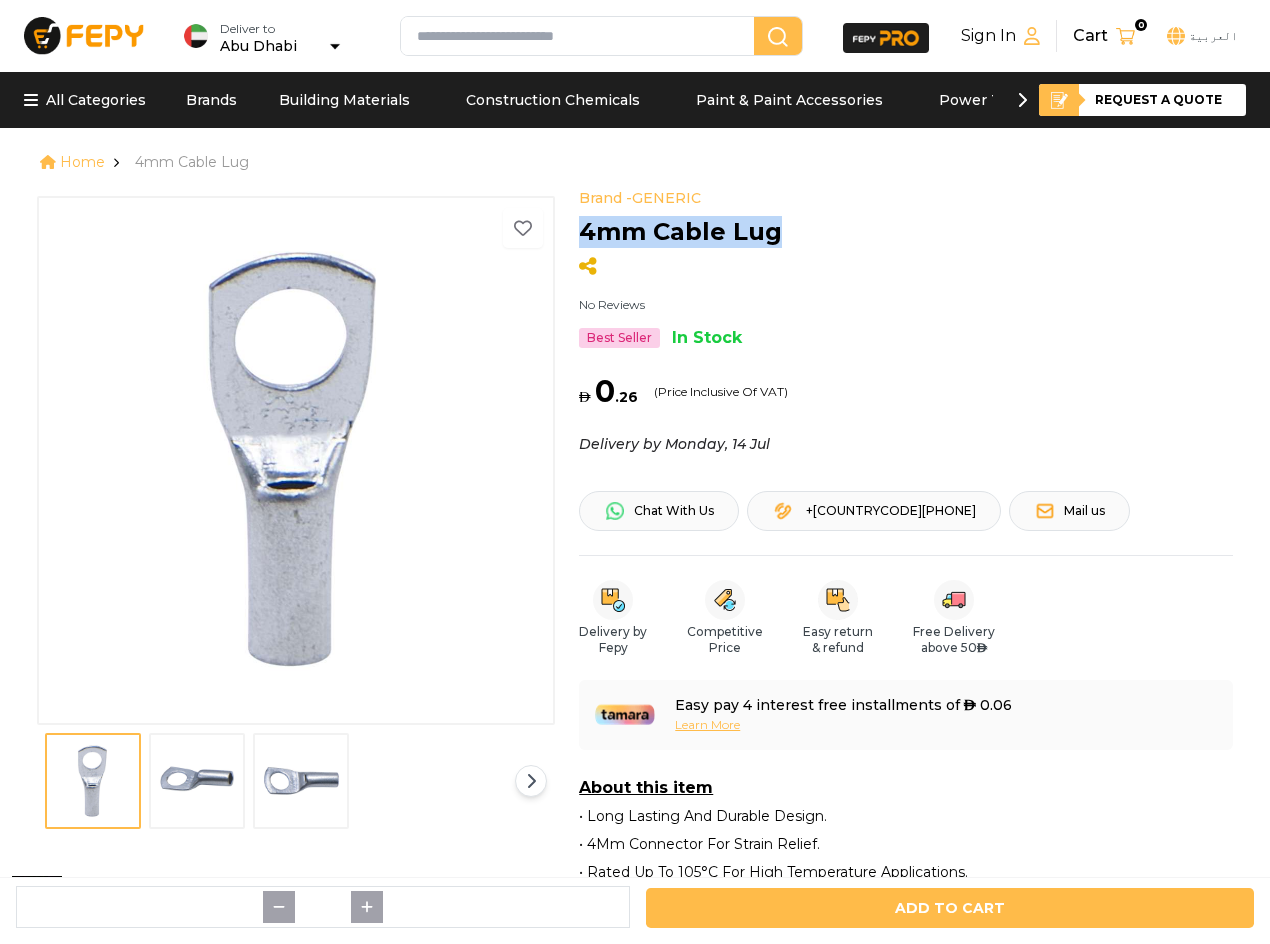 click at bounding box center [197, 781] 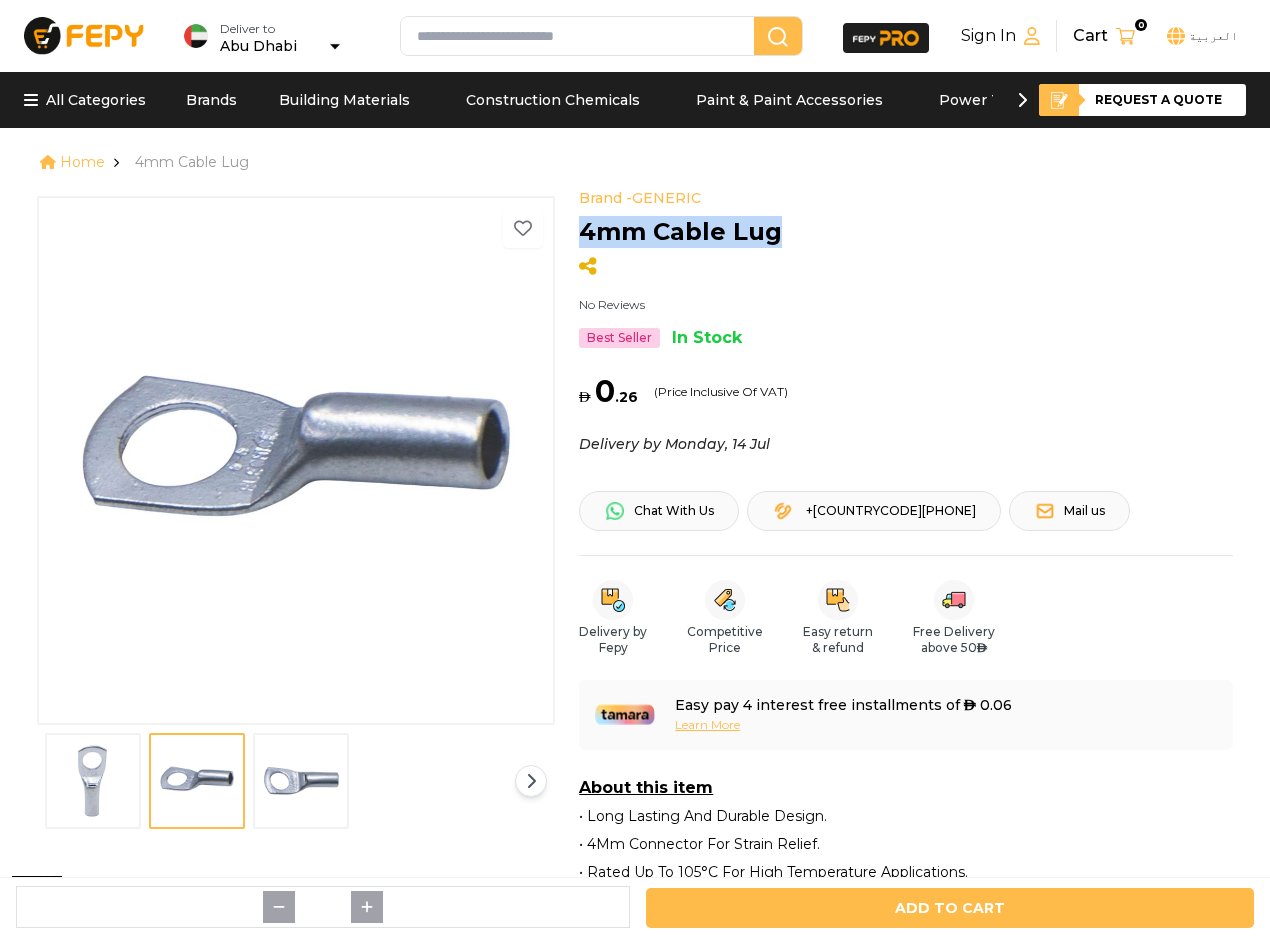 click at bounding box center [301, 781] 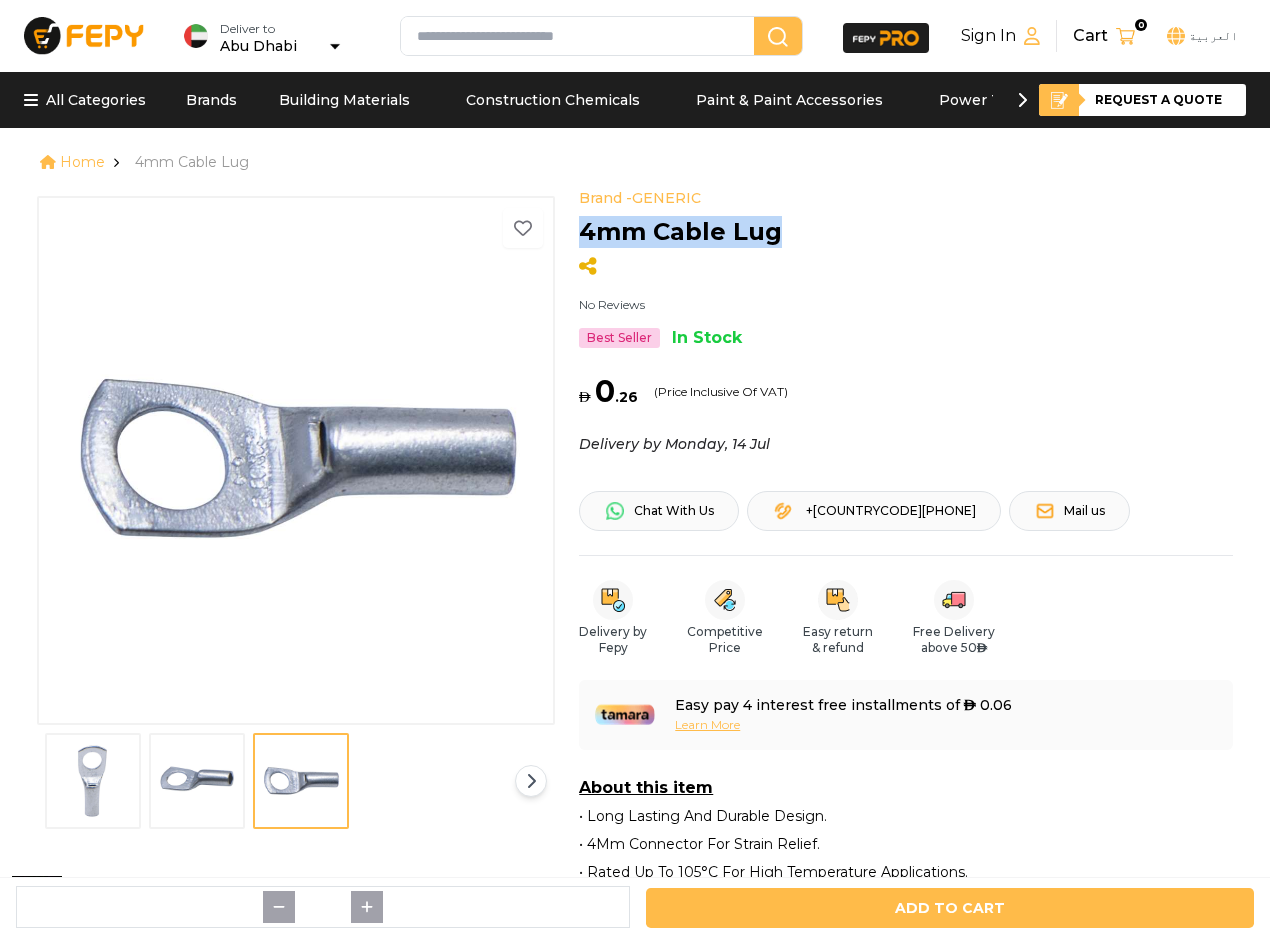 copy on "4mm Cable Lug" 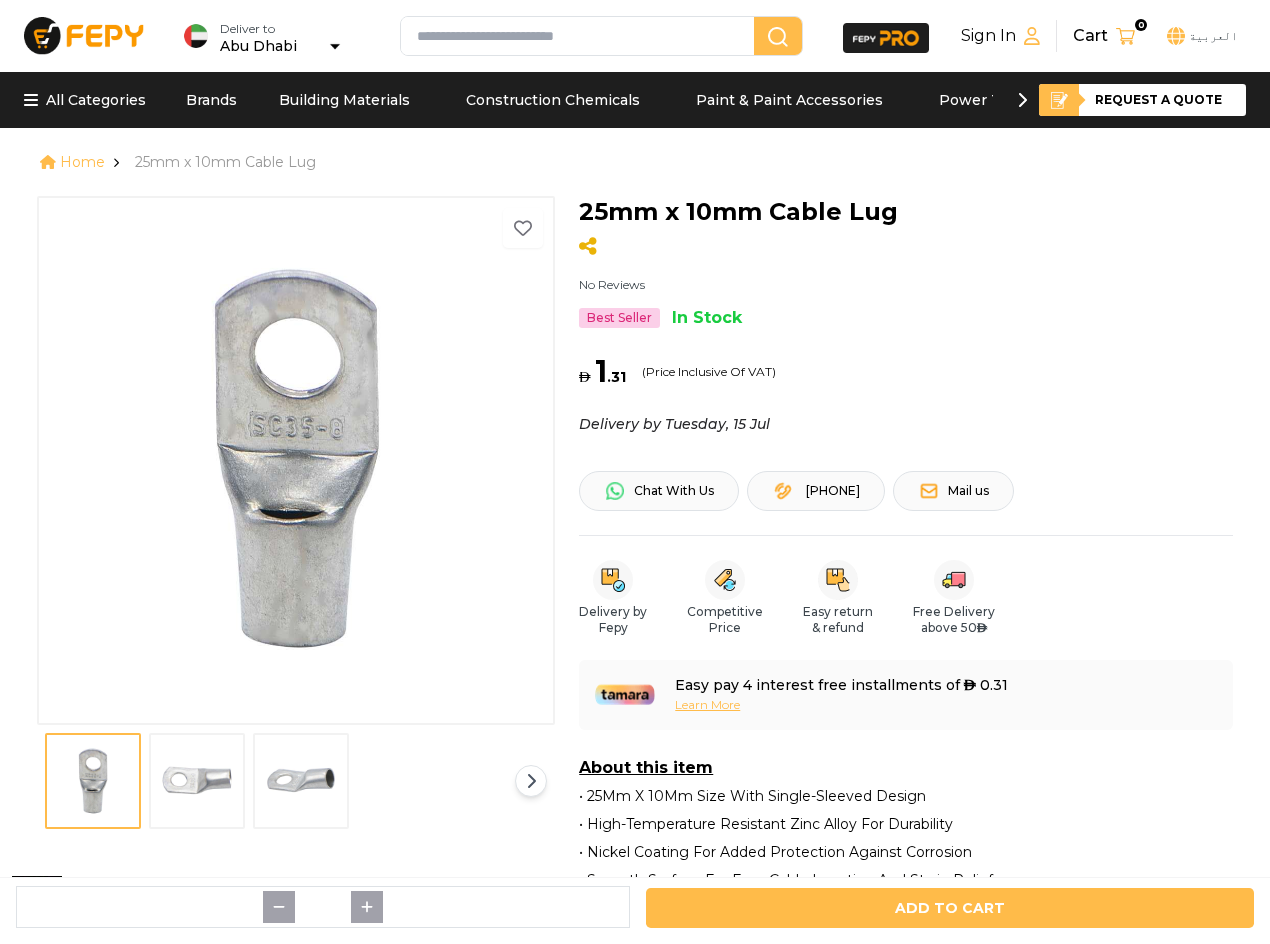scroll, scrollTop: 0, scrollLeft: 0, axis: both 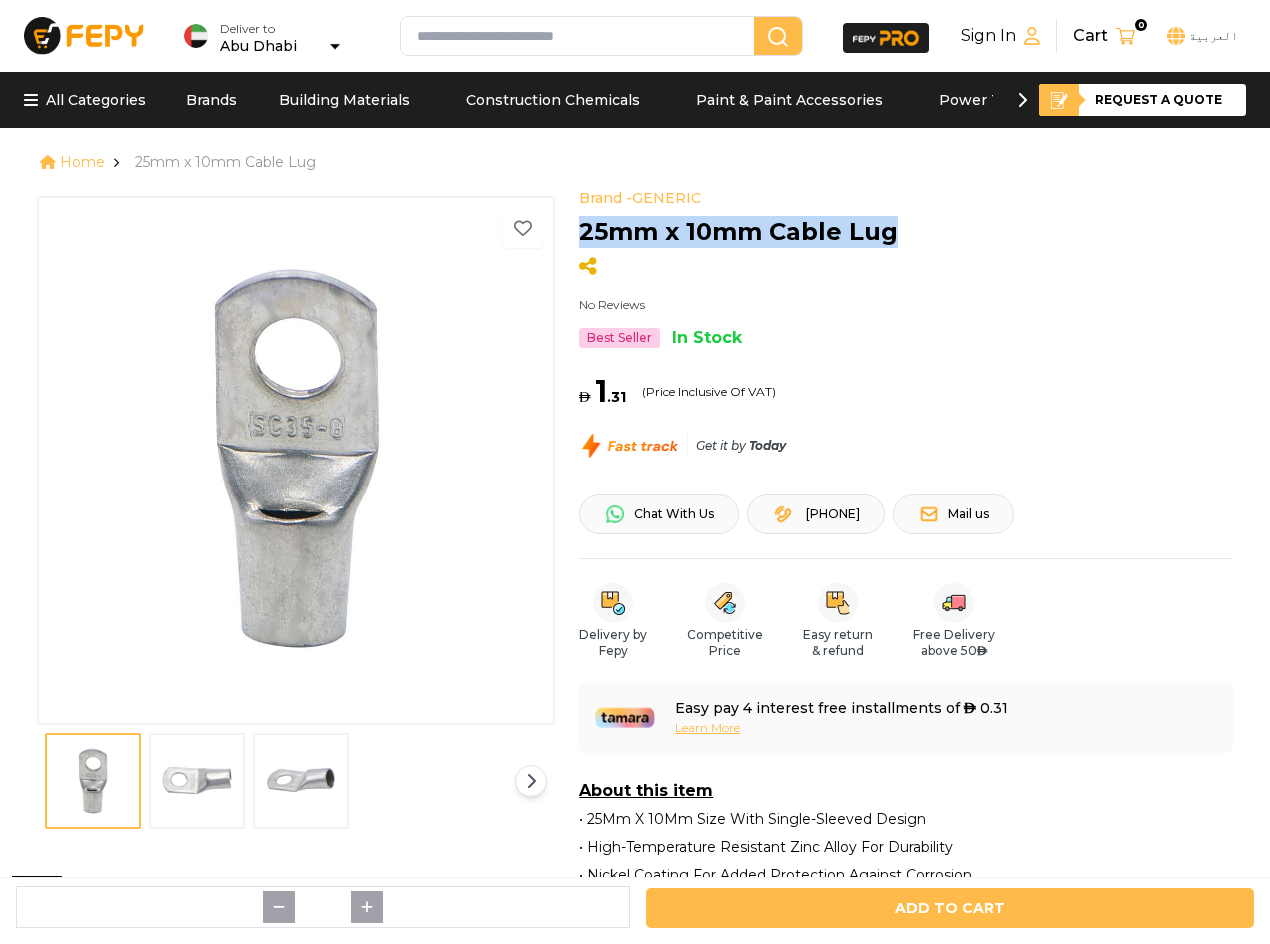 drag, startPoint x: 906, startPoint y: 236, endPoint x: 573, endPoint y: 241, distance: 333.03754 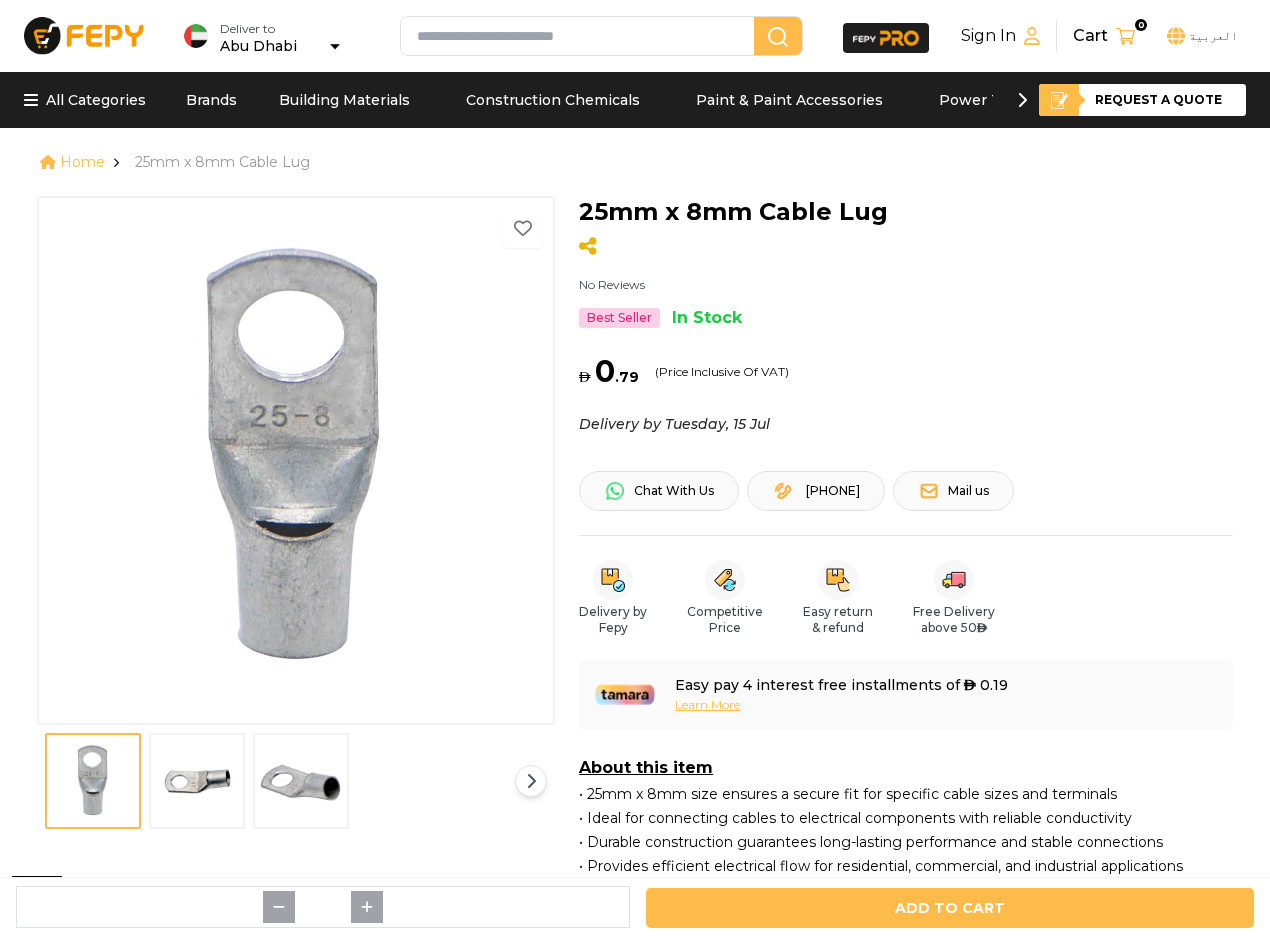 scroll, scrollTop: 0, scrollLeft: 0, axis: both 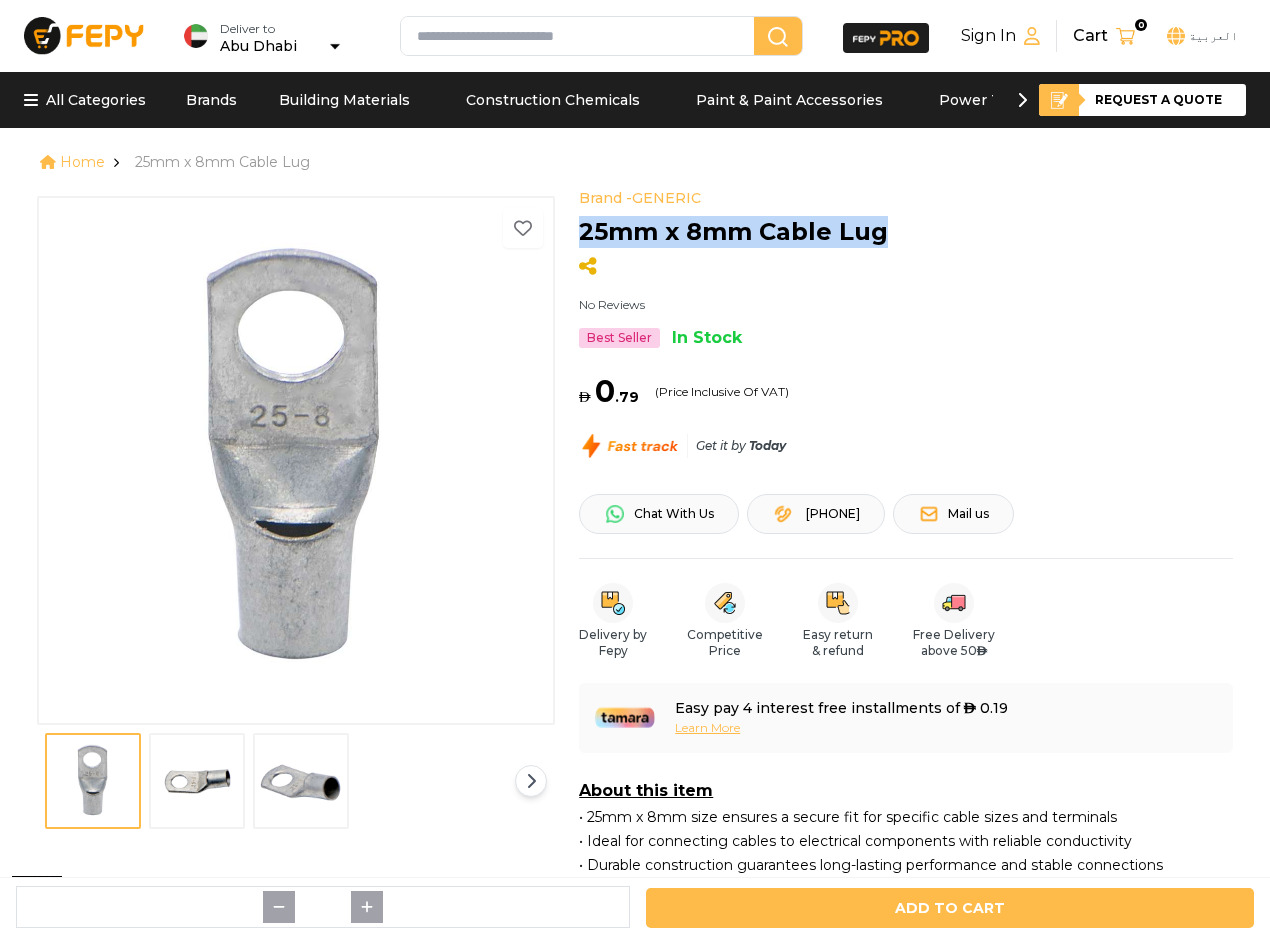 drag, startPoint x: 904, startPoint y: 232, endPoint x: 574, endPoint y: 217, distance: 330.34073 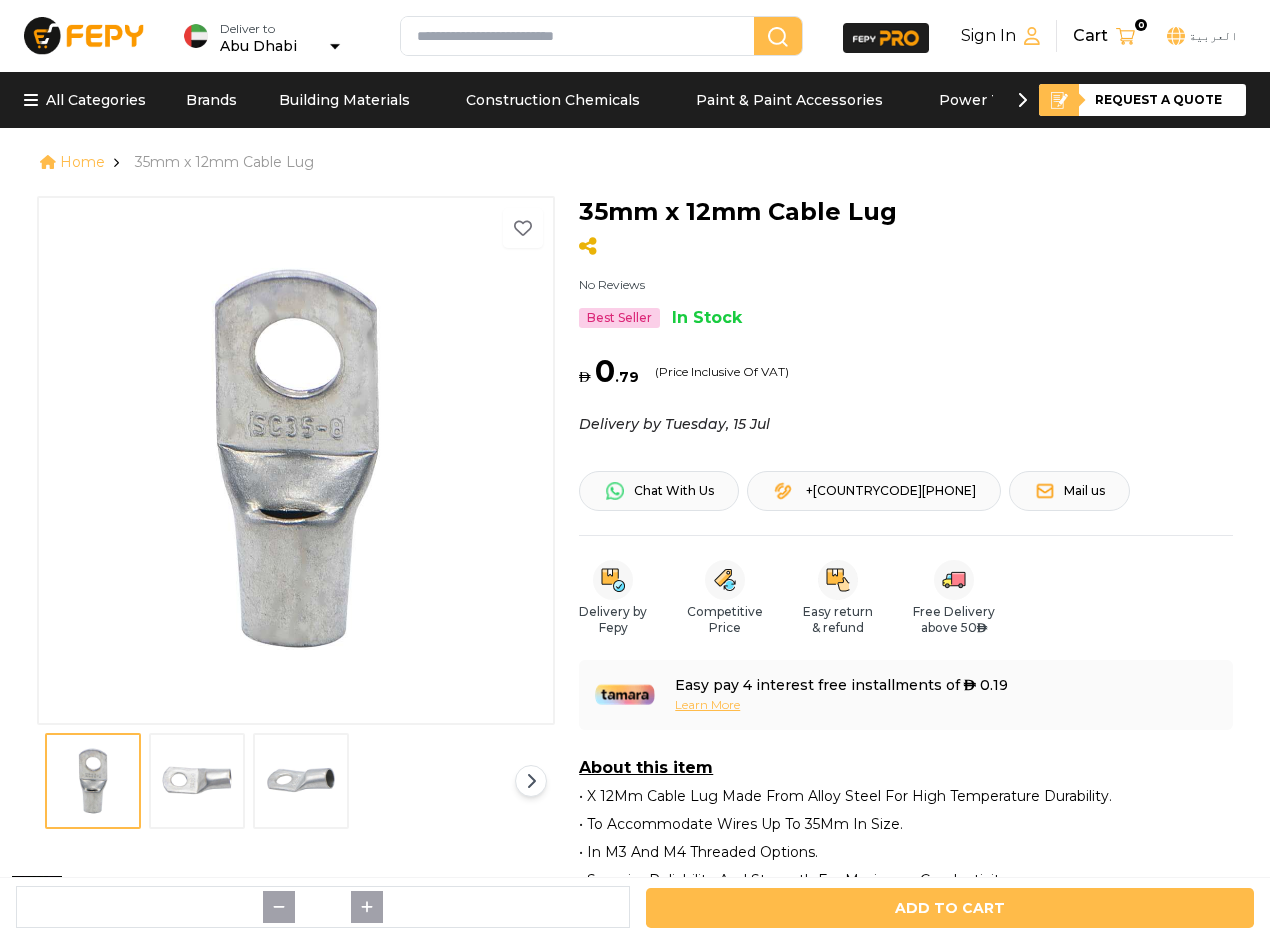 scroll, scrollTop: 0, scrollLeft: 0, axis: both 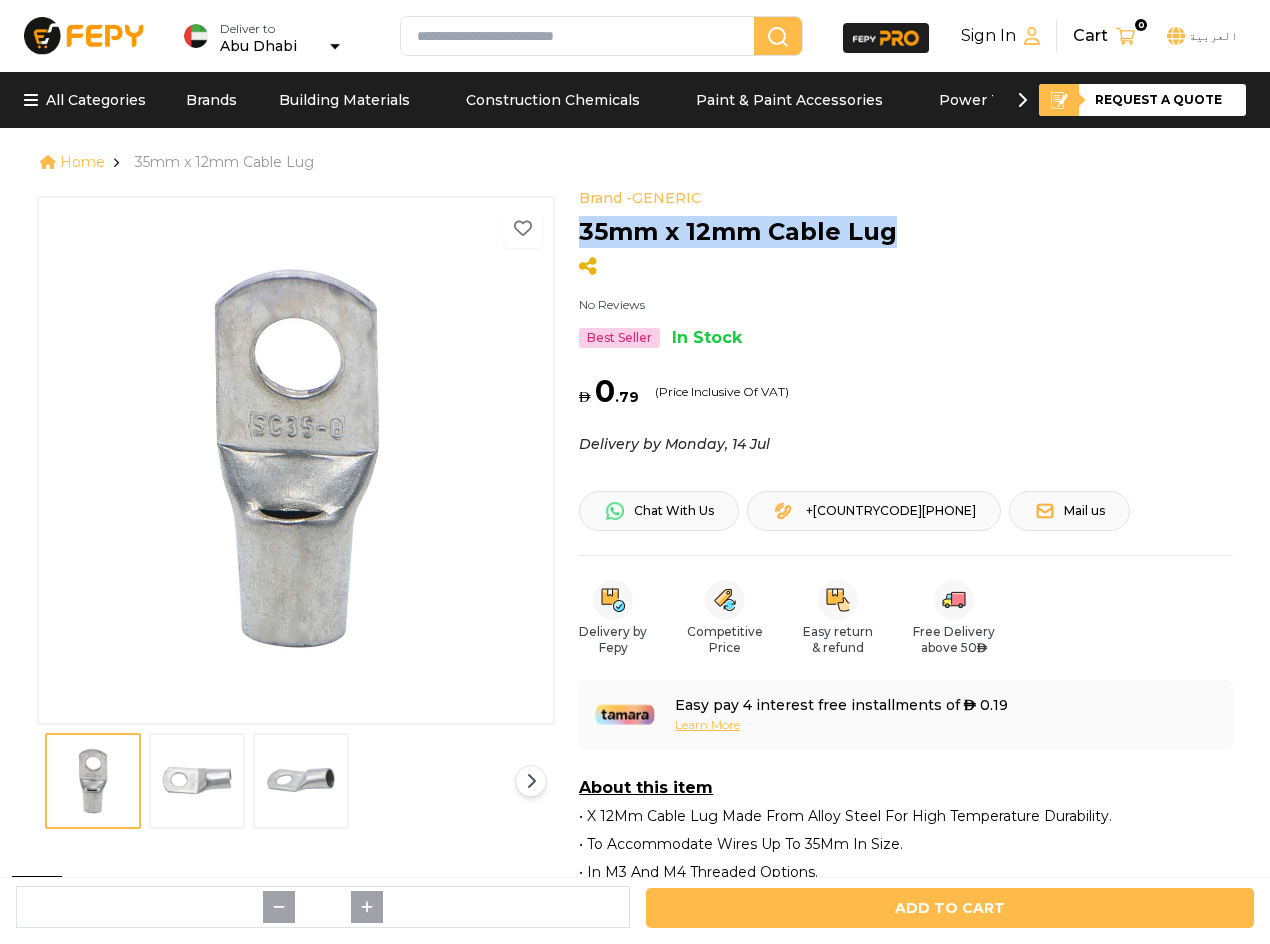 drag, startPoint x: 911, startPoint y: 237, endPoint x: 580, endPoint y: 248, distance: 331.18274 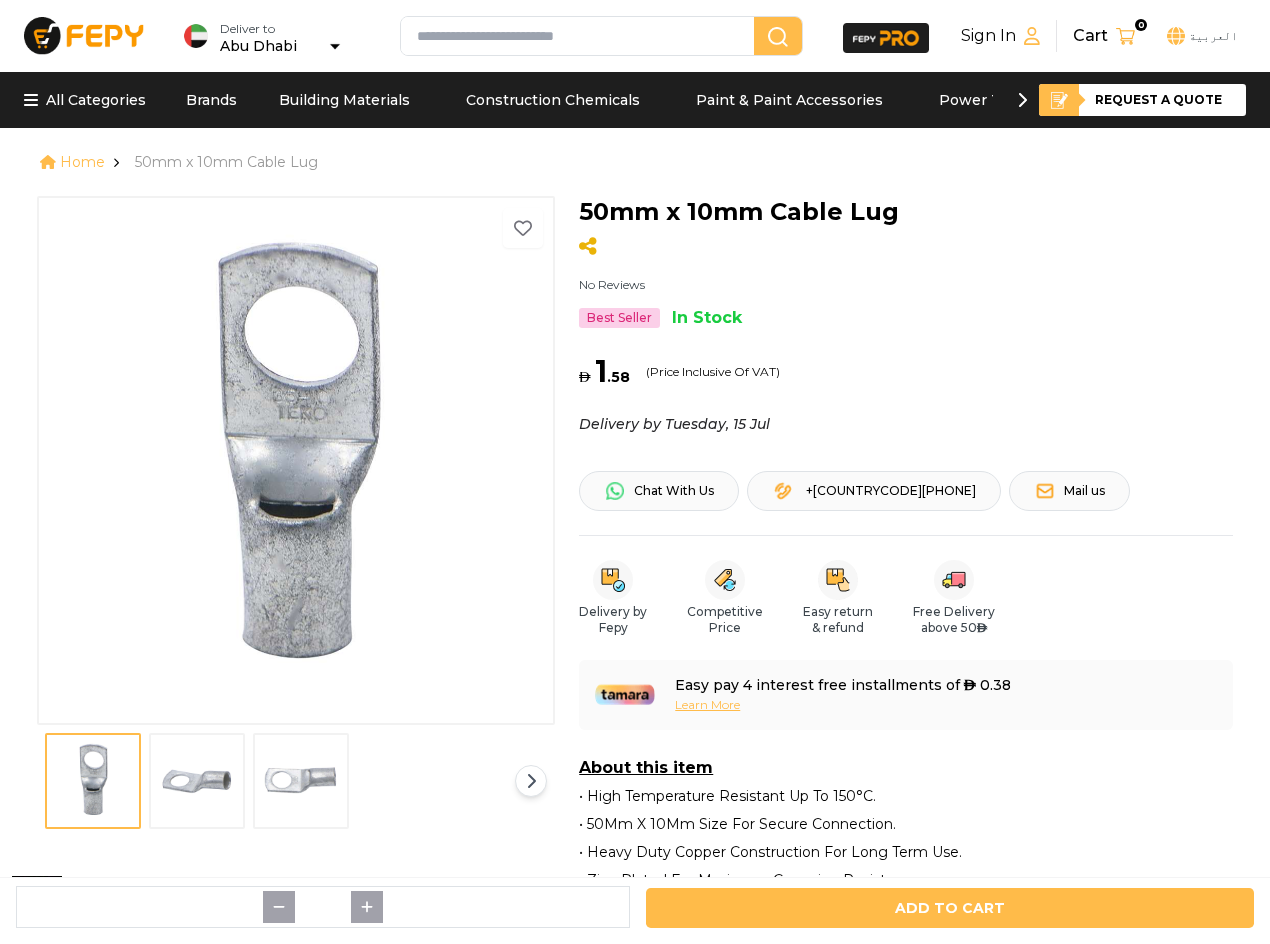 scroll, scrollTop: 0, scrollLeft: 0, axis: both 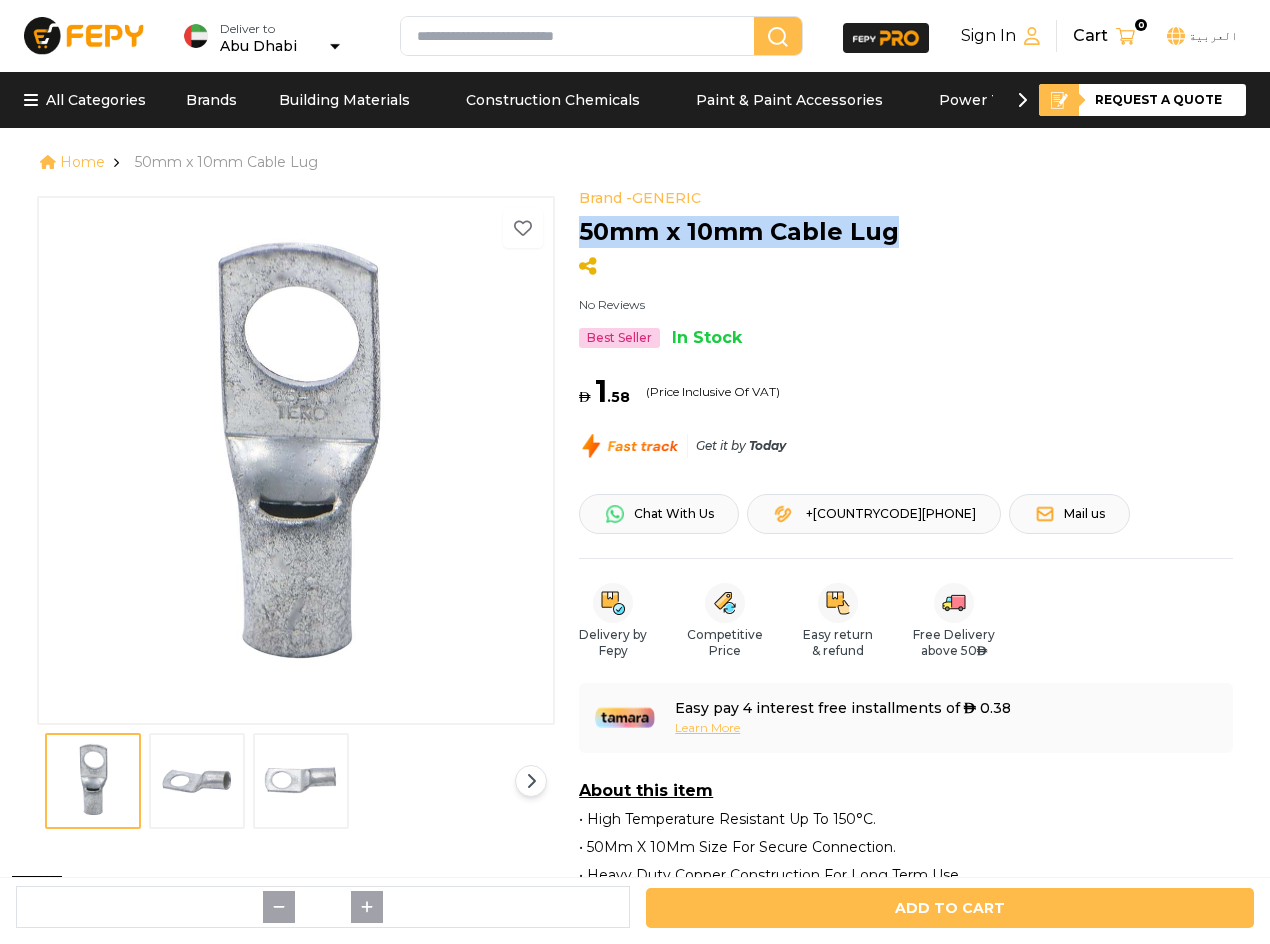 drag, startPoint x: 901, startPoint y: 229, endPoint x: 582, endPoint y: 229, distance: 319 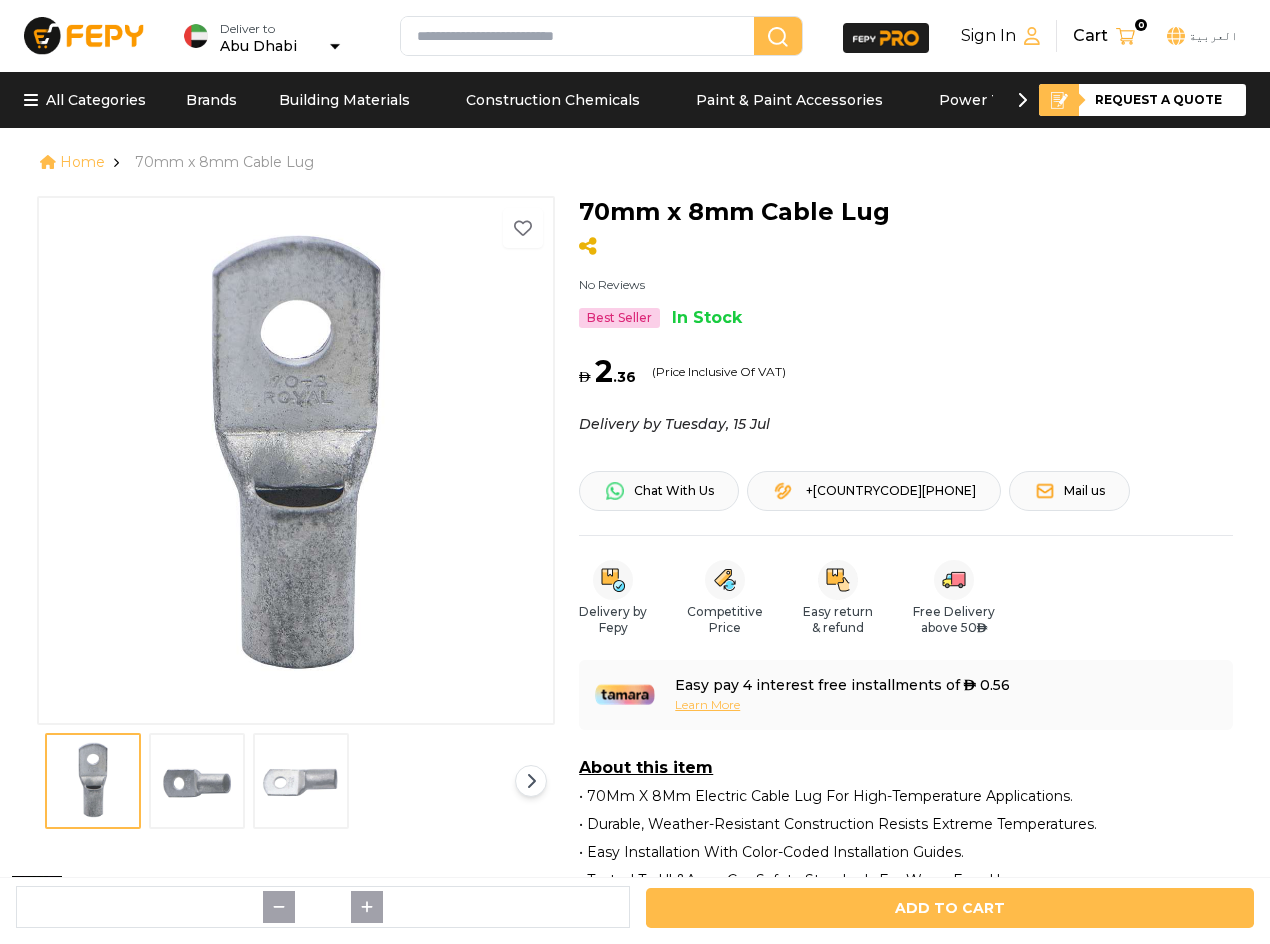 scroll, scrollTop: 0, scrollLeft: 0, axis: both 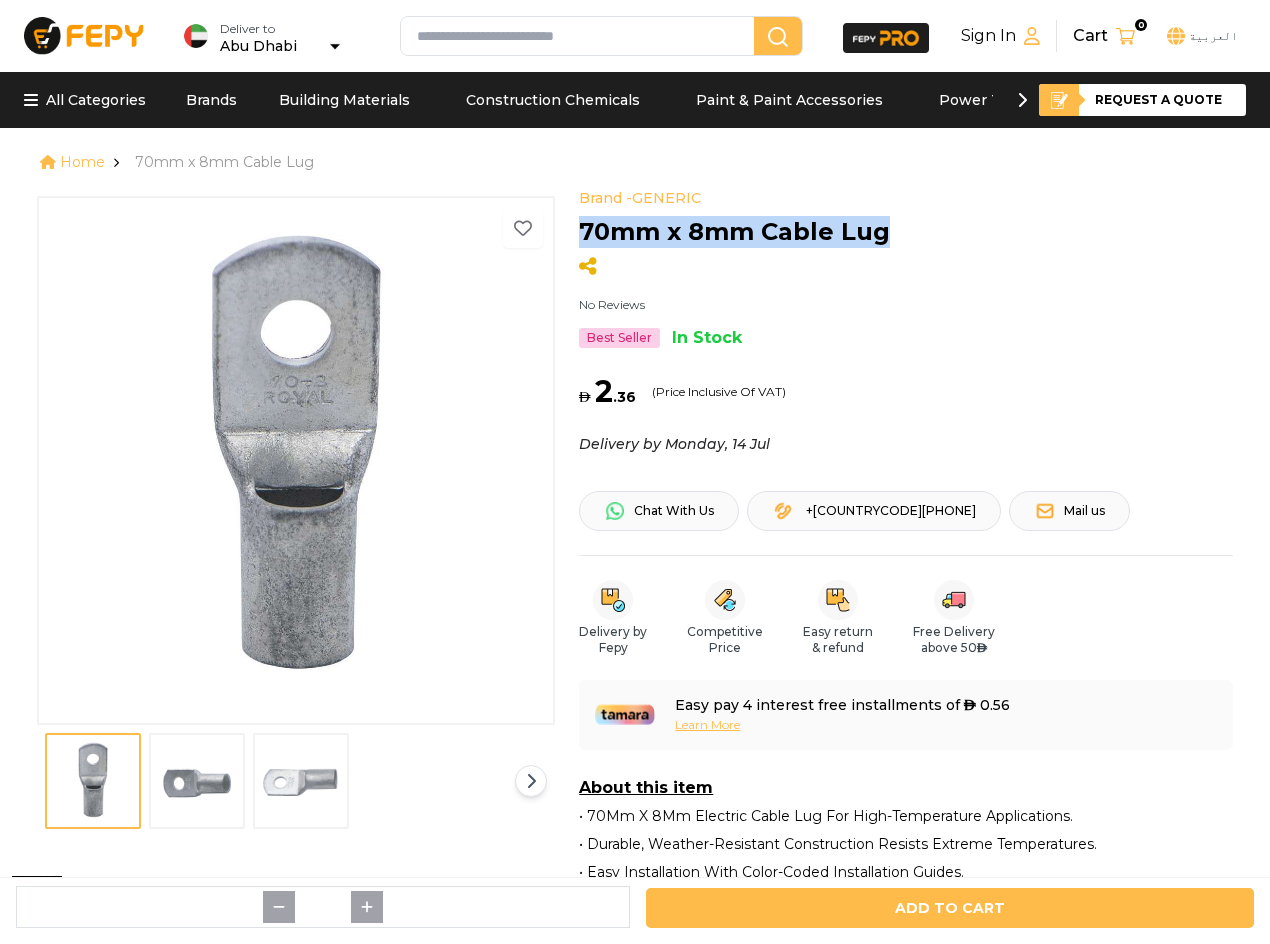 drag, startPoint x: 901, startPoint y: 238, endPoint x: 583, endPoint y: 234, distance: 318.02515 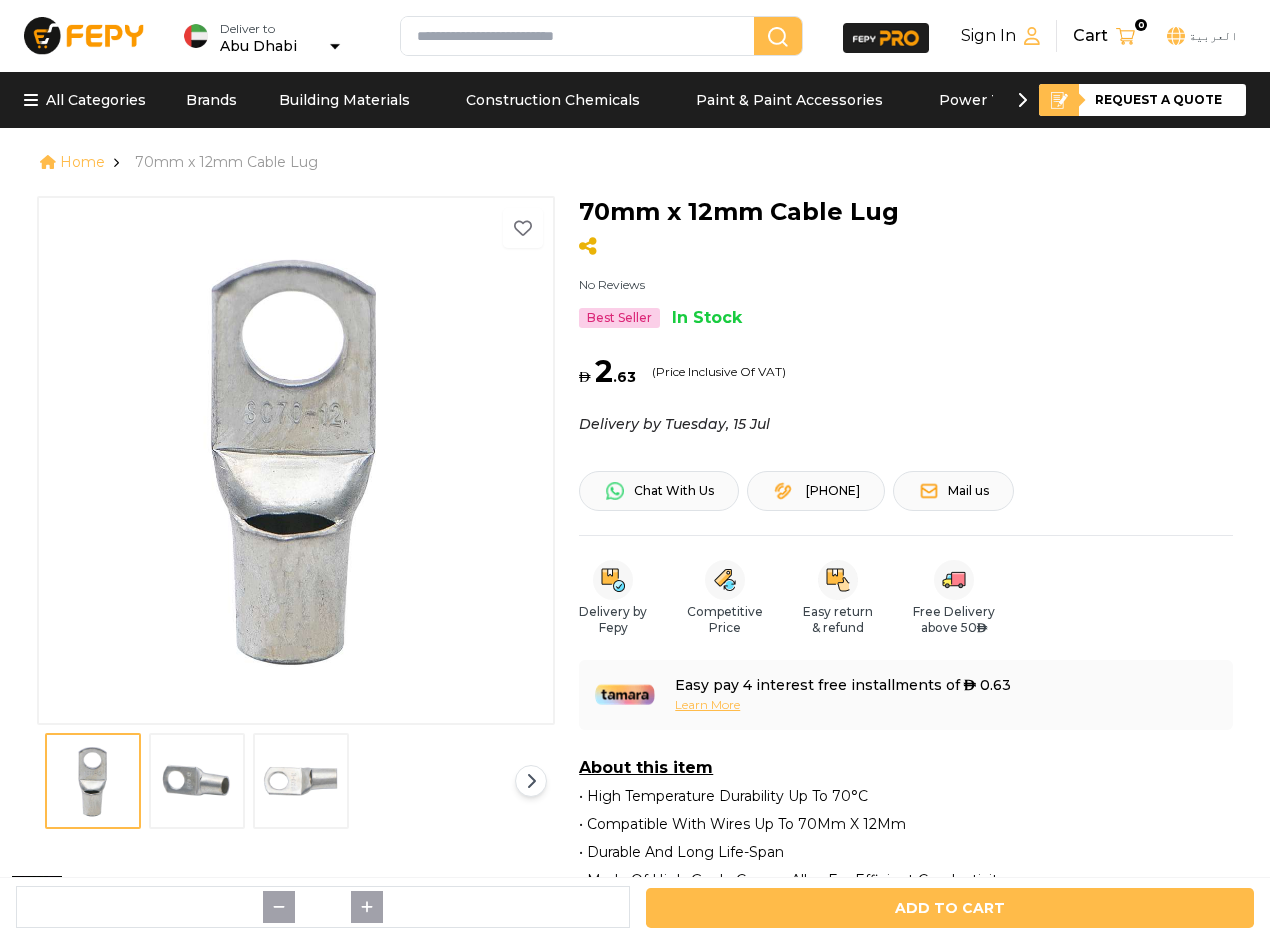 scroll, scrollTop: 0, scrollLeft: 0, axis: both 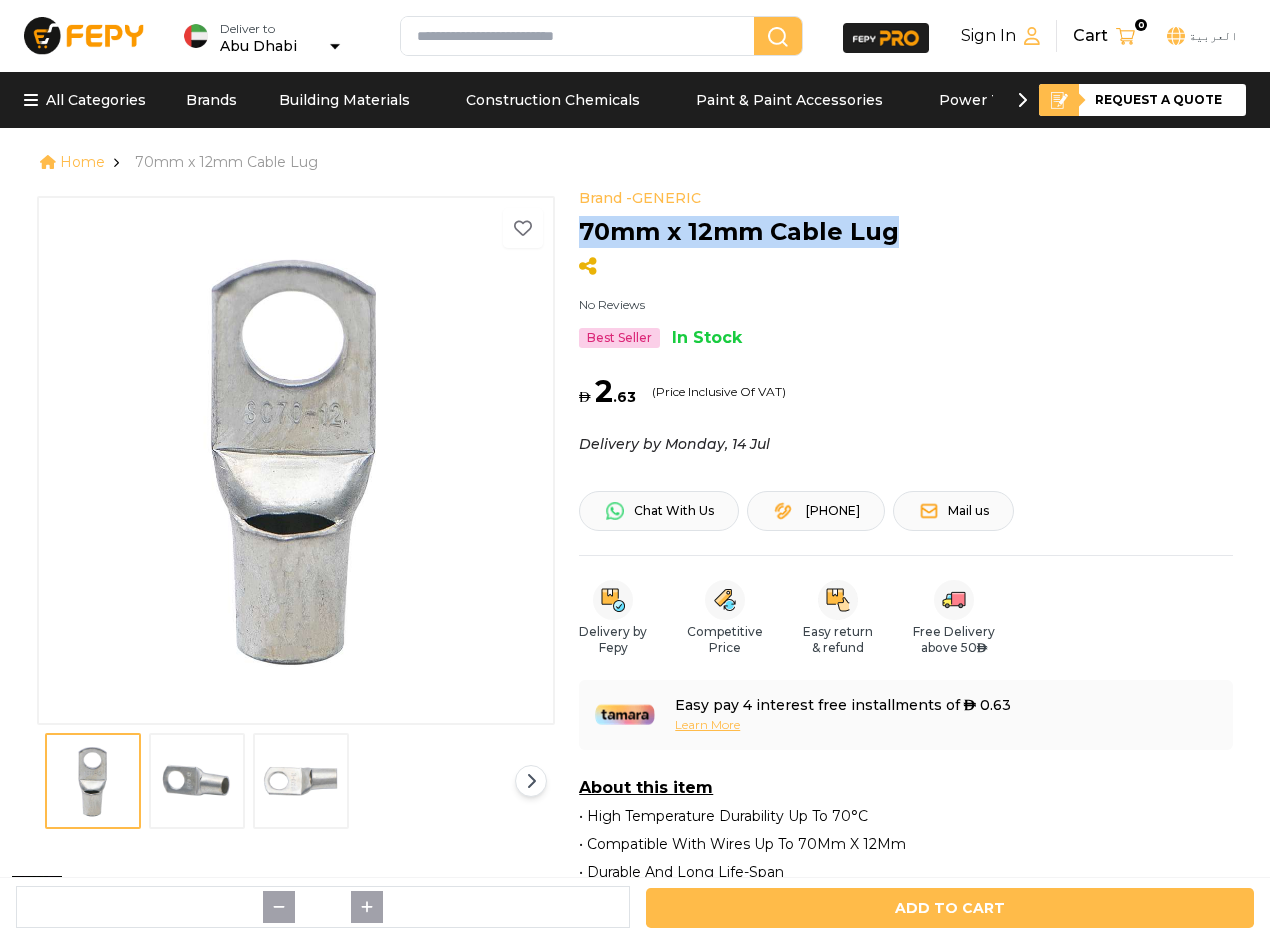 drag, startPoint x: 900, startPoint y: 235, endPoint x: 576, endPoint y: 223, distance: 324.22214 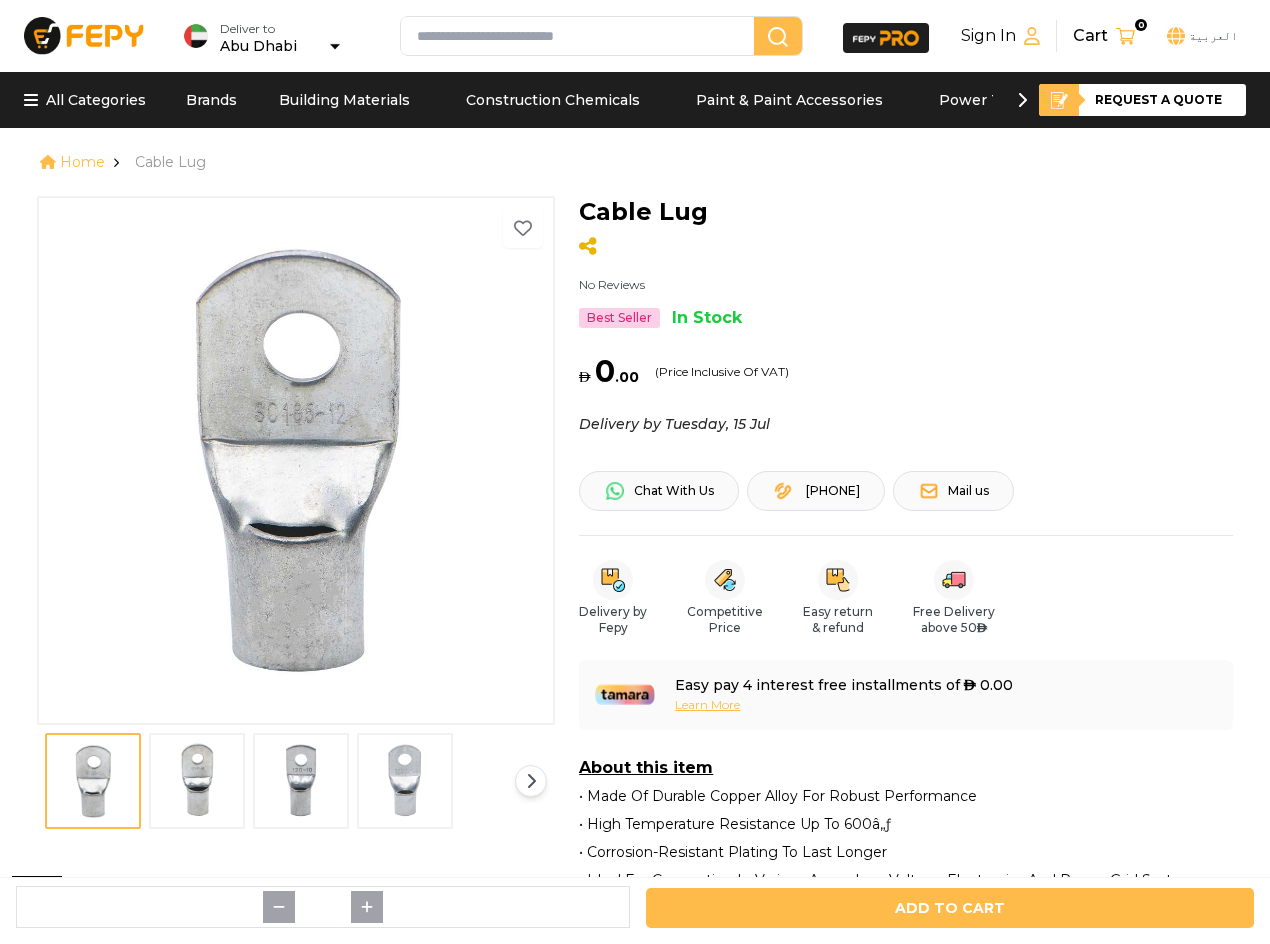 scroll, scrollTop: 0, scrollLeft: 0, axis: both 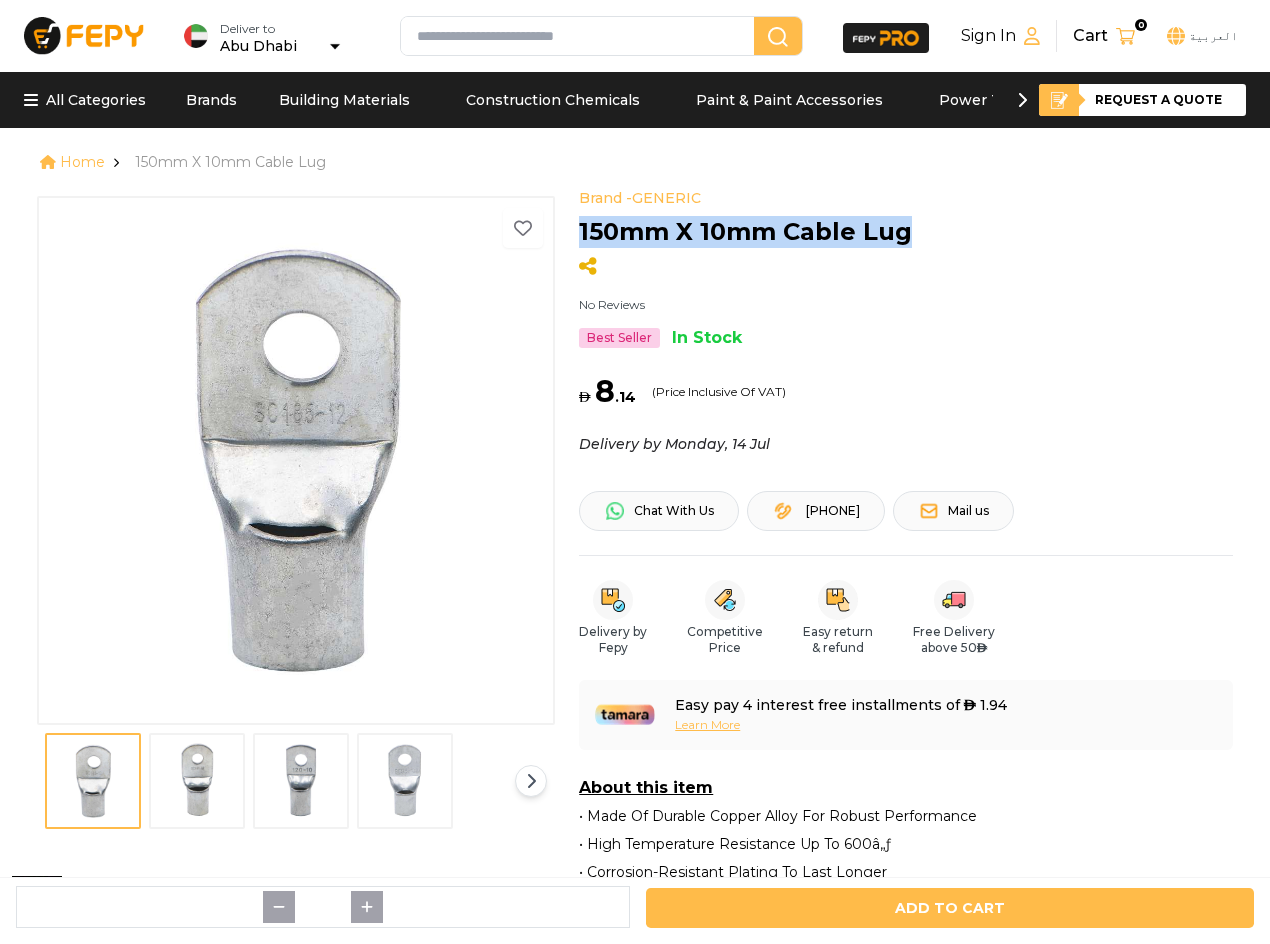 drag, startPoint x: 908, startPoint y: 243, endPoint x: 576, endPoint y: 235, distance: 332.09637 